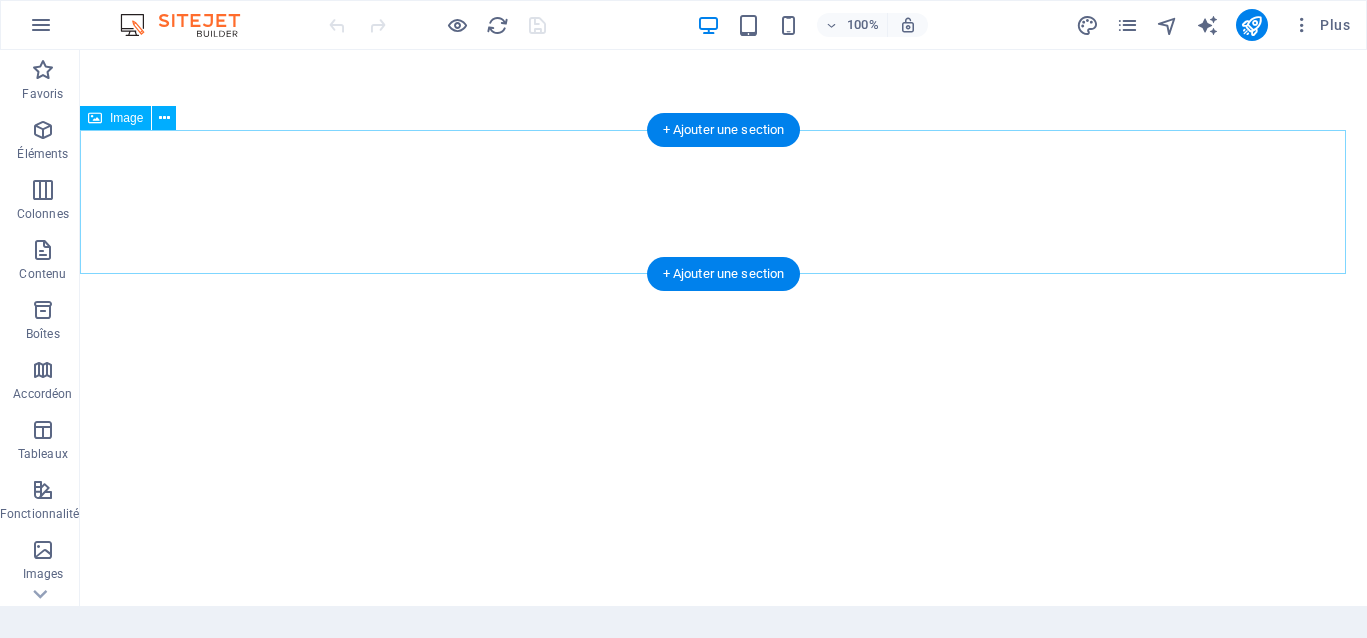 scroll, scrollTop: 0, scrollLeft: 0, axis: both 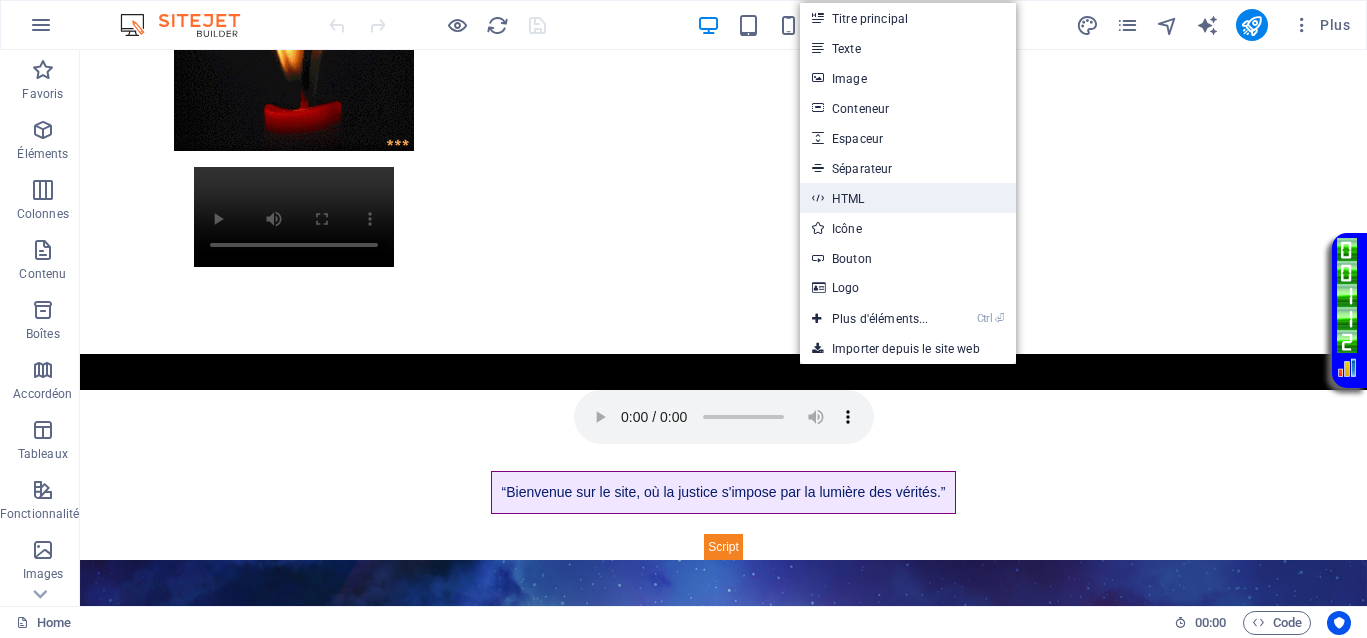 click on "HTML" at bounding box center [908, 198] 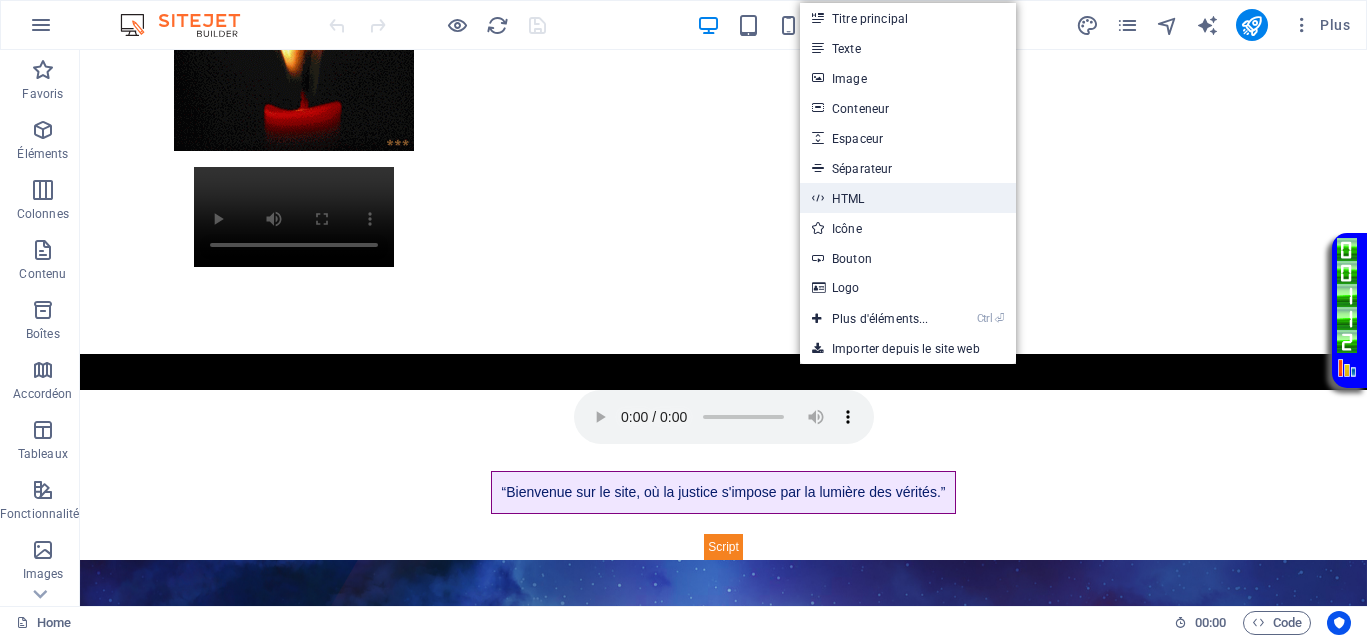 scroll, scrollTop: 896, scrollLeft: 0, axis: vertical 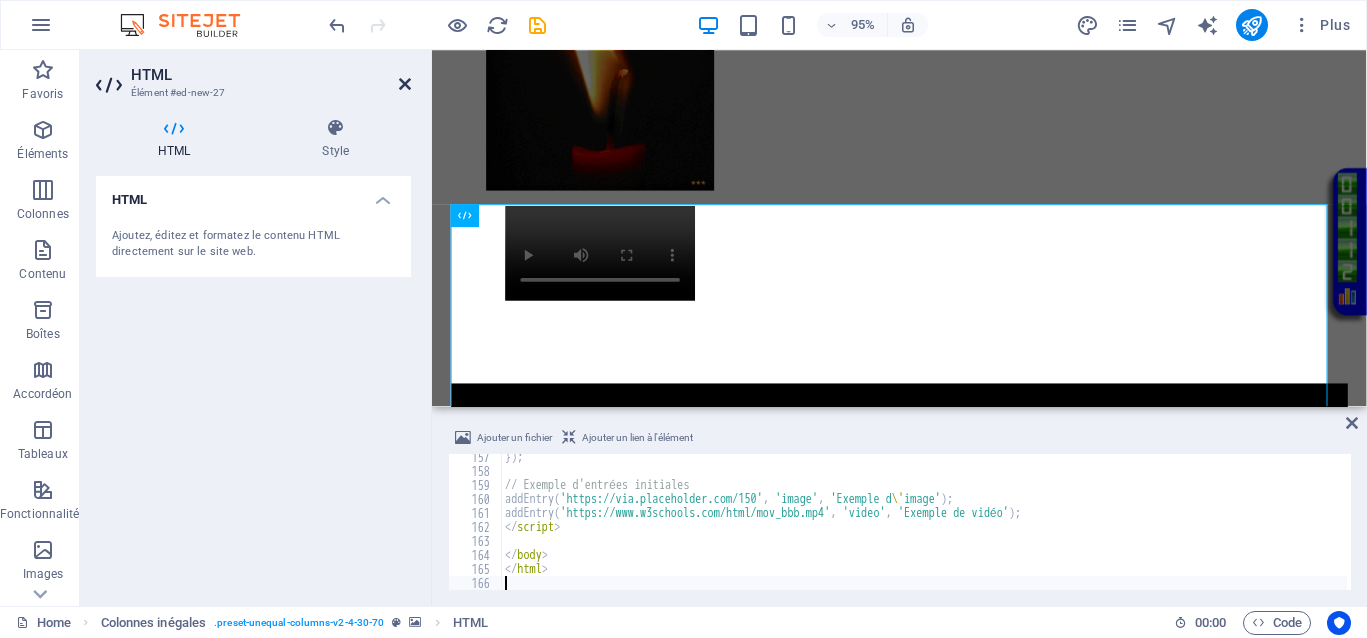 click at bounding box center [405, 84] 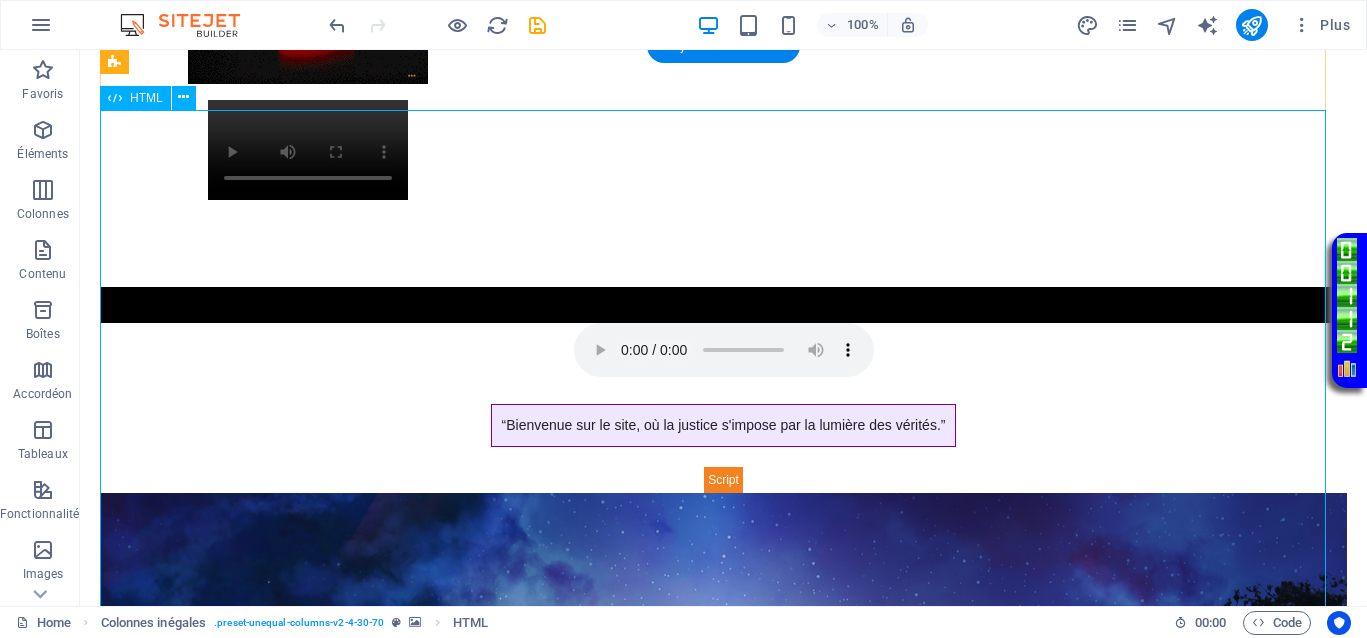 scroll, scrollTop: 861, scrollLeft: 0, axis: vertical 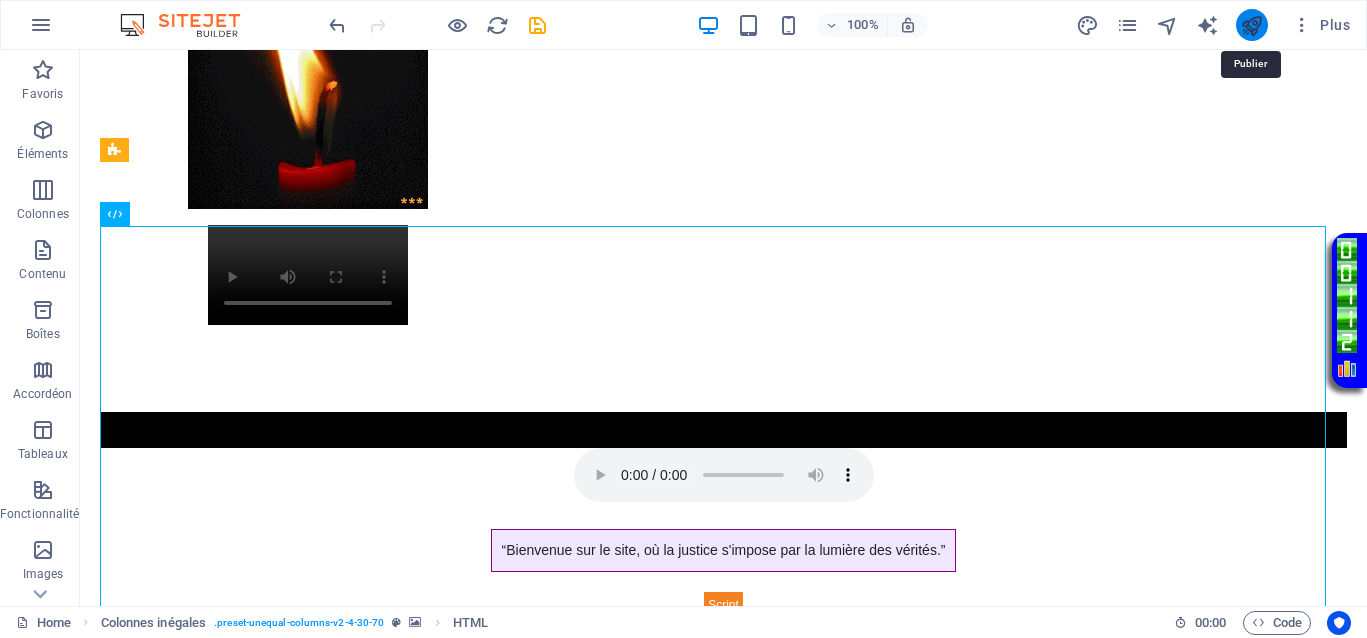 click at bounding box center (1251, 25) 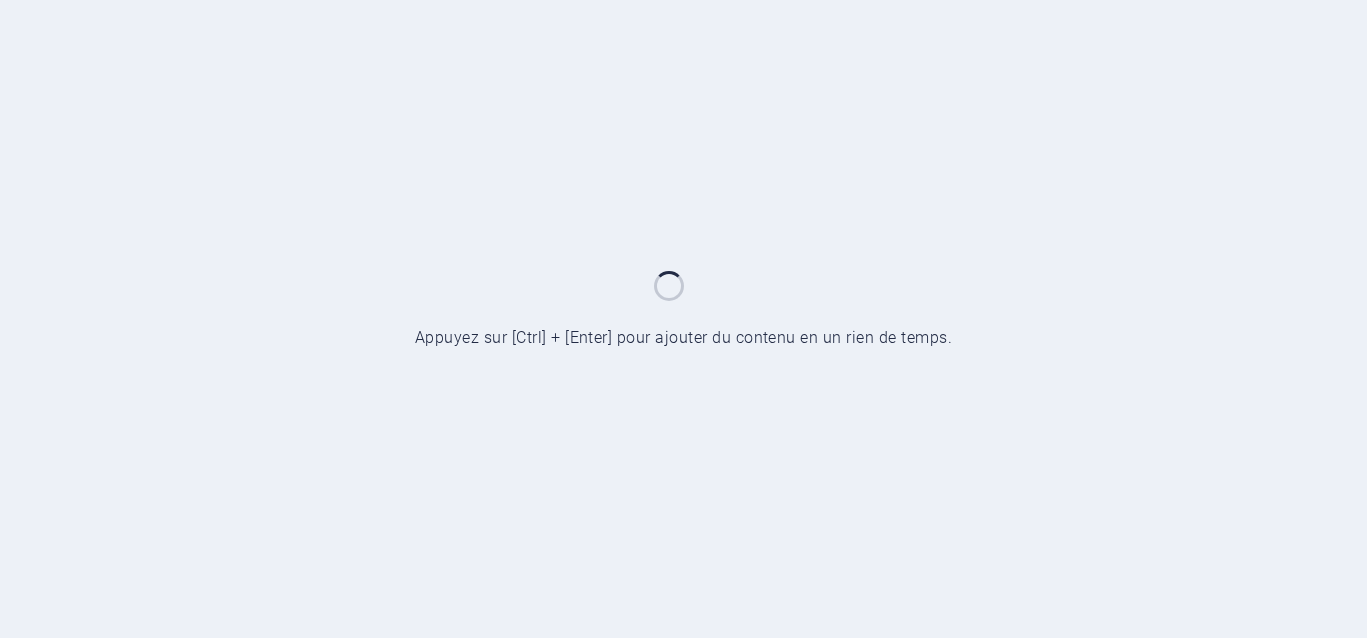 scroll, scrollTop: 0, scrollLeft: 0, axis: both 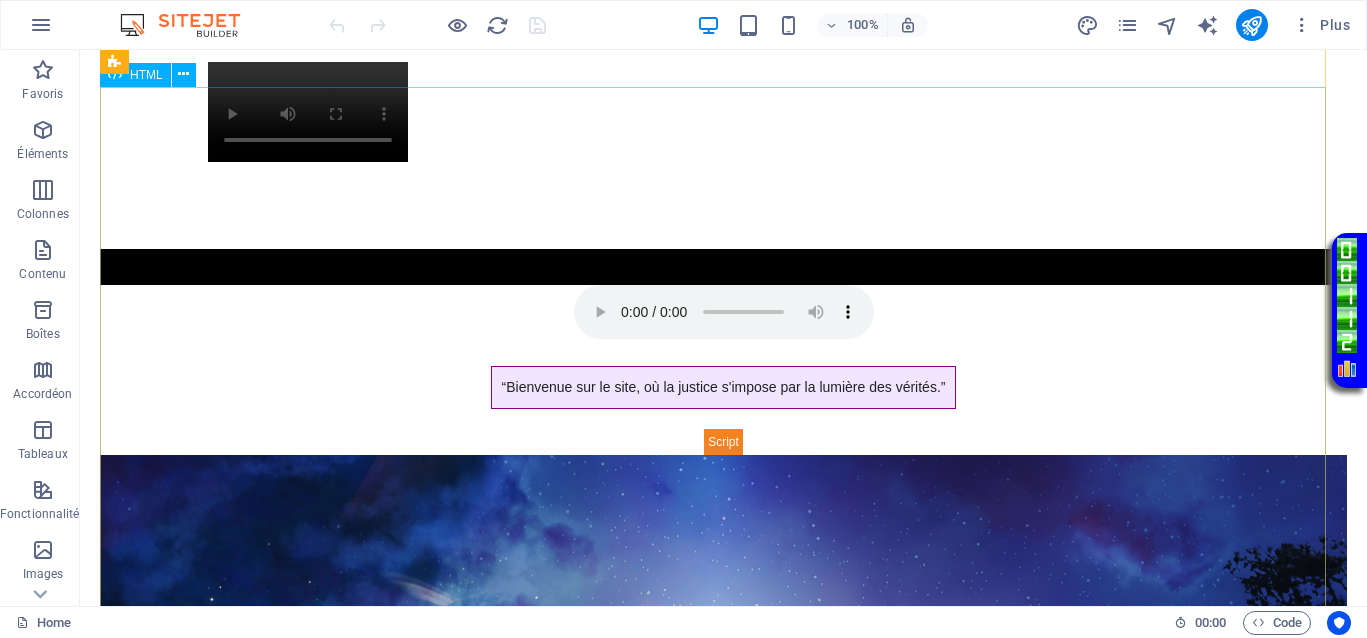 click on "Tromboscpe interactif - democrazisme.com
Tromboscpe interactif
Ajouter une photo ou vidéo" at bounding box center [723, 1560] 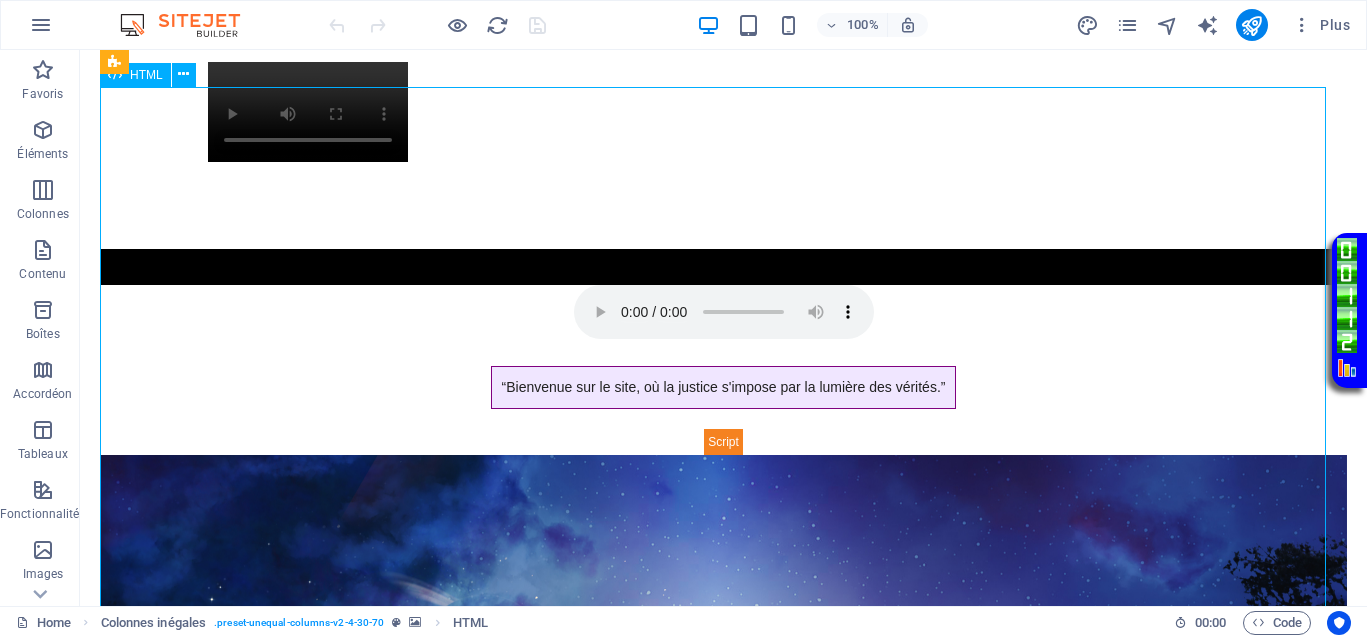click on "Tromboscpe interactif - democrazisme.com
Tromboscpe interactif
Ajouter une photo ou vidéo" at bounding box center [723, 1560] 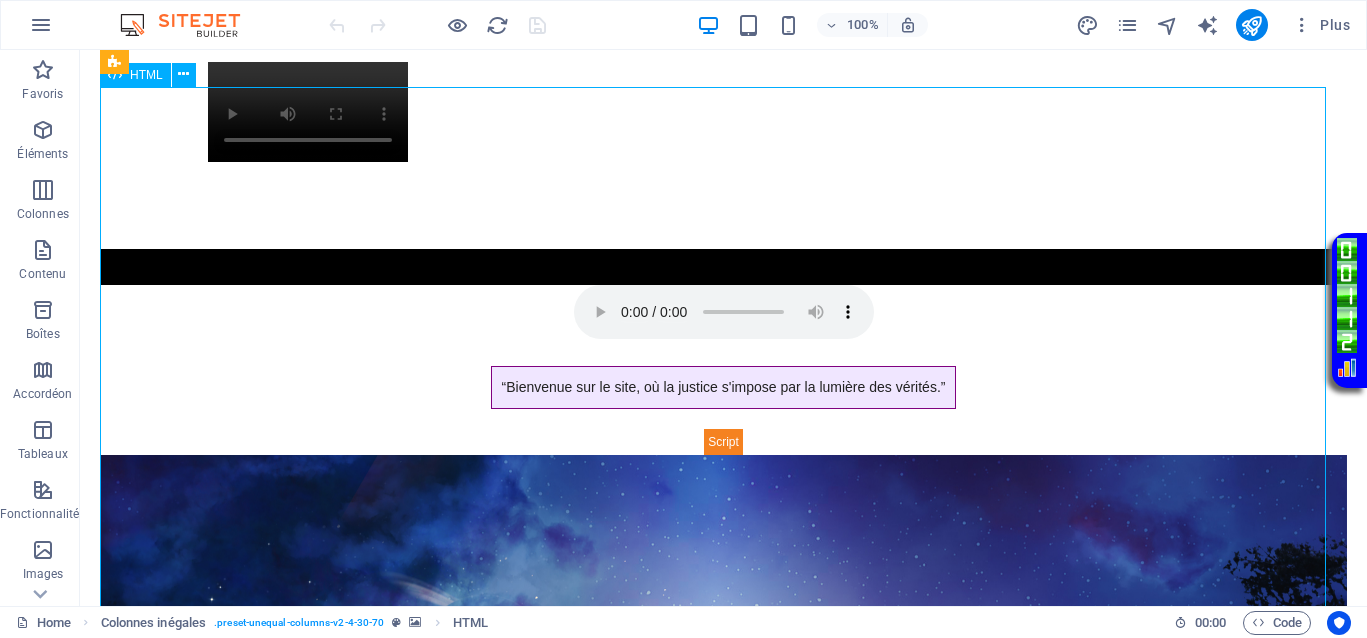 click on "Tromboscpe interactif - democrazisme.com
Tromboscpe interactif
Ajouter une photo ou vidéo" at bounding box center [723, 1560] 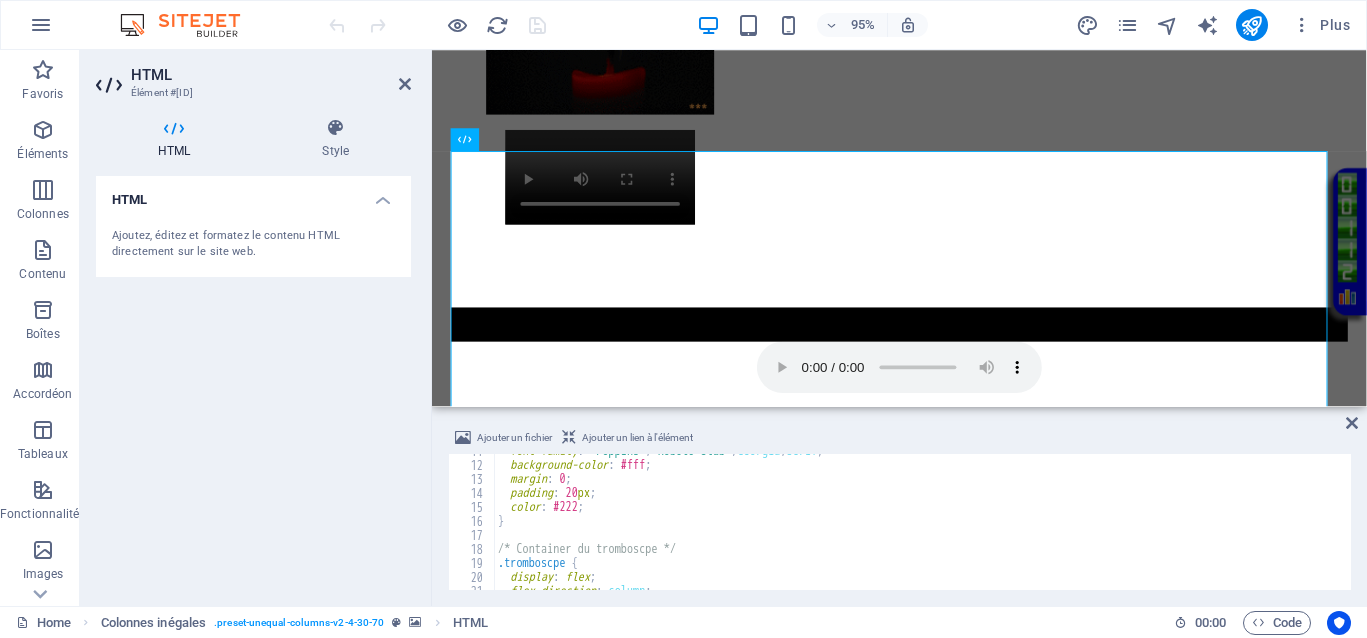 scroll, scrollTop: 225, scrollLeft: 0, axis: vertical 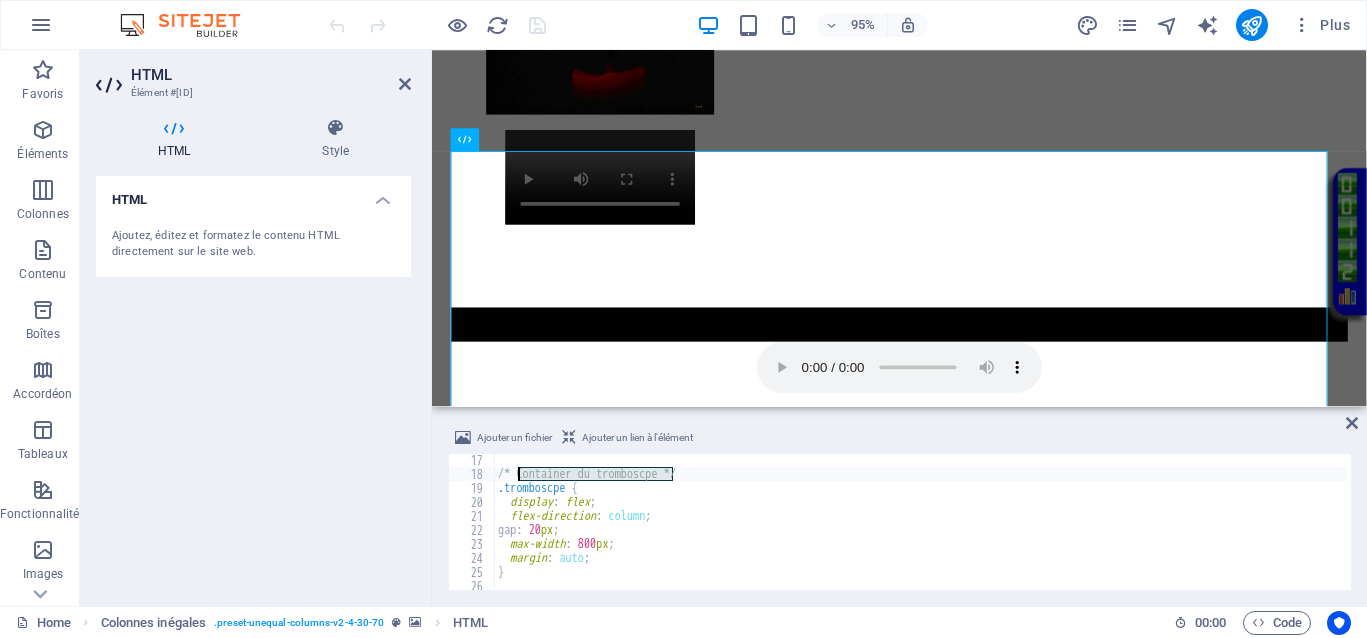 drag, startPoint x: 674, startPoint y: 469, endPoint x: 537, endPoint y: 454, distance: 137.81873 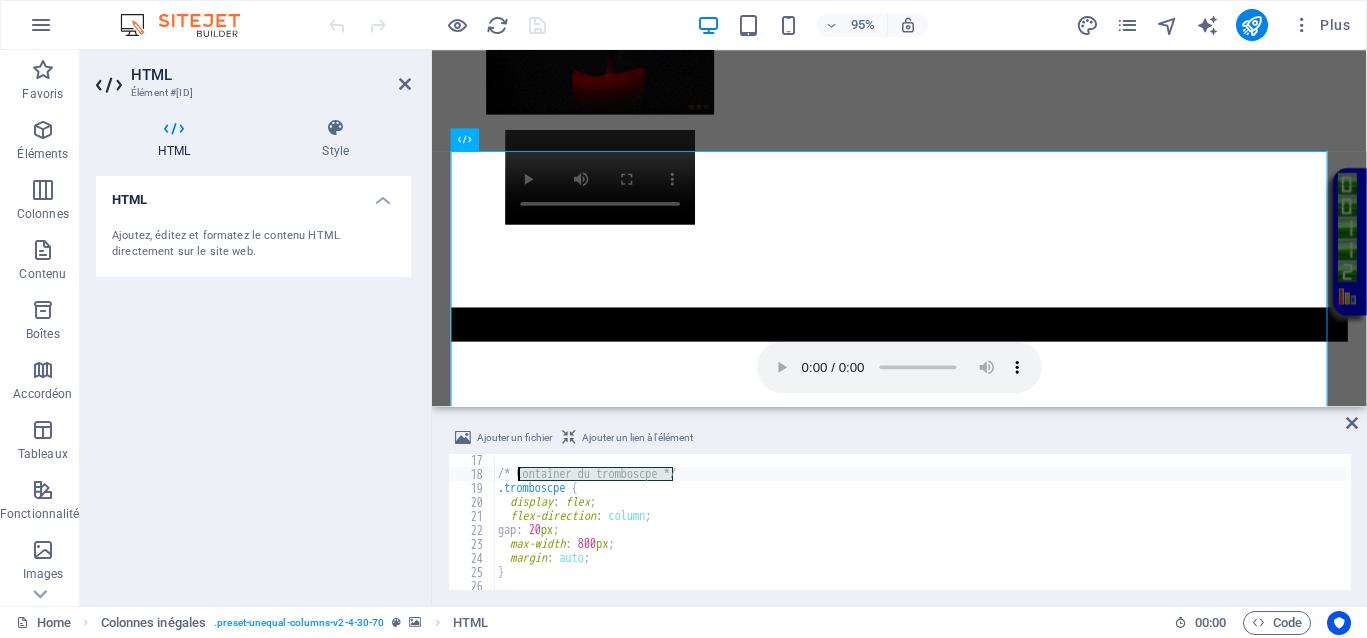 click on "/* Container du tromboscpe */ .tromboscpe   {    display :   flex ;    flex-direction :   column ;   gap :   20 px ;    max-width :   800 px ;    margin :   auto ; } /* Each entry (photo/video + texte) */" at bounding box center [920, 535] 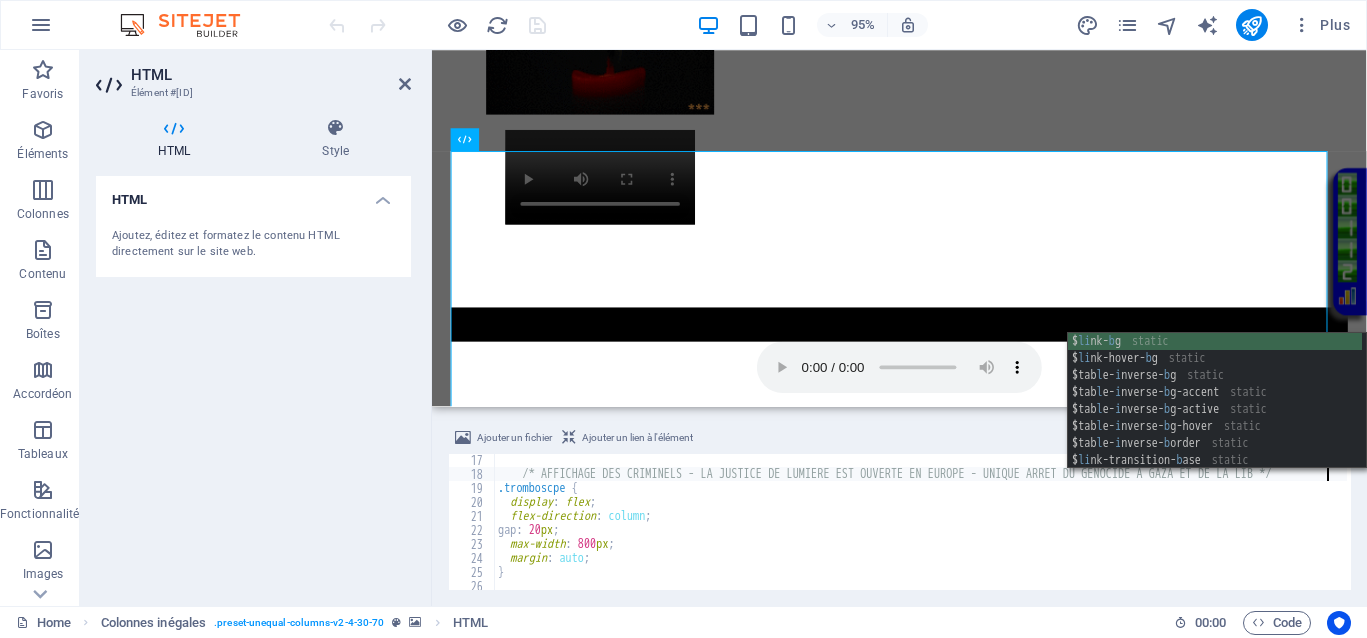 scroll, scrollTop: 0, scrollLeft: 69, axis: horizontal 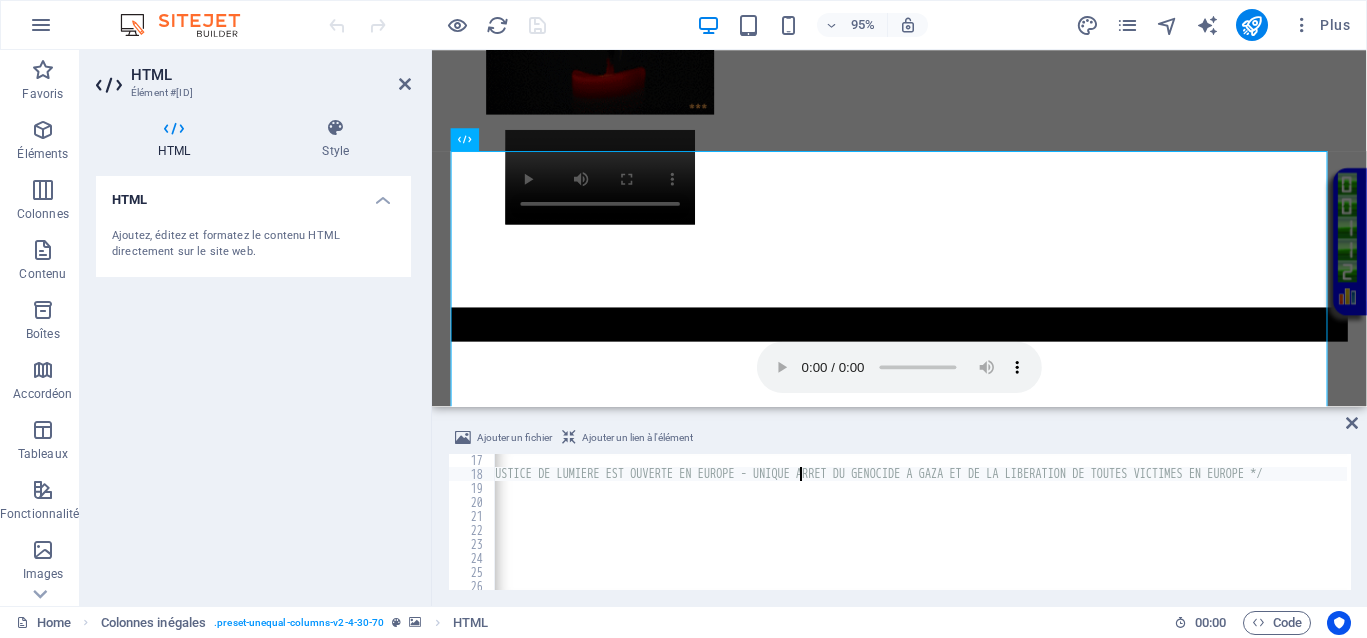 click on "/* AFFICHAGE DES CRIMINELS - LA JUSTICE DE LUMIERE EST OUVERTE EN EUROPE - UNIQUE ARRET DU GENOCIDE A GAZA ET DE LA LIBERATION DE TOUTES VICTIMES EN EUROPE */ .tromboscpe   {    display :   flex ;    flex-direction :   column ;   gap :   20 px ;    max-width :   800 px ;    margin :   auto ; } /* Each entry (photo/video + texte) */" at bounding box center [814, 533] 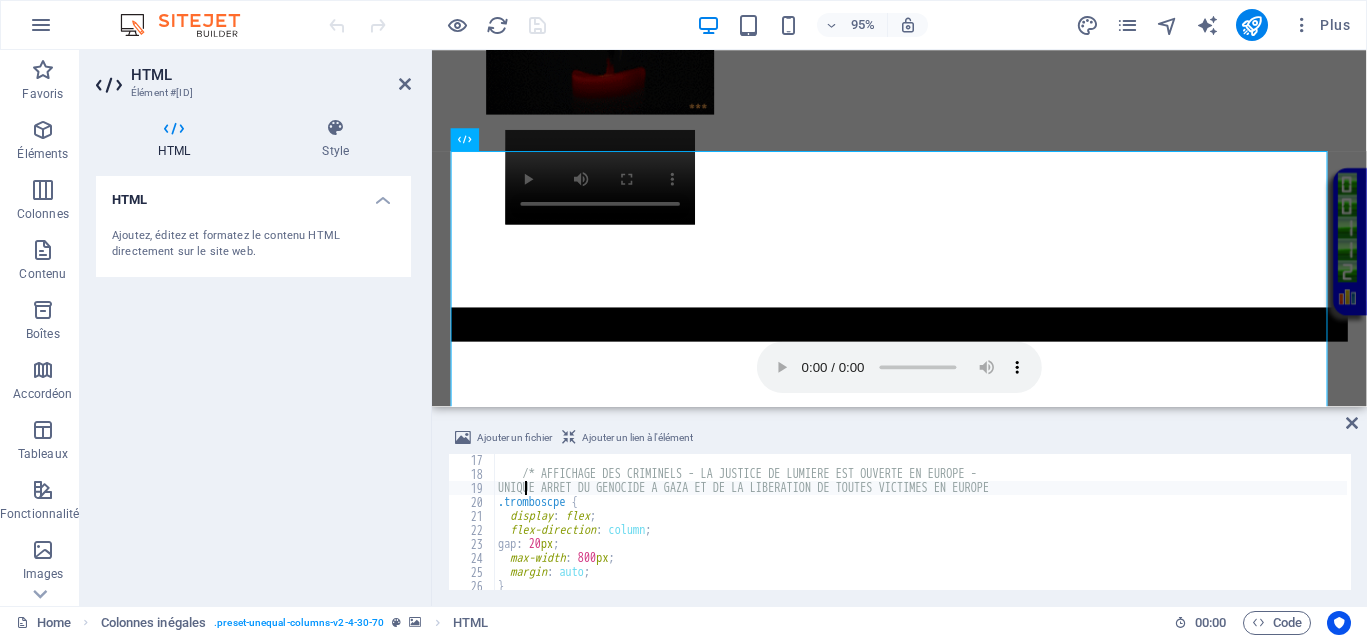 click on "/* AFFICHAGE DES CRIMINELS - LA JUSTICE DE LUMIERE EST OUVERTE EN EUROPE -      UNIQUE ARRET DU GENOCIDE A GAZA ET DE LA LIBERATION DE TOUTES VICTIMES EN EUROPE */ .tromboscpe   {    display :   flex ;    flex-direction :   column ;   gap :   20 px ;    max-width :   800 px ;    margin :   auto ; }" at bounding box center (920, 535) 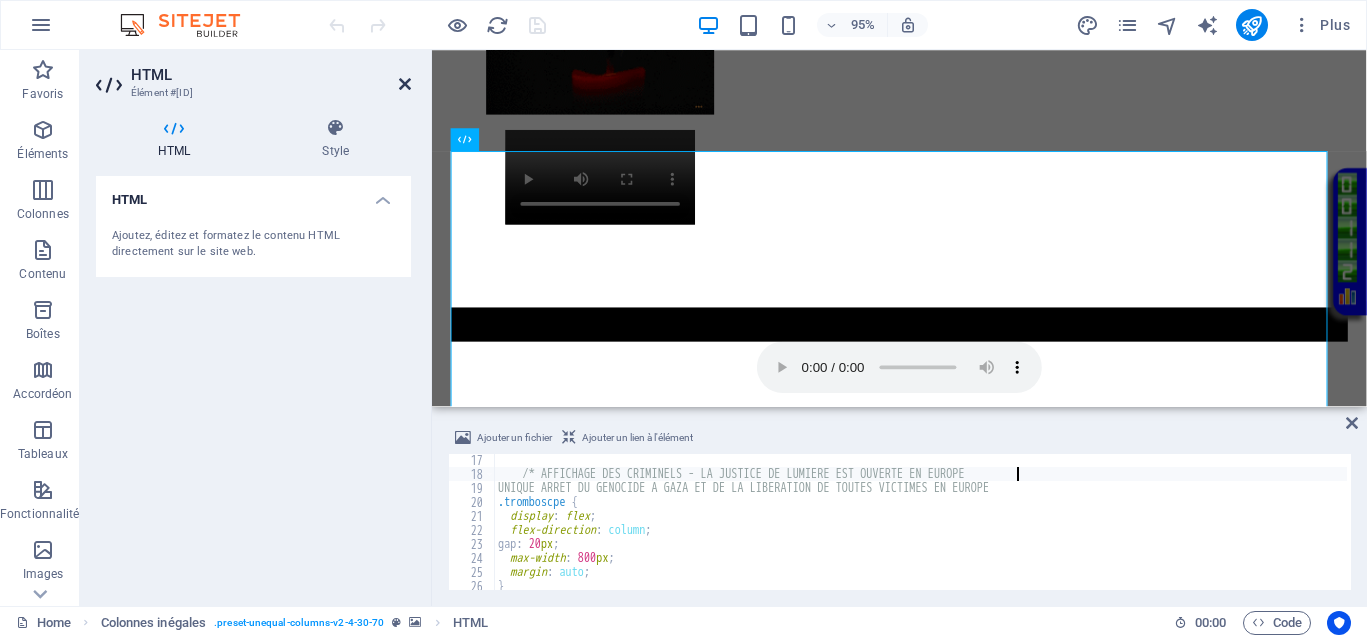 type on "/* AFFICHAGE DES CRIMINELS - LA JUSTICE DE LUMIERE EST OUVERTE EN EUROPE" 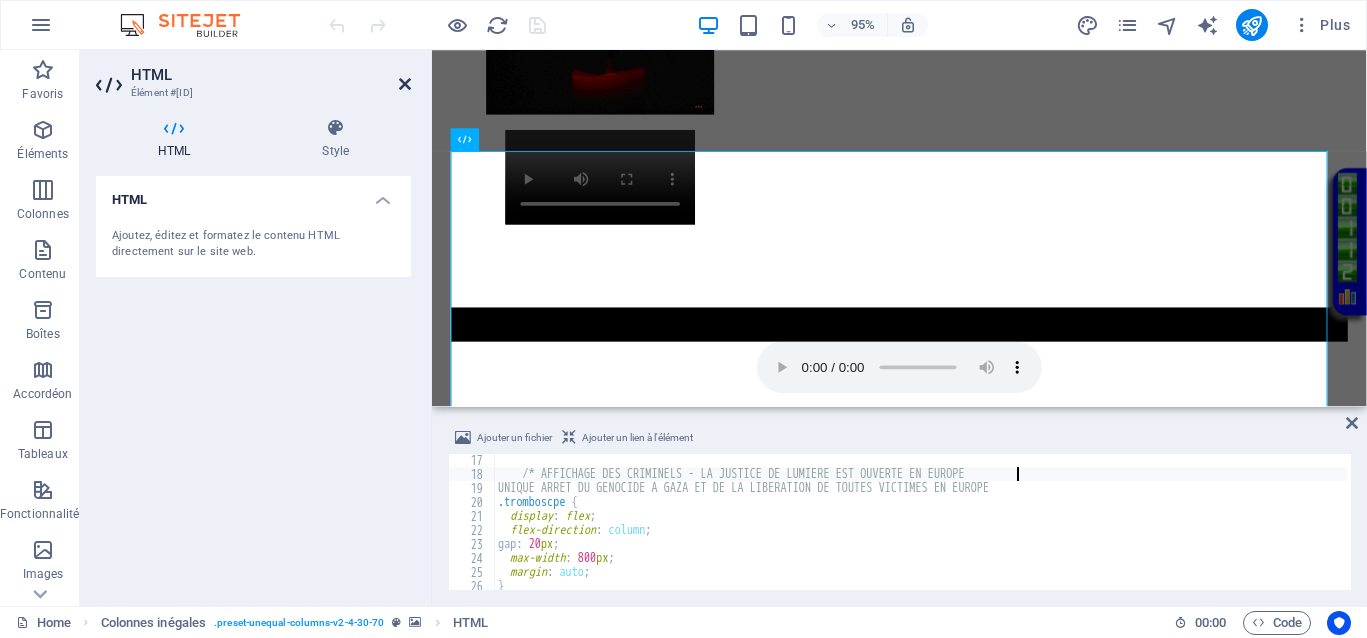 click at bounding box center (405, 84) 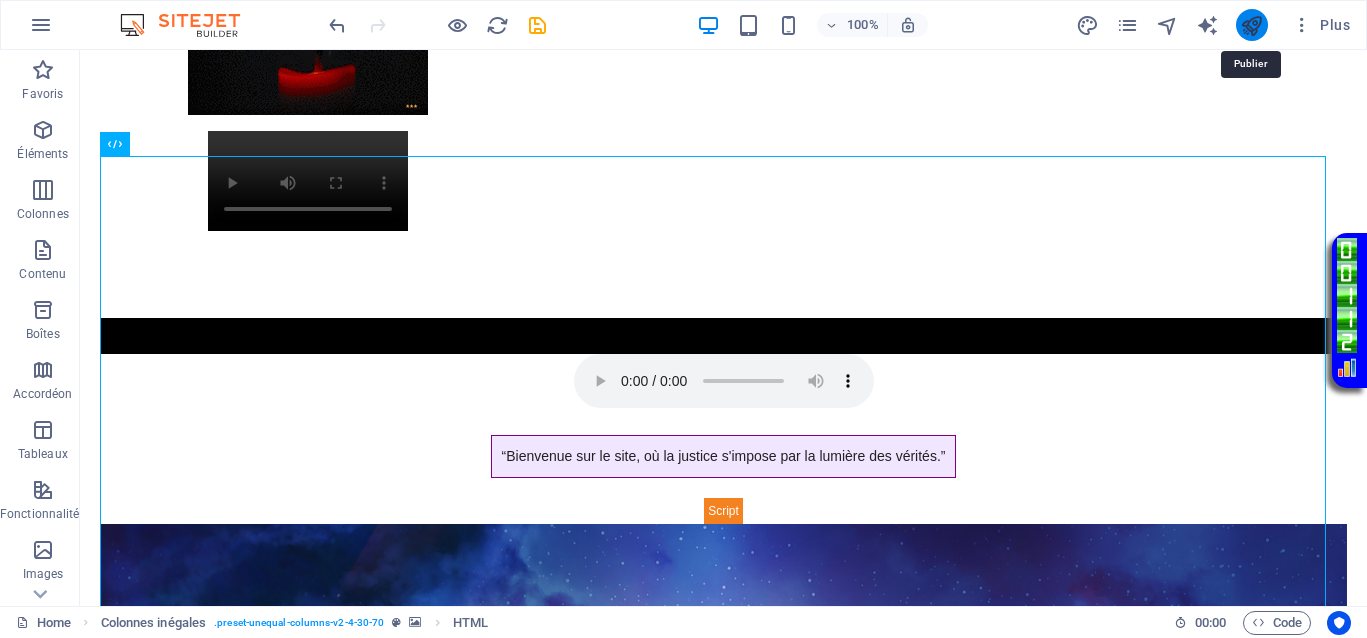 click at bounding box center (1251, 25) 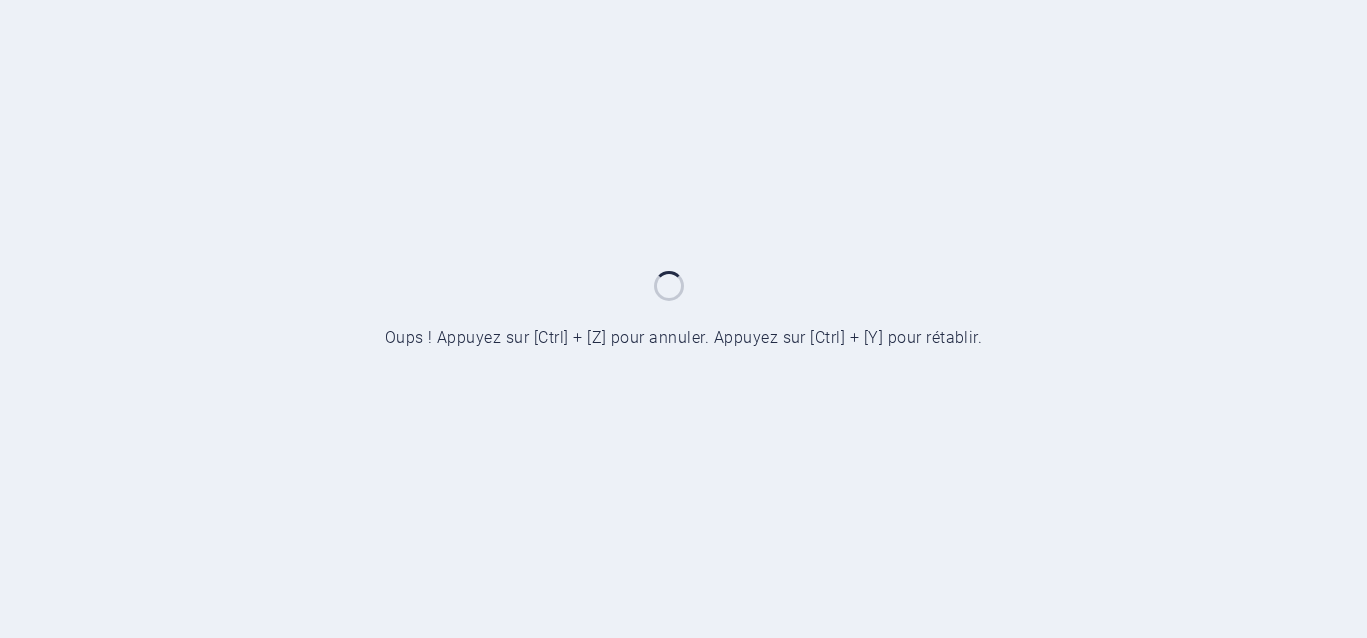 scroll, scrollTop: 0, scrollLeft: 0, axis: both 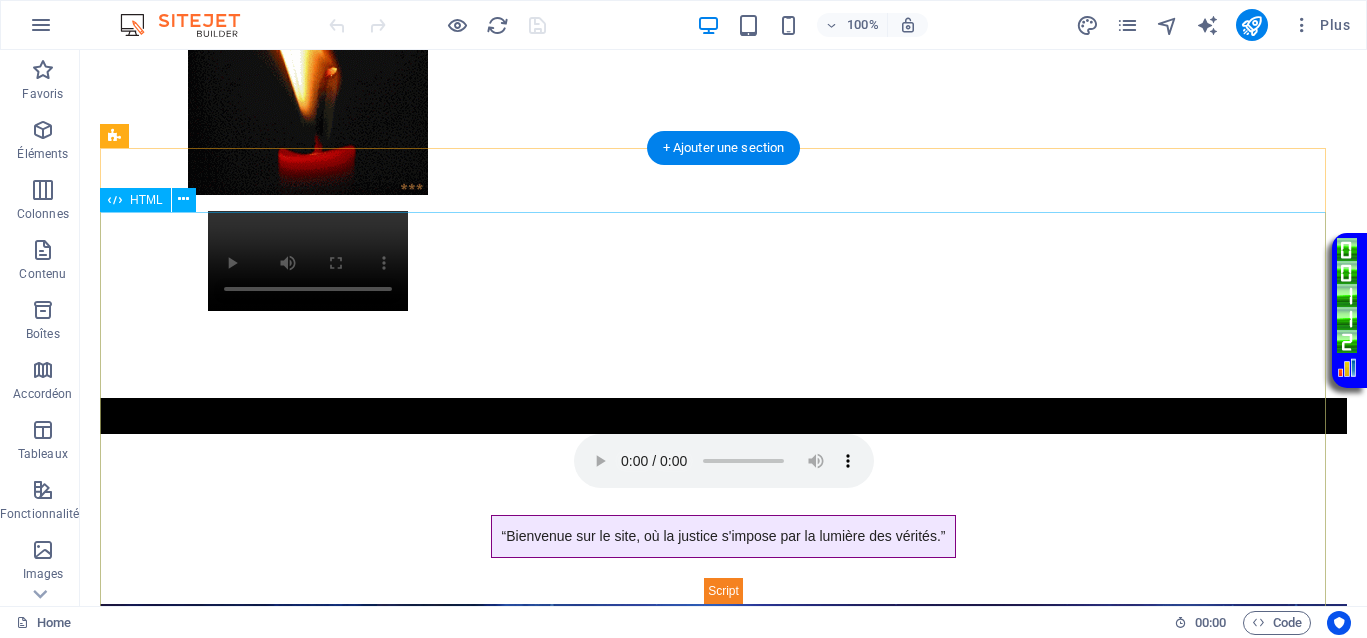 click on "Tromboscpe interactif - democrazisme.com
Tromboscpe interactif
Ajouter une photo ou vidéo" at bounding box center (723, 1709) 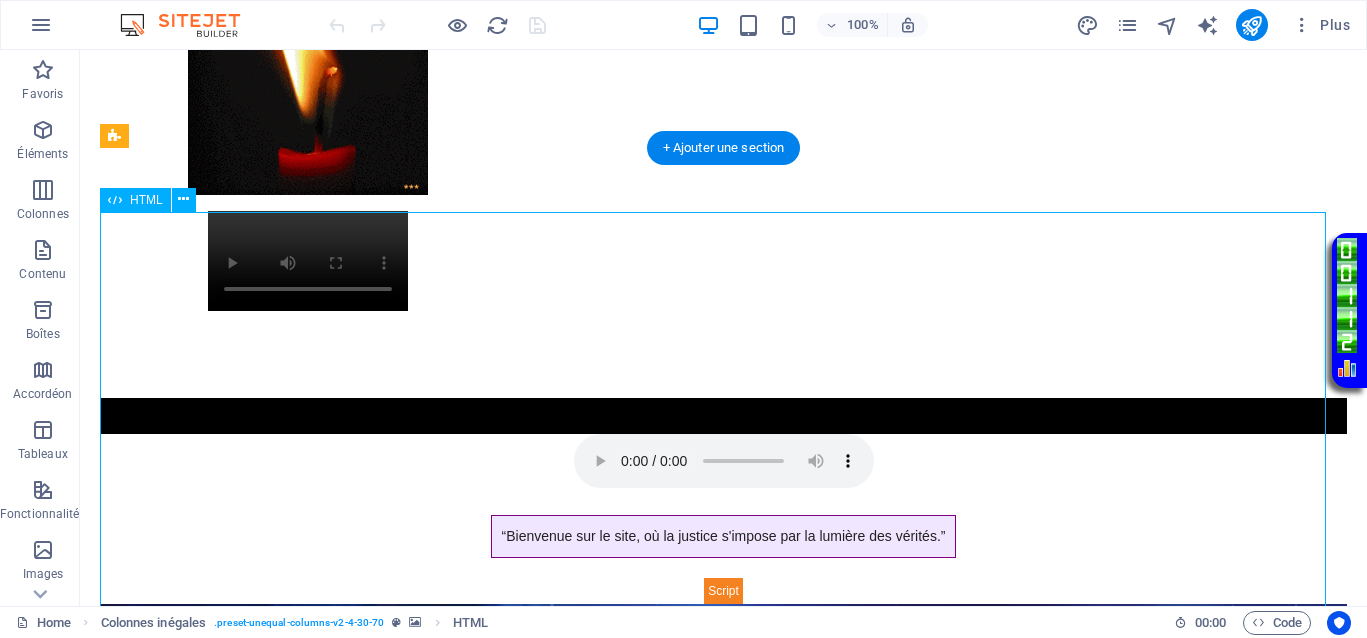 click on "Tromboscpe interactif - democrazisme.com
Tromboscpe interactif
Ajouter une photo ou vidéo" at bounding box center (723, 1709) 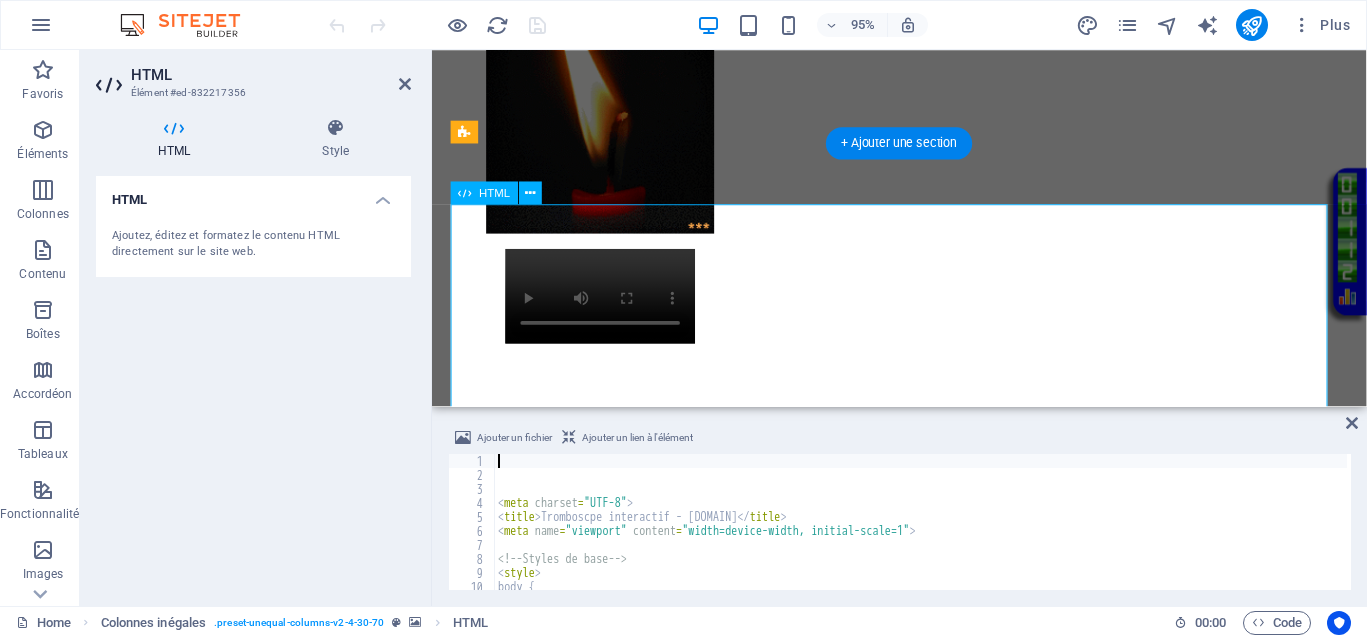 scroll, scrollTop: 944, scrollLeft: 0, axis: vertical 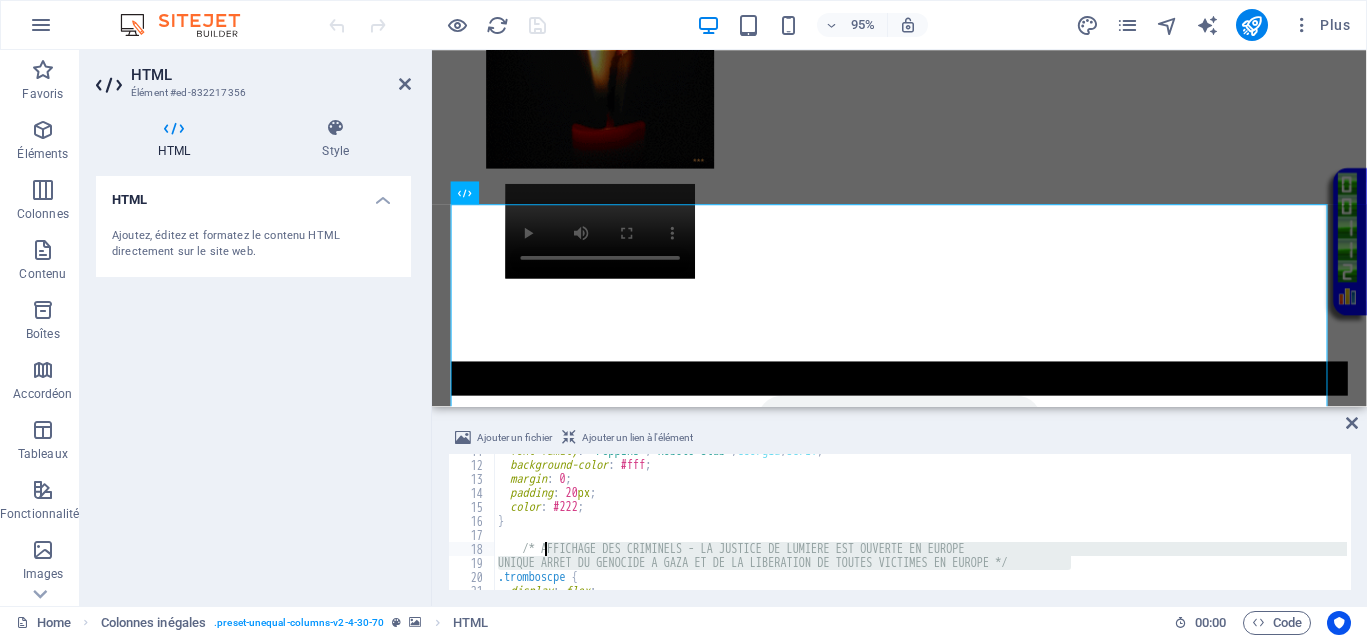 drag, startPoint x: 1068, startPoint y: 560, endPoint x: 544, endPoint y: 554, distance: 524.03436 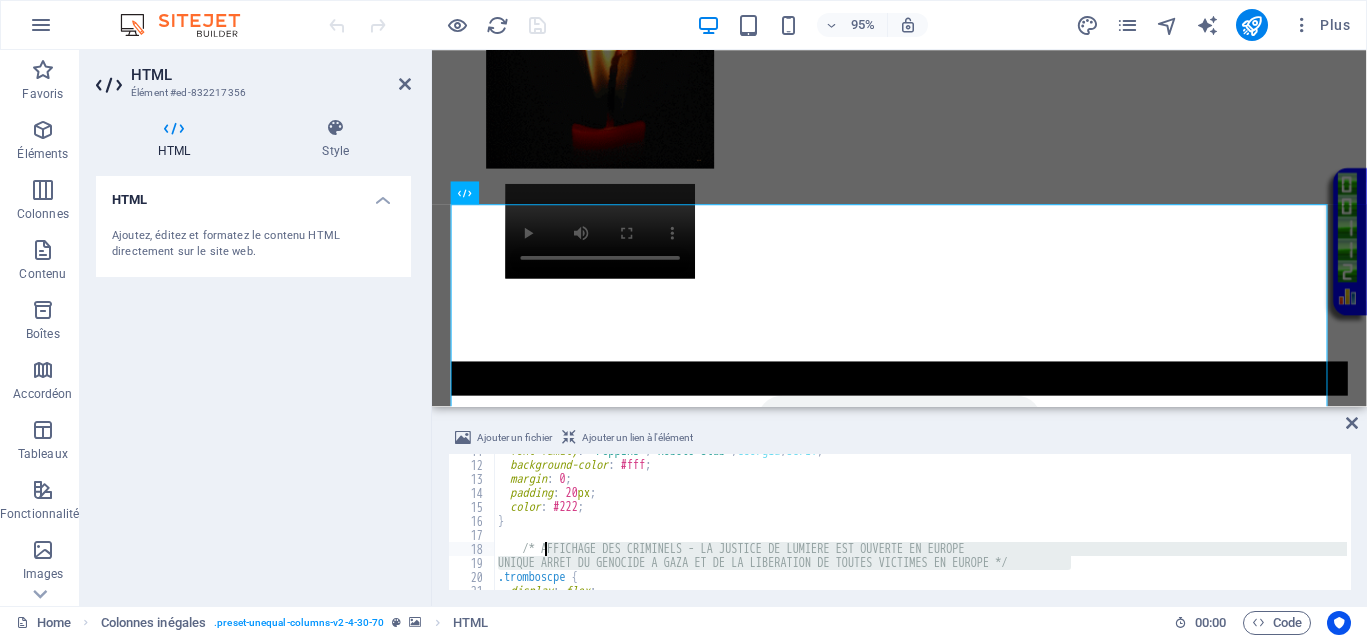 click on "font-family :   ' Poppins ' ,  ' Roboto Slab ' ,  Georgia ,  serif ;    background-color :   #fff ;    margin :   0 ;    padding :   20 px ;    color :   #222 ; }      /* AFFICHAGE DES CRIMINELS - LA JUSTICE DE LUMIERE EST OUVERTE EN EUROPE       UNIQUE ARRET DU GENOCIDE A GAZA ET DE LA LIBERATION DE TOUTES VICTIMES EN EUROPE */ .tromboscpe   {    display :   flex ;" at bounding box center [920, 526] 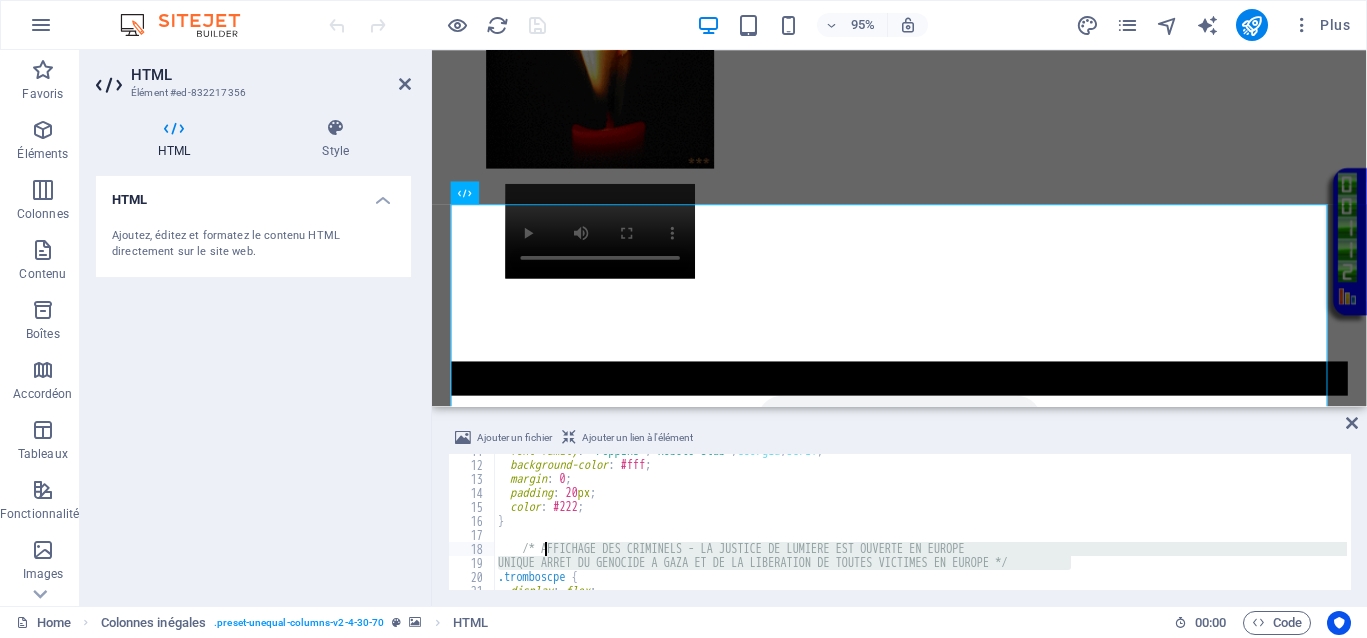 type on "/* AFFICHAGE DES CRIMINELS - LA JUSTICE DE LUMIERE EST OUVERTE EN EUROPE
UNIQUE ARRET DU GENOCIDE A GAZA ET DE LA LIBERATION DE TOUTES VICTIMES EN EUROPE */" 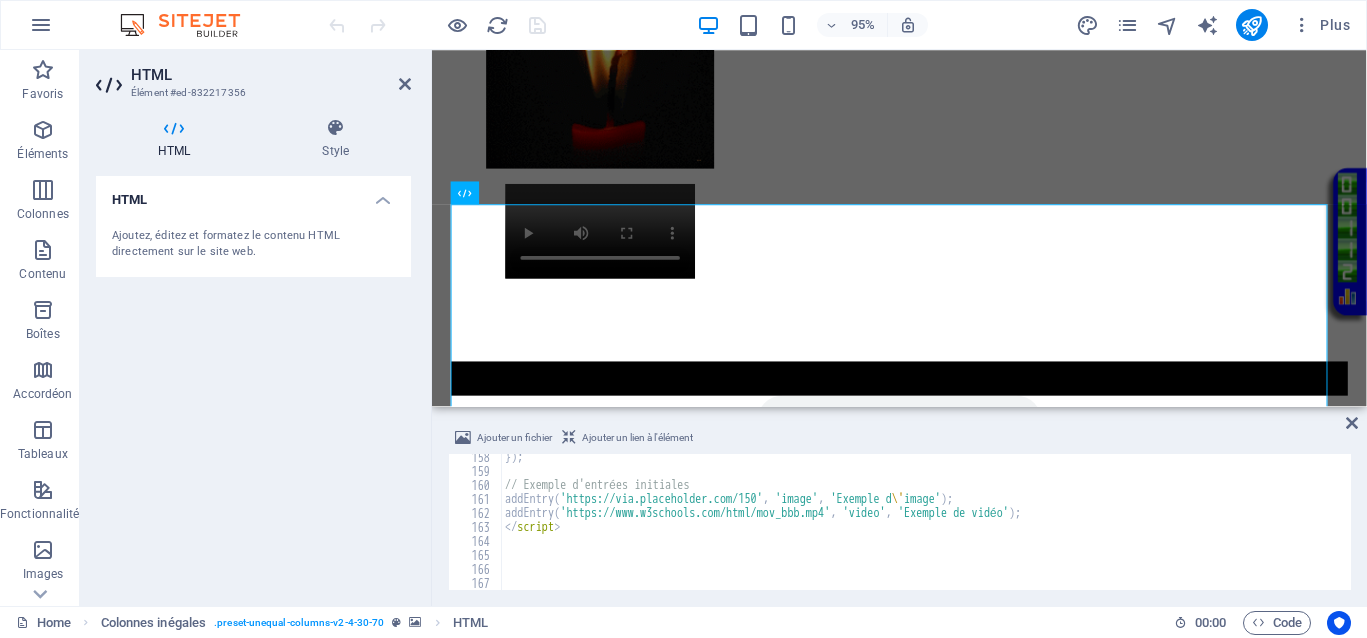 scroll, scrollTop: 2202, scrollLeft: 0, axis: vertical 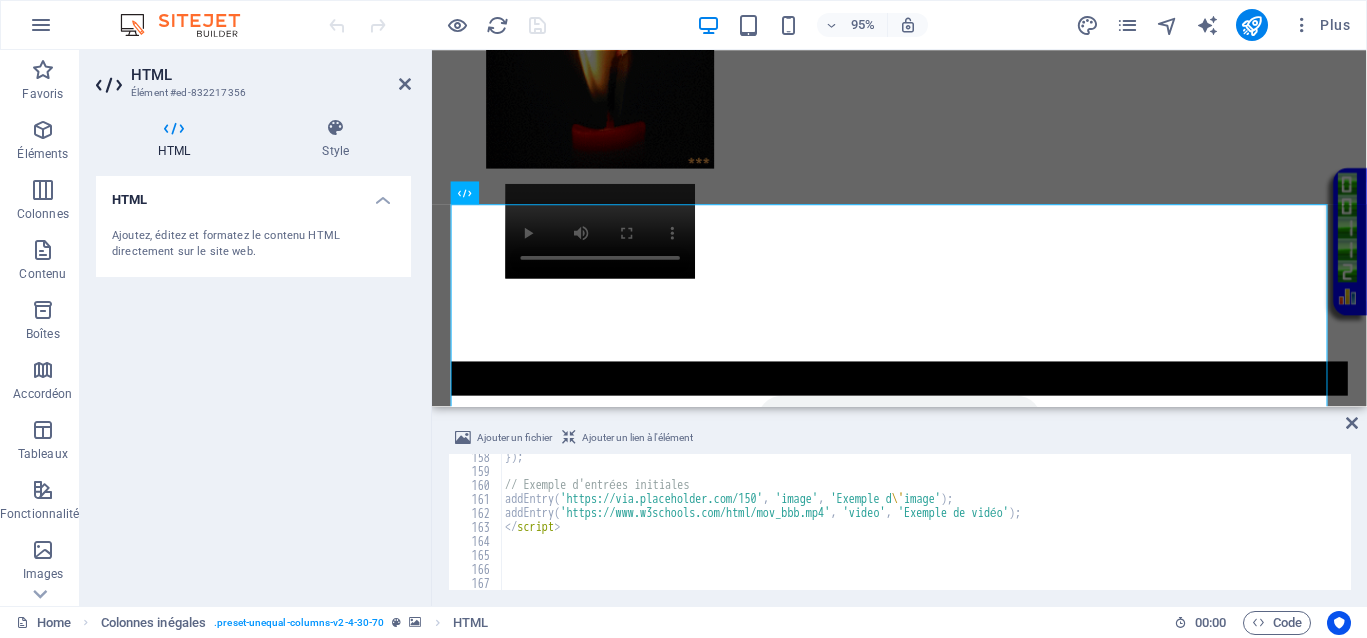 type 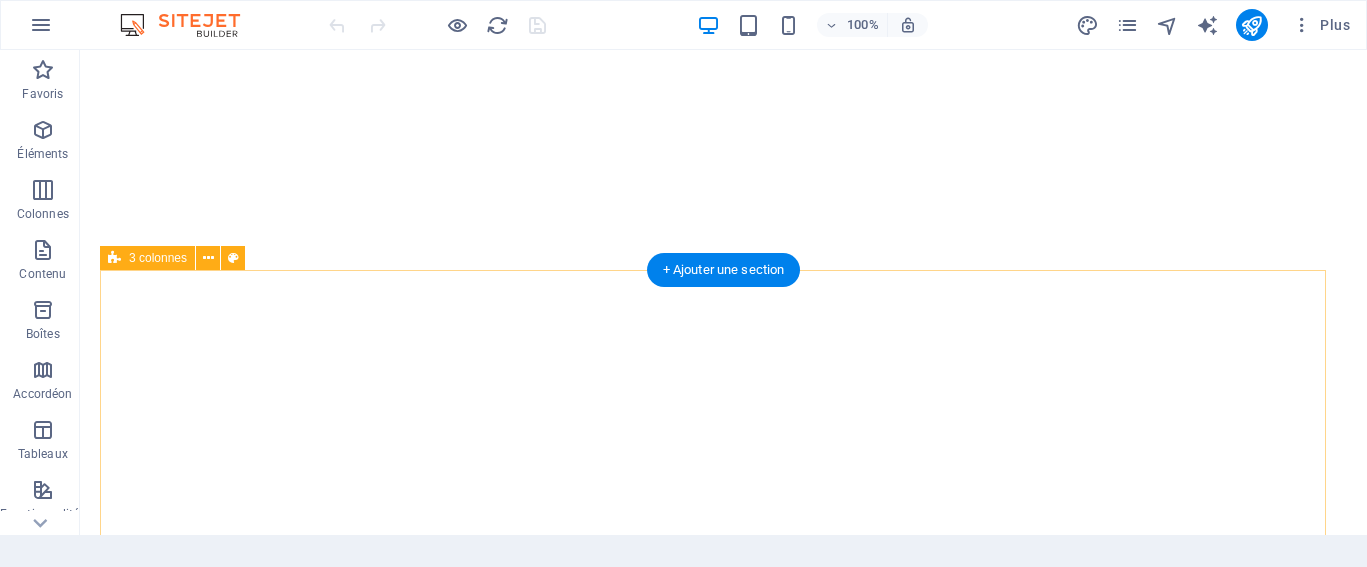 scroll, scrollTop: 0, scrollLeft: 0, axis: both 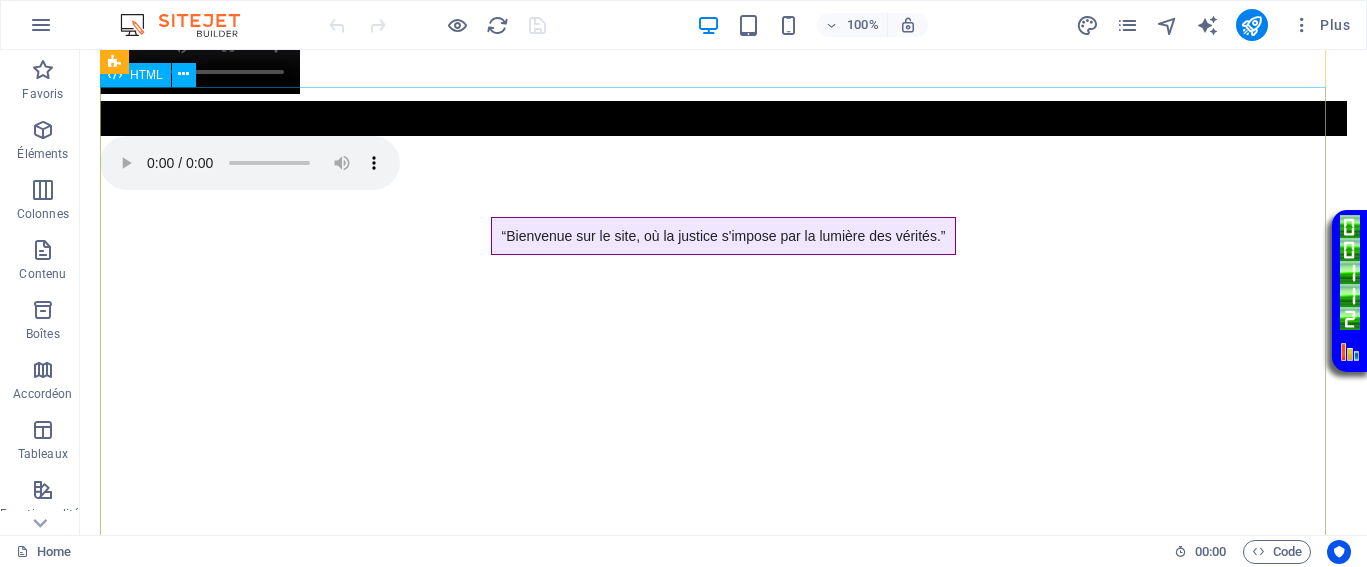 click on "Tromboscpe interactif - democrazisme.com
Tromboscpe interactif
Ajouter une photo ou vidéo" at bounding box center [723, 1316] 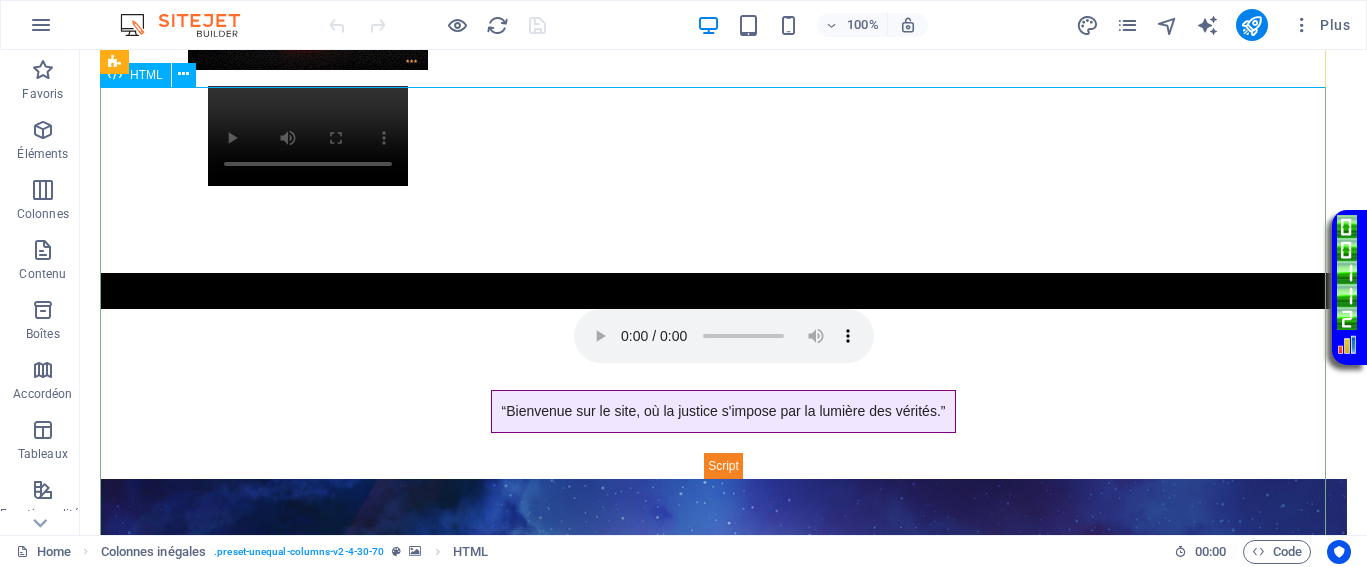 click on "Tromboscpe interactif - democrazisme.com
Tromboscpe interactif
Ajouter une photo ou vidéo" at bounding box center (723, 1584) 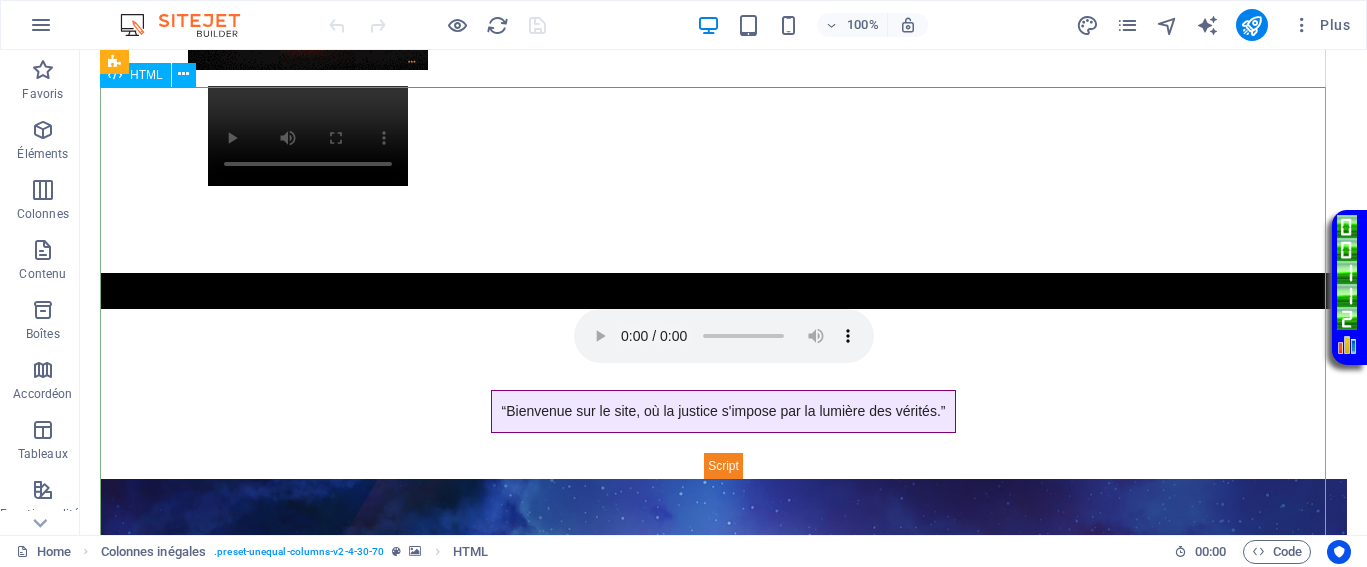 drag, startPoint x: 714, startPoint y: 135, endPoint x: 833, endPoint y: 516, distance: 399.1516 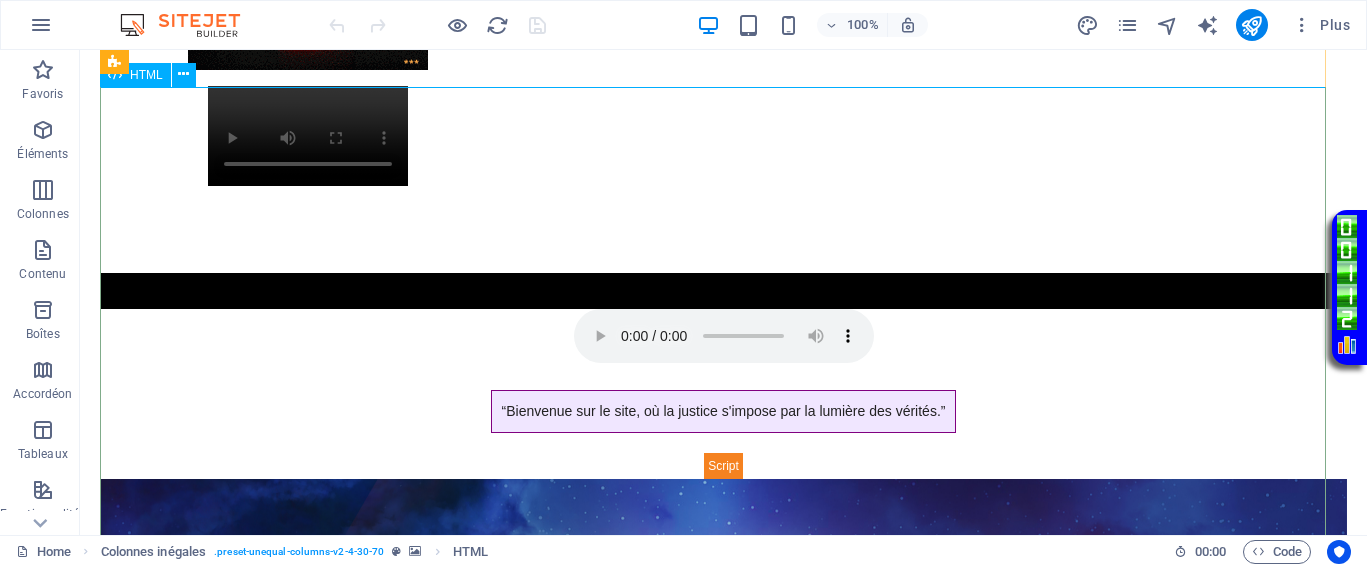 click on "Tromboscpe interactif - democrazisme.com
Tromboscpe interactif
Ajouter une photo ou vidéo" at bounding box center [723, 1584] 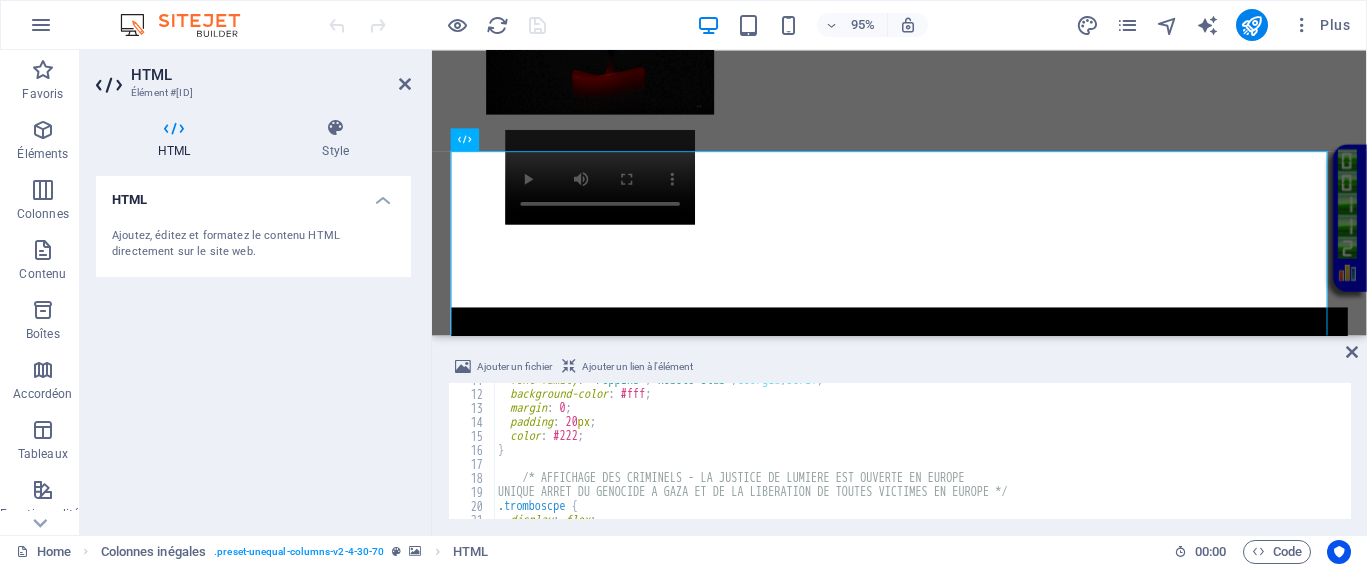 scroll, scrollTop: 150, scrollLeft: 0, axis: vertical 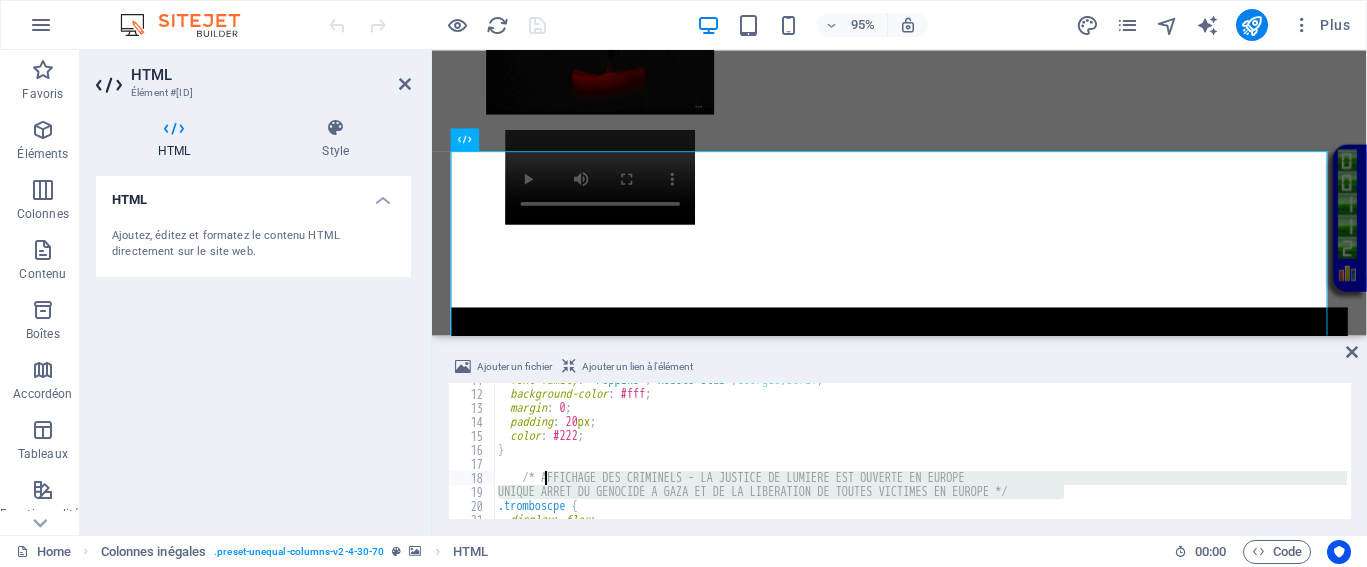 drag, startPoint x: 1065, startPoint y: 489, endPoint x: 544, endPoint y: 479, distance: 521.09595 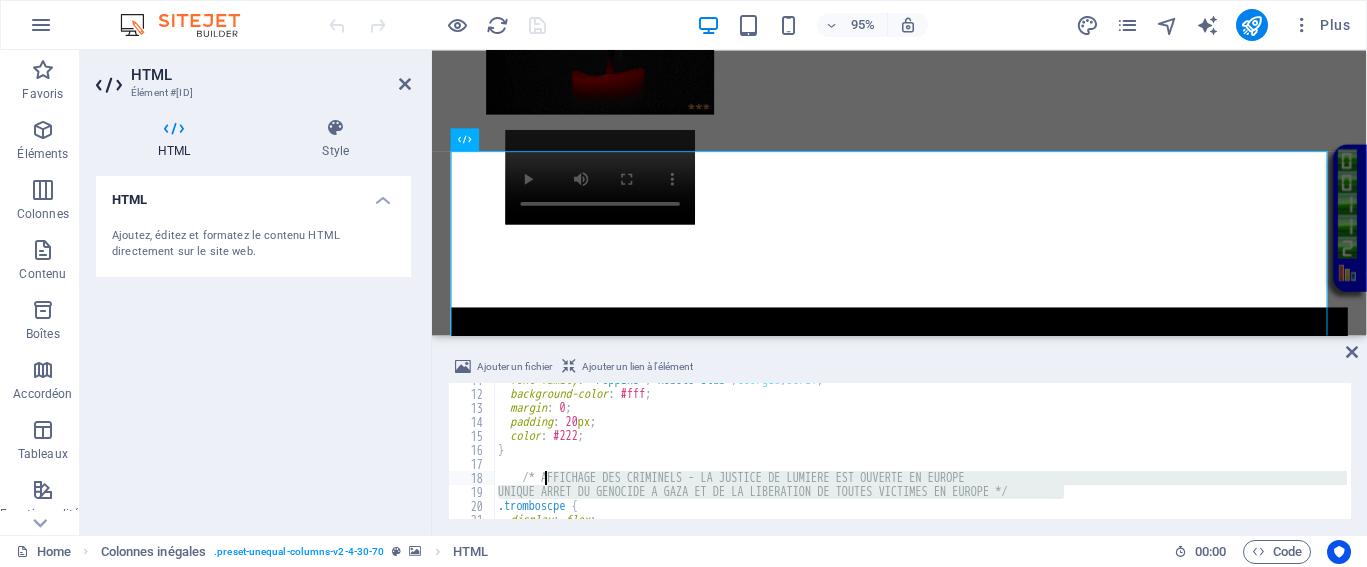 click on "font-family :   ' Poppins ' ,  ' Roboto Slab ' ,  Georgia ,  serif ;    background-color :   #fff ;    margin :   0 ;    padding :   20 px ;    color :   #222 ; }      /* AFFICHAGE DES CRIMINELS - LA JUSTICE DE LUMIERE EST OUVERTE EN EUROPE       UNIQUE ARRET DU GENOCIDE A GAZA ET DE LA LIBERATION DE TOUTES VICTIMES EN EUROPE */ .tromboscpe   {    display :   flex ;" at bounding box center (920, 455) 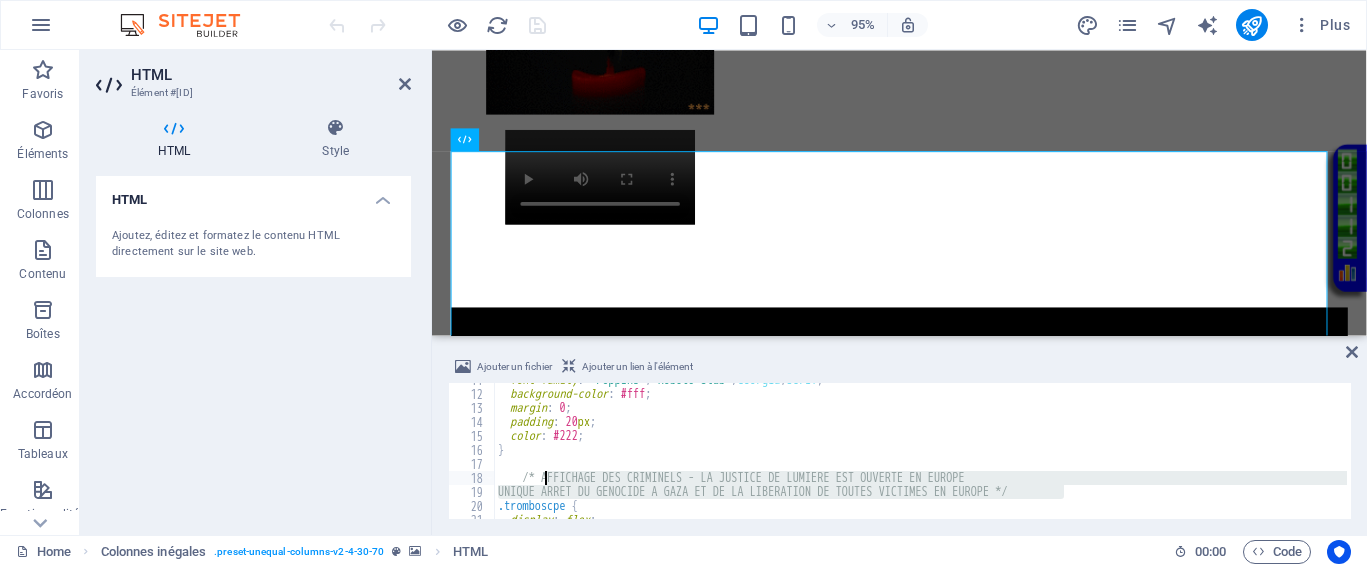 type on "/* AFFICHAGE DES CRIMINELS - LA JUSTICE DE LUMIERE EST OUVERTE EN EUROPE
UNIQUE ARRET DU GENOCIDE A GAZA ET DE LA LIBERATION DE TOUTES VICTIMES EN EUROPE */" 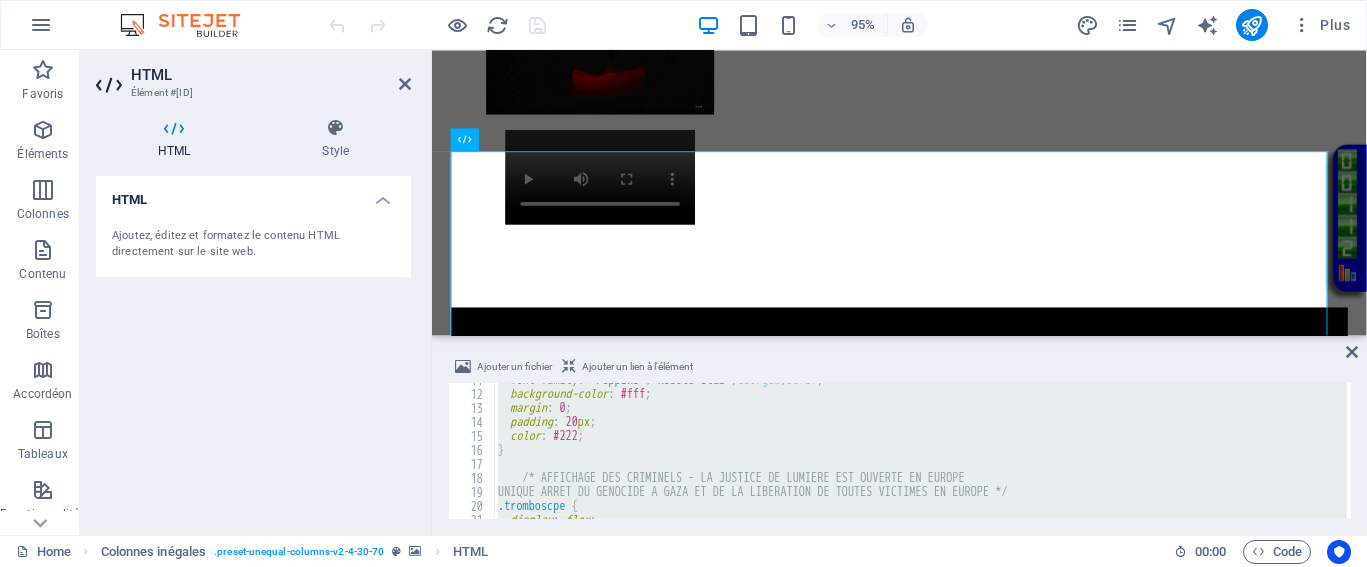paste 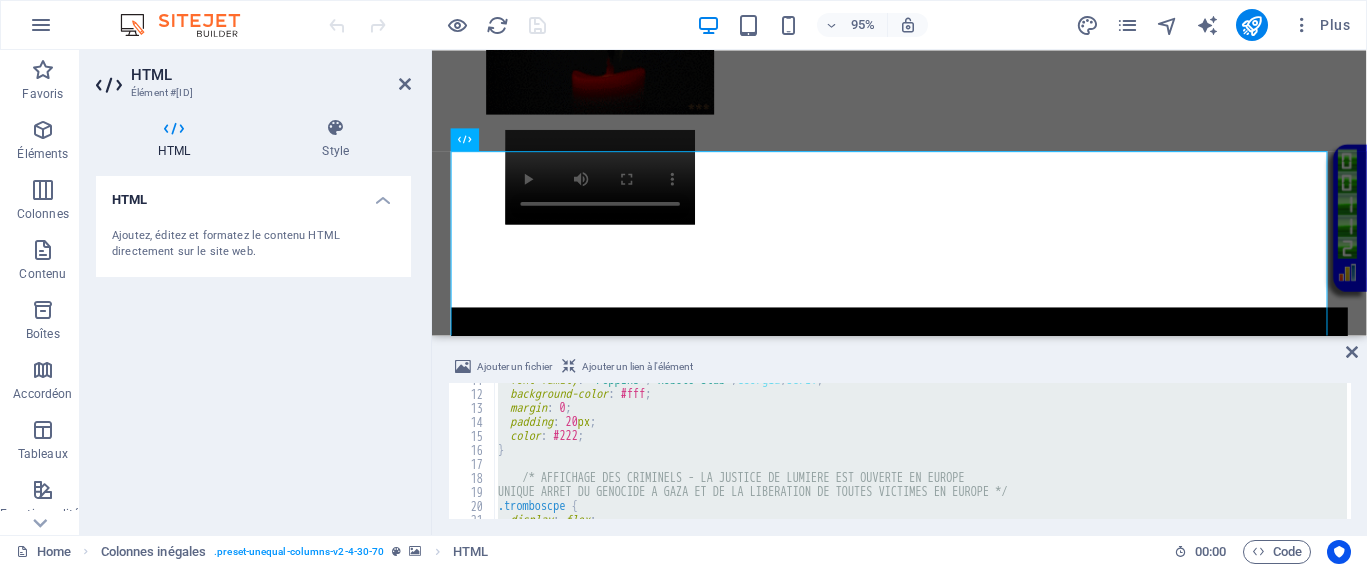 type 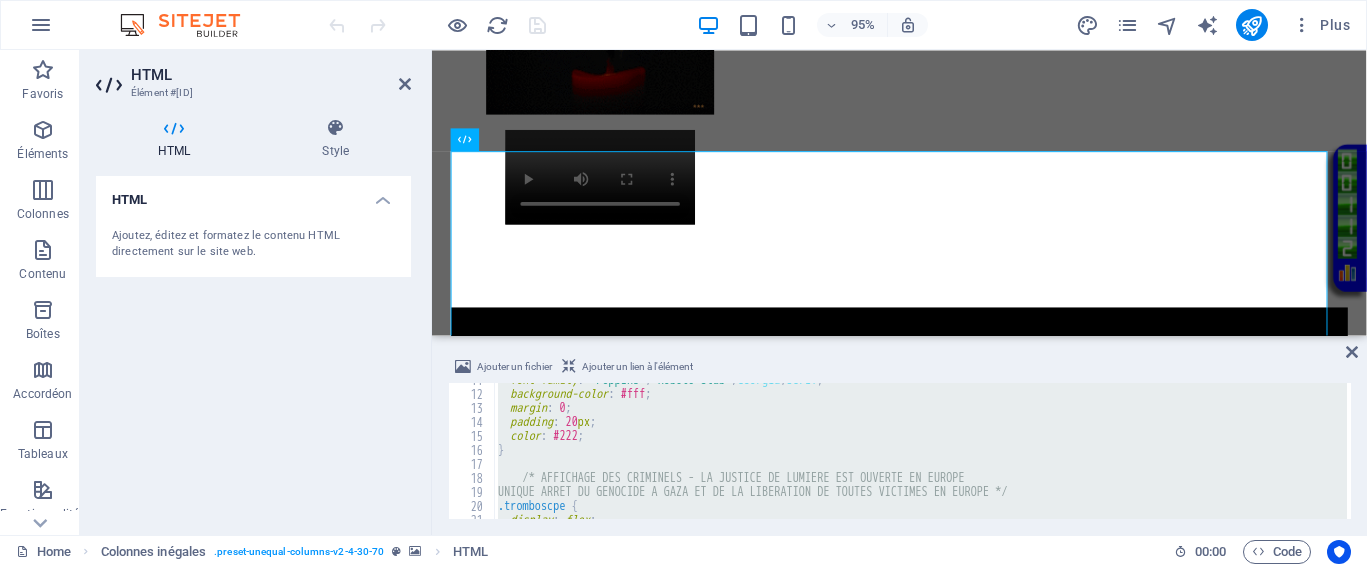 scroll, scrollTop: 2202, scrollLeft: 0, axis: vertical 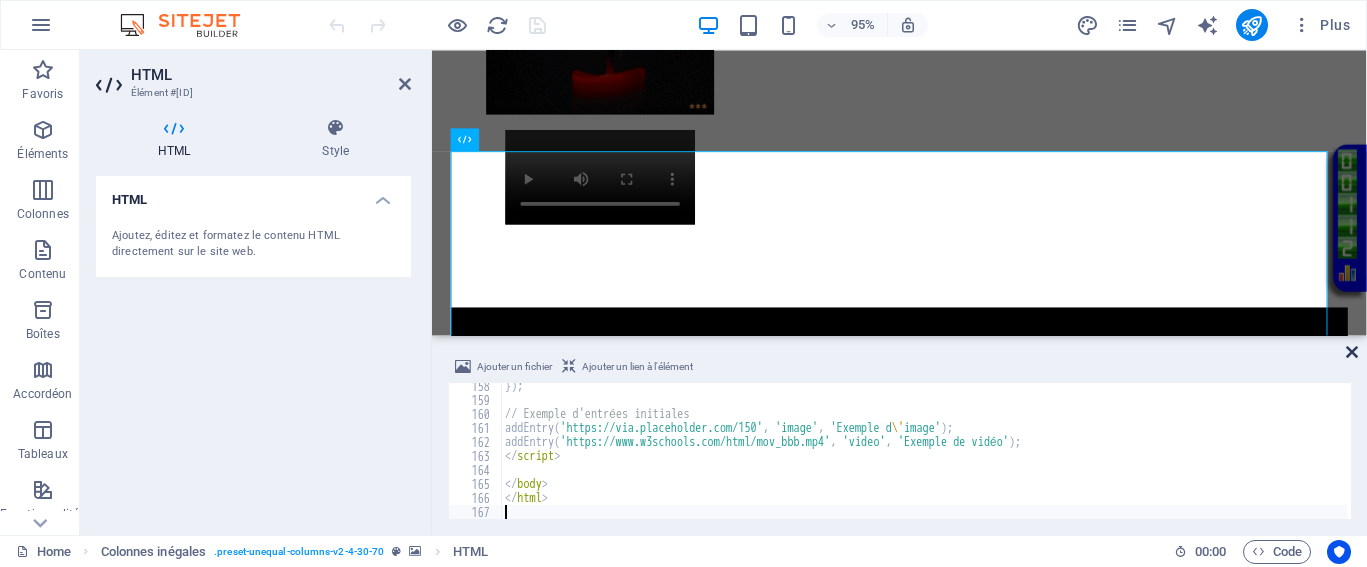 click at bounding box center (1352, 352) 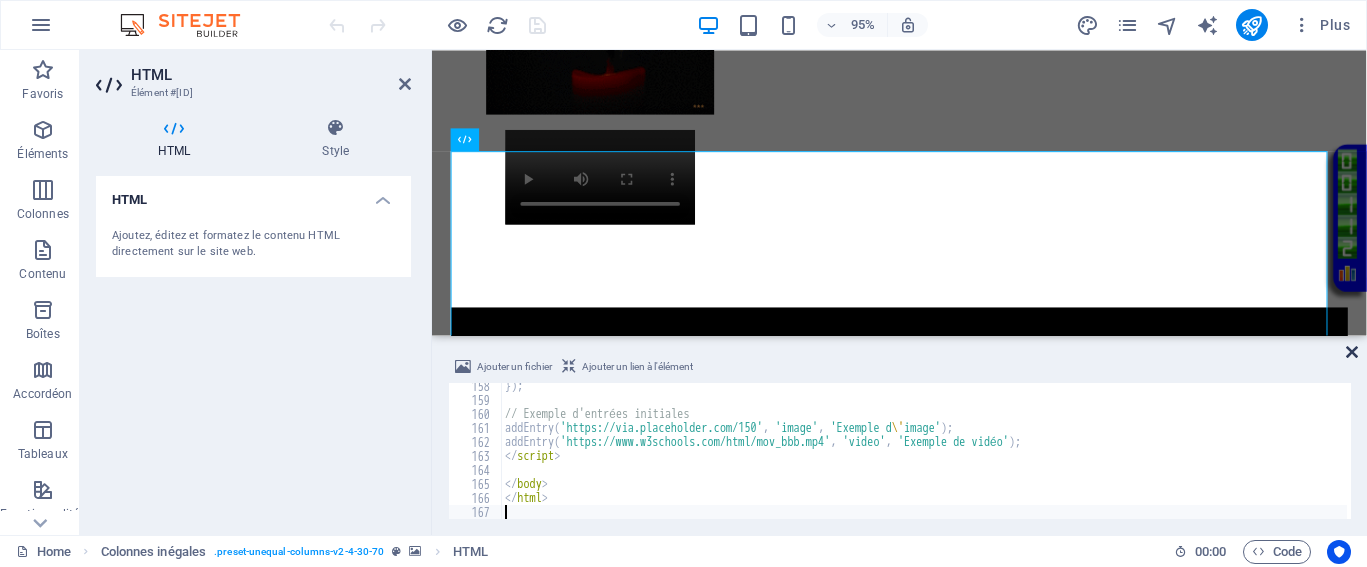 scroll, scrollTop: 931, scrollLeft: 0, axis: vertical 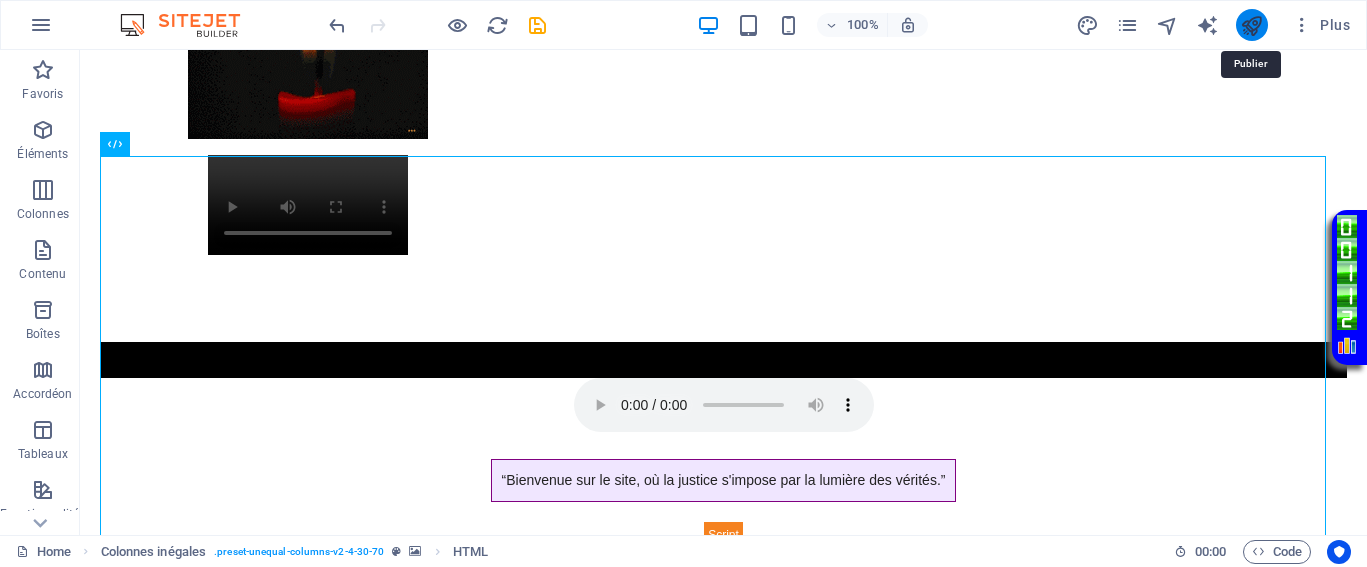 click at bounding box center (1251, 25) 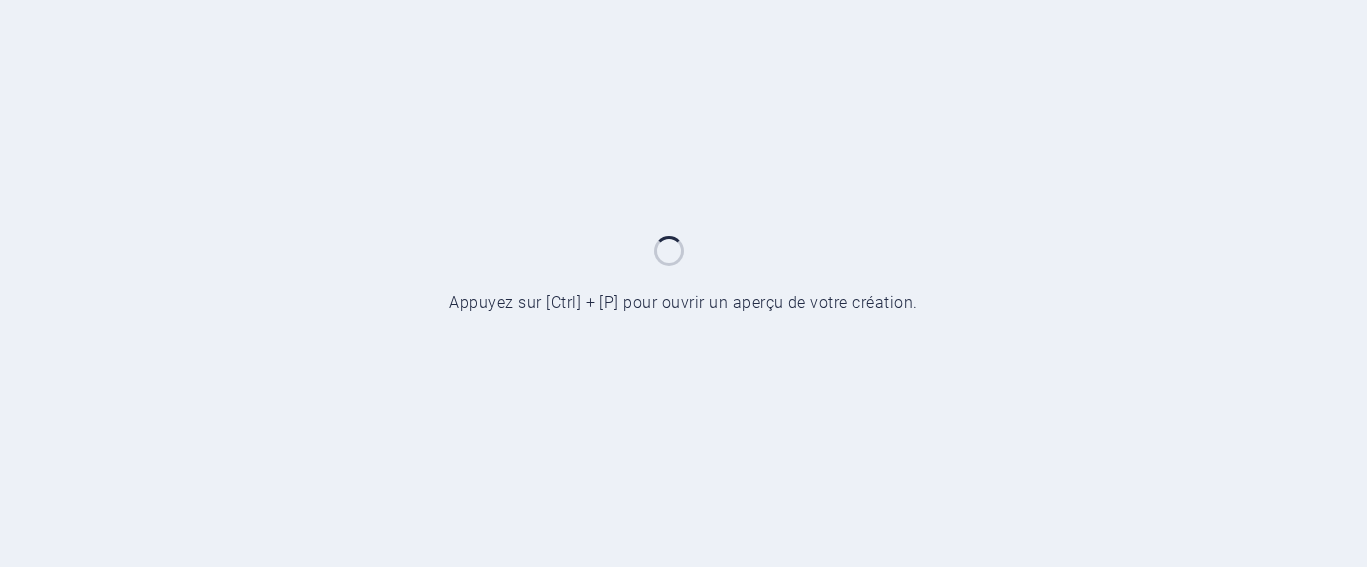 scroll, scrollTop: 0, scrollLeft: 0, axis: both 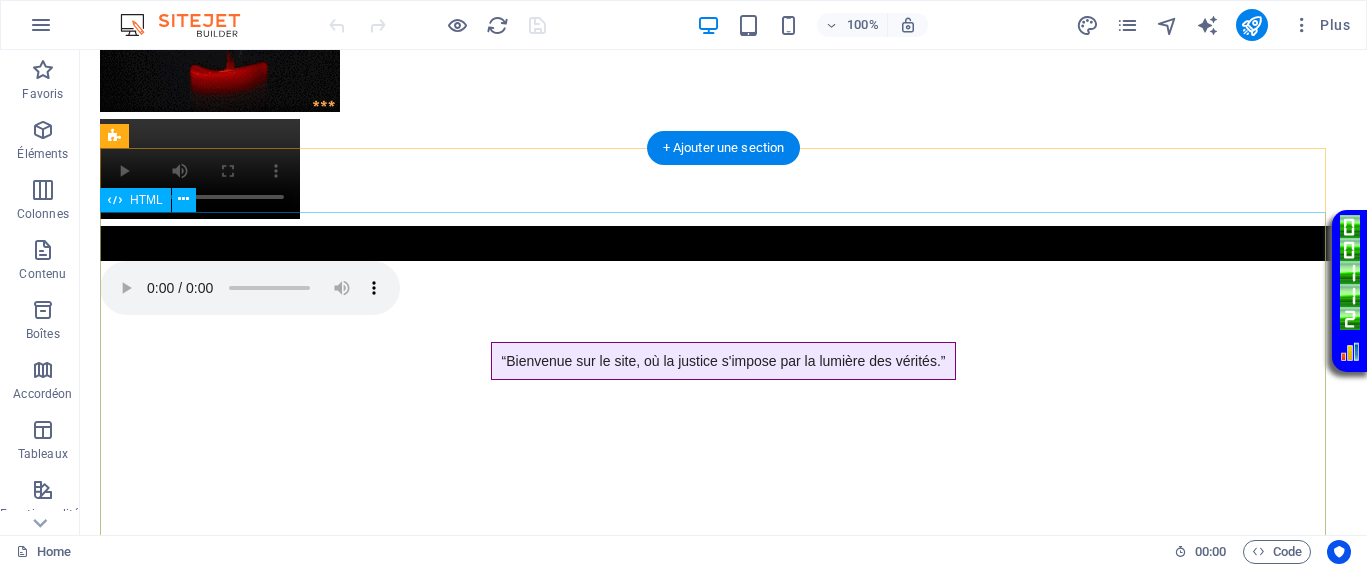 click on "AFFICHAGE DES CRIMINELS - LA JUSTICE DE LUMIERE EST OUVERTE EN EUROPE
UNIQUE ARRET DU GENOCIDE A GAZA ET DE LA LIBERATION DE TOUTES VICTIMES EN EUROPE- democrazisme.com
Tromboscpe interactif
Ajouter une photo ou vidéo" at bounding box center (723, 1441) 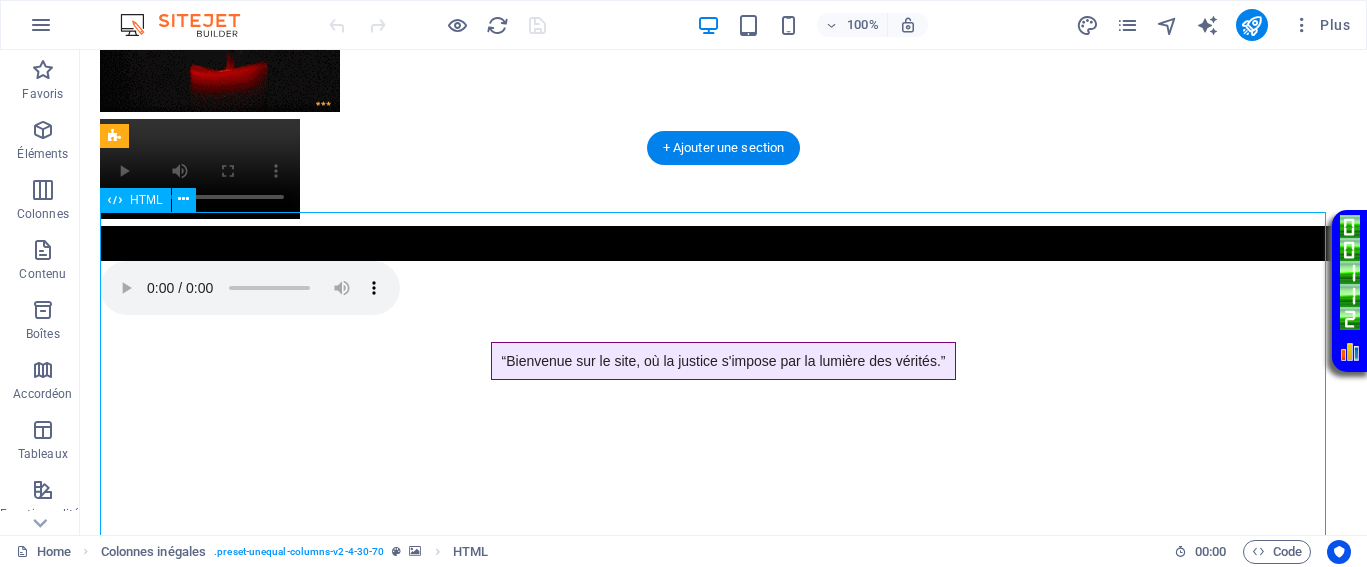 click on "AFFICHAGE DES CRIMINELS - LA JUSTICE DE LUMIERE EST OUVERTE EN EUROPE
UNIQUE ARRET DU GENOCIDE A GAZA ET DE LA LIBERATION DE TOUTES VICTIMES EN EUROPE- democrazisme.com
Tromboscpe interactif
Ajouter une photo ou vidéo" at bounding box center [723, 1441] 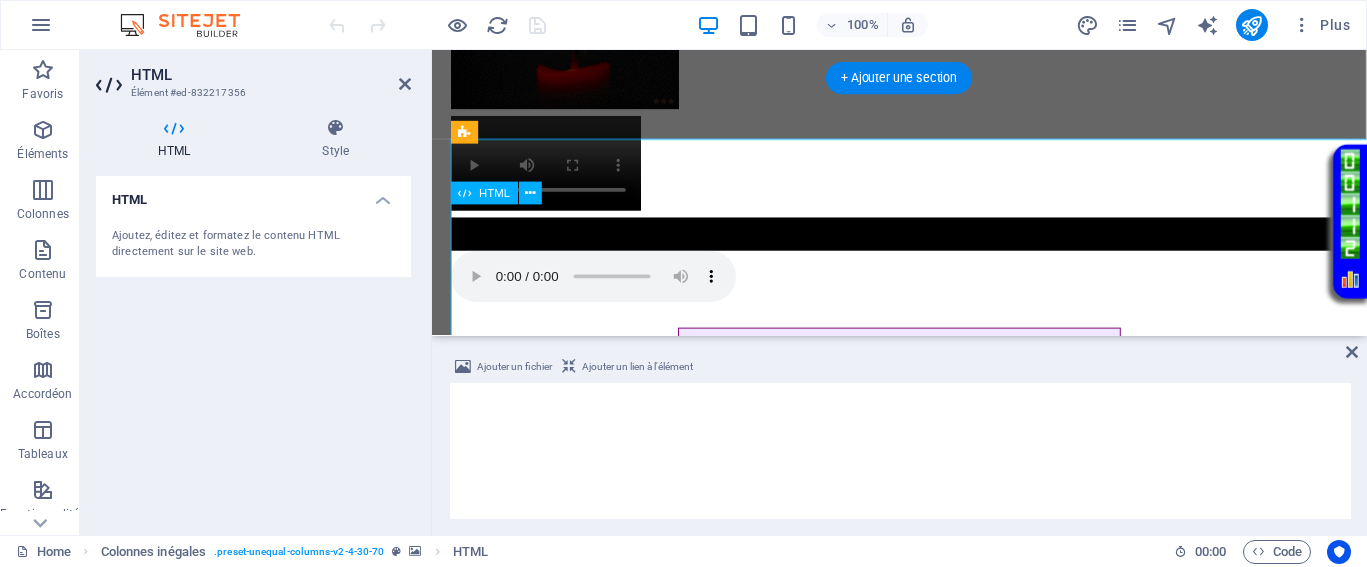 scroll, scrollTop: 944, scrollLeft: 0, axis: vertical 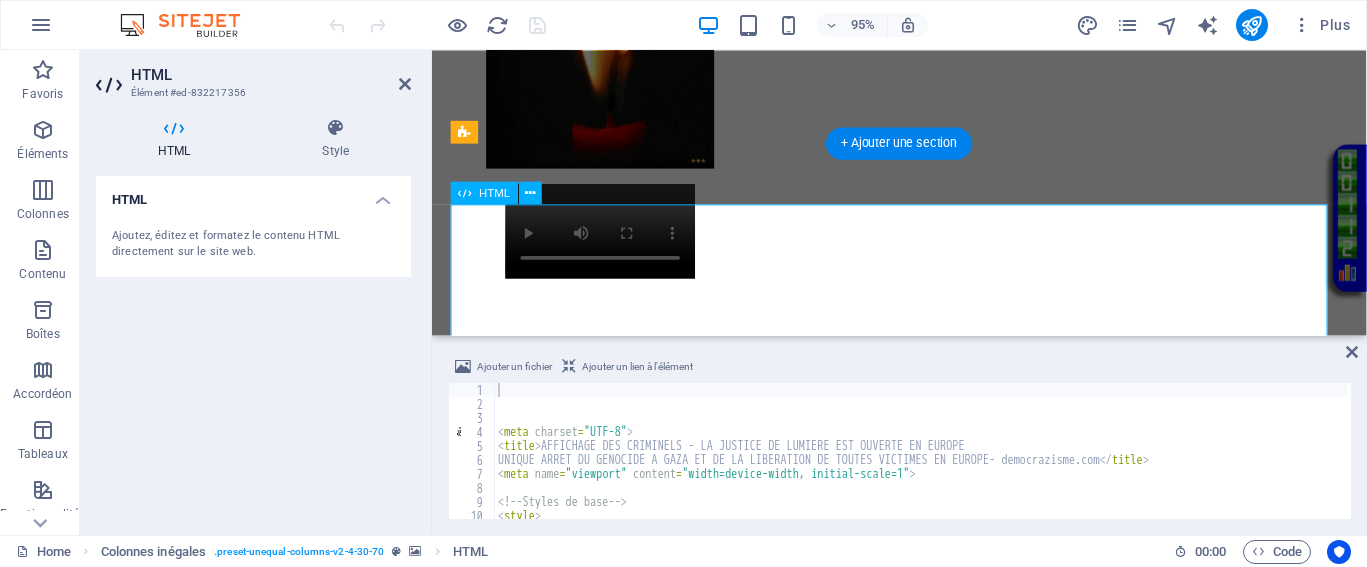 click on "AFFICHAGE DES CRIMINELS - LA JUSTICE DE LUMIERE EST OUVERTE EN EUROPE
UNIQUE ARRET DU GENOCIDE A GAZA ET DE LA LIBERATION DE TOUTES VICTIMES EN EUROPE- democrazisme.com
Tromboscpe interactif
Ajouter une photo ou vidéo" at bounding box center [924, 1688] 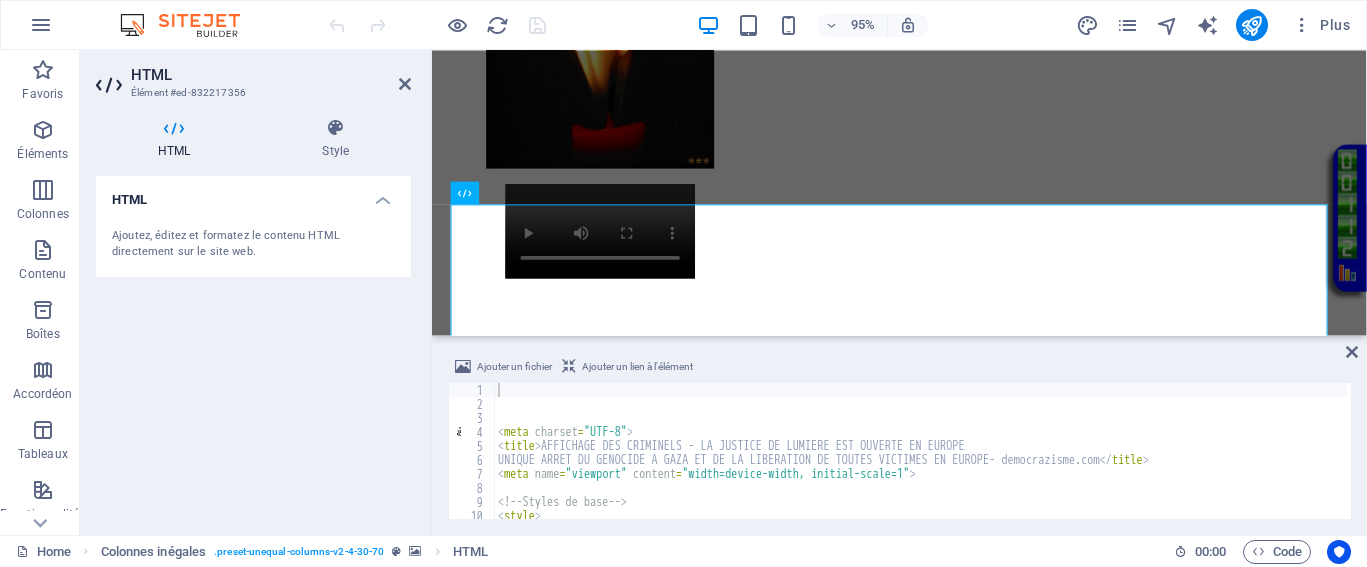 type on "<meta name="viewport" content="width=device-width, initial-scale=1">" 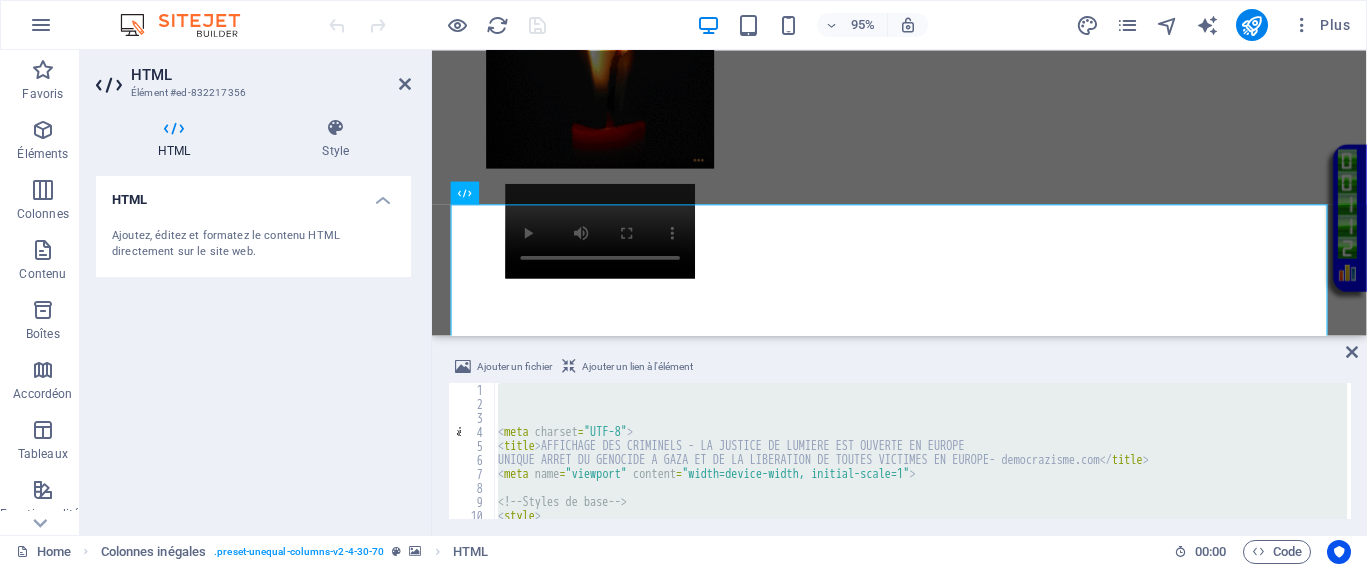 paste 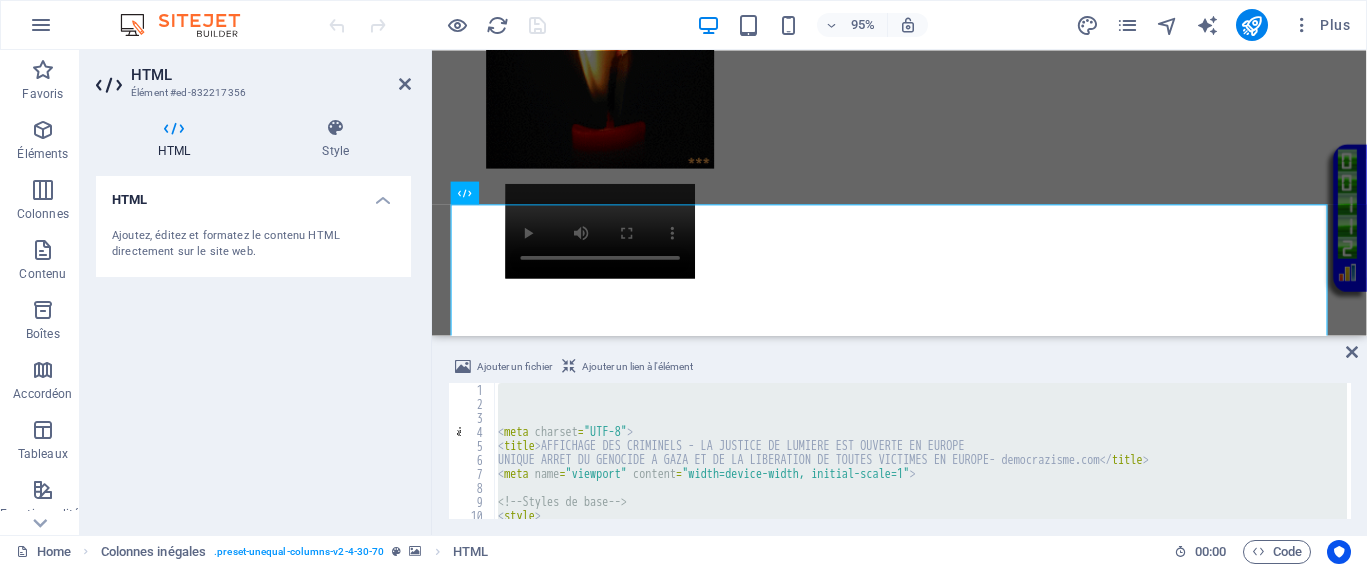 type 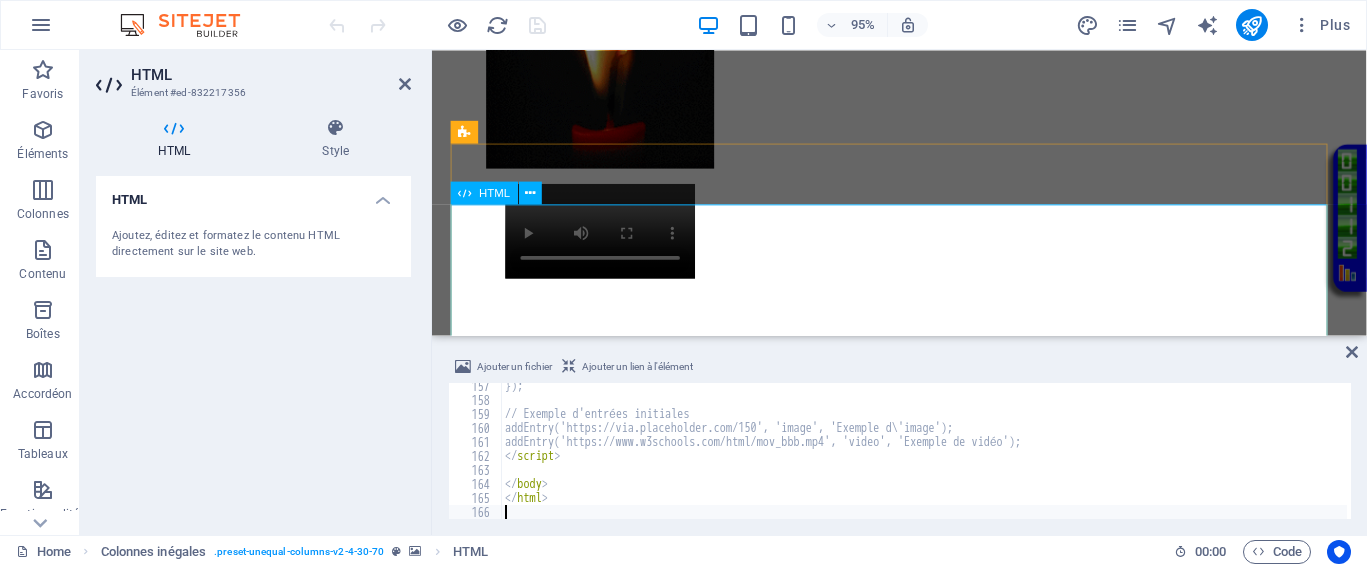 scroll, scrollTop: 2188, scrollLeft: 0, axis: vertical 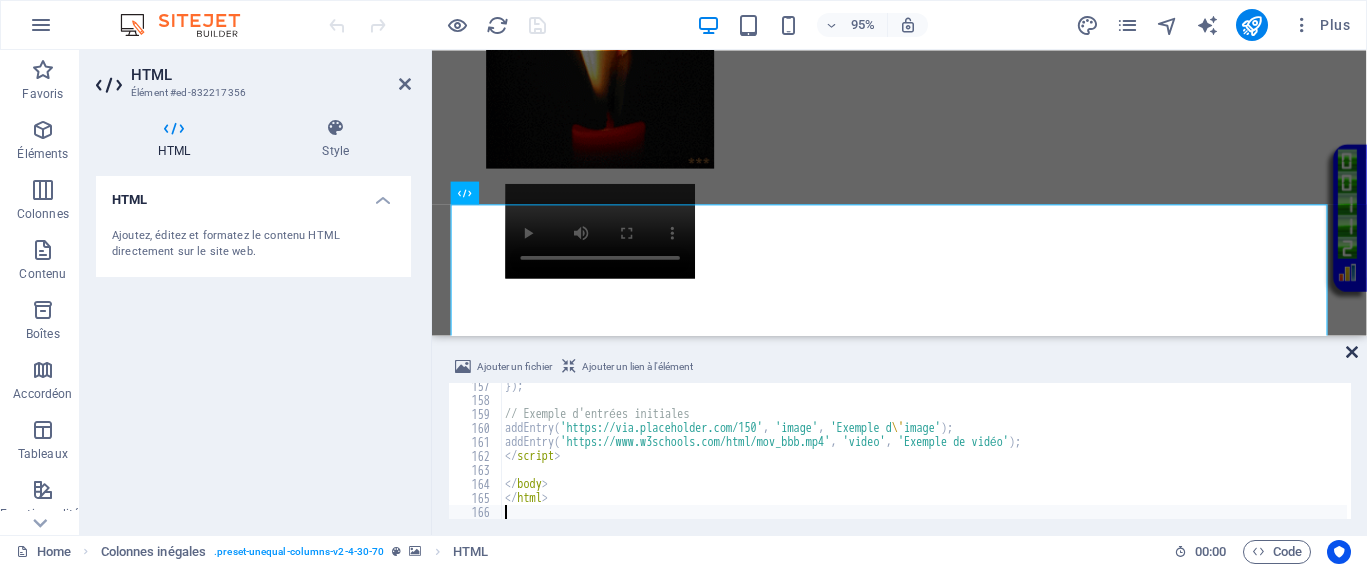 click at bounding box center (1352, 352) 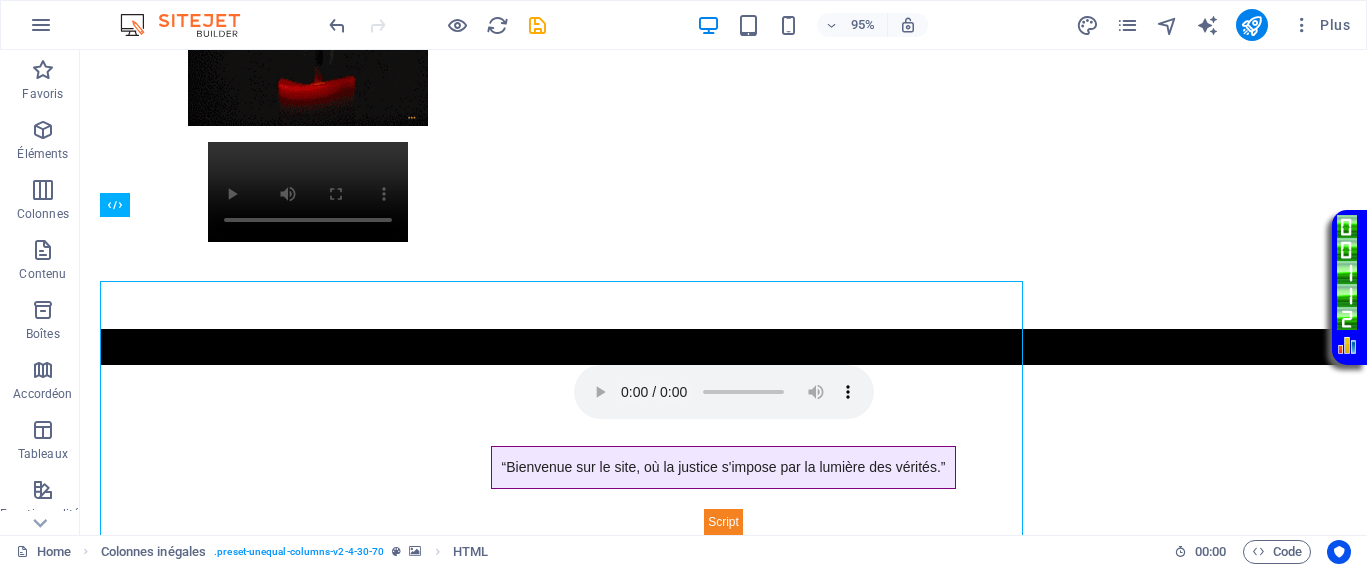 scroll, scrollTop: 875, scrollLeft: 0, axis: vertical 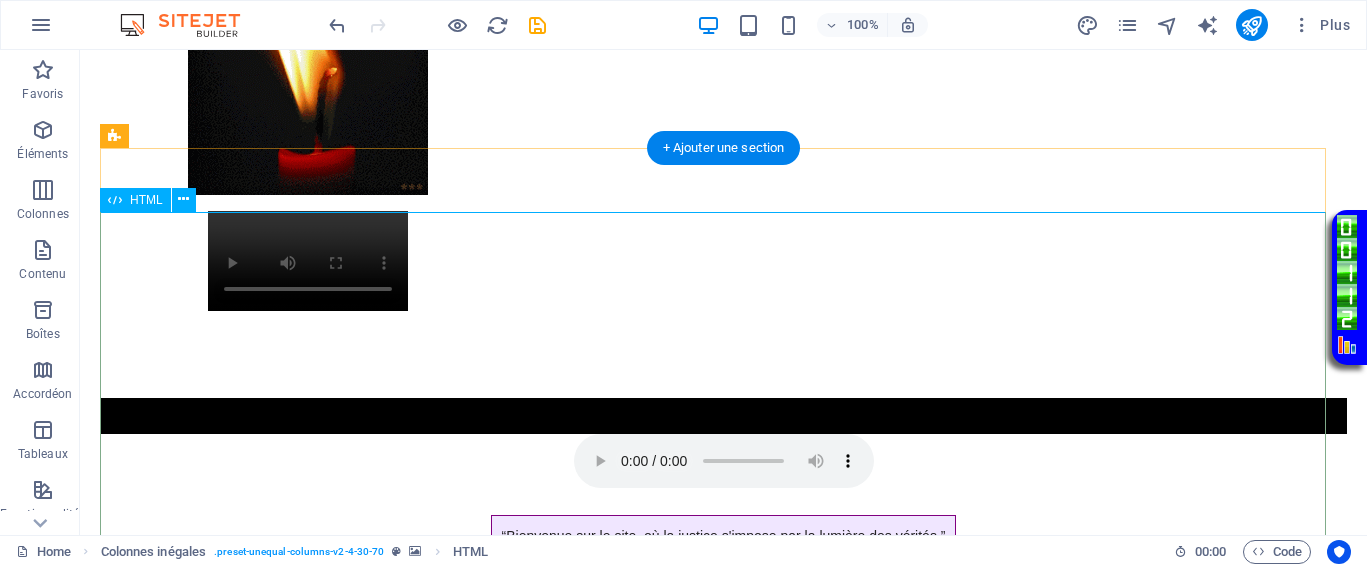 click on "Tromboscpe interactif - democrazisme.com
Tromboscpe interactif
Ajouter une photo ou vidéo" at bounding box center (723, 1709) 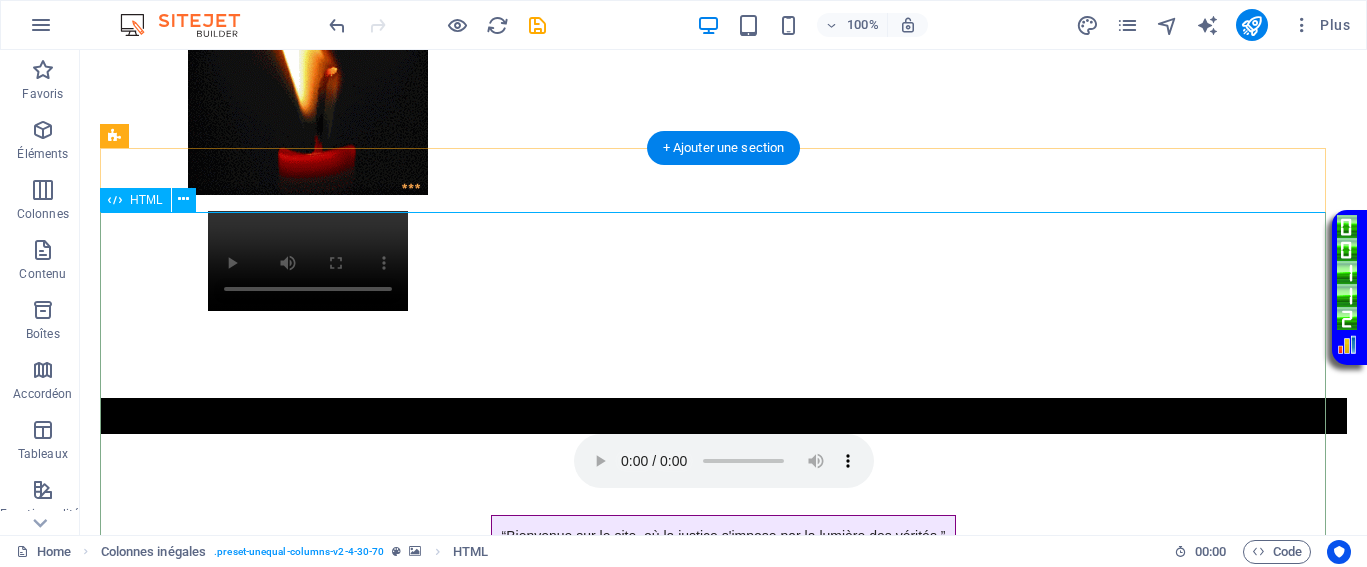 click on "Tromboscpe interactif - democrazisme.com
Tromboscpe interactif
Ajouter une photo ou vidéo" at bounding box center [723, 1709] 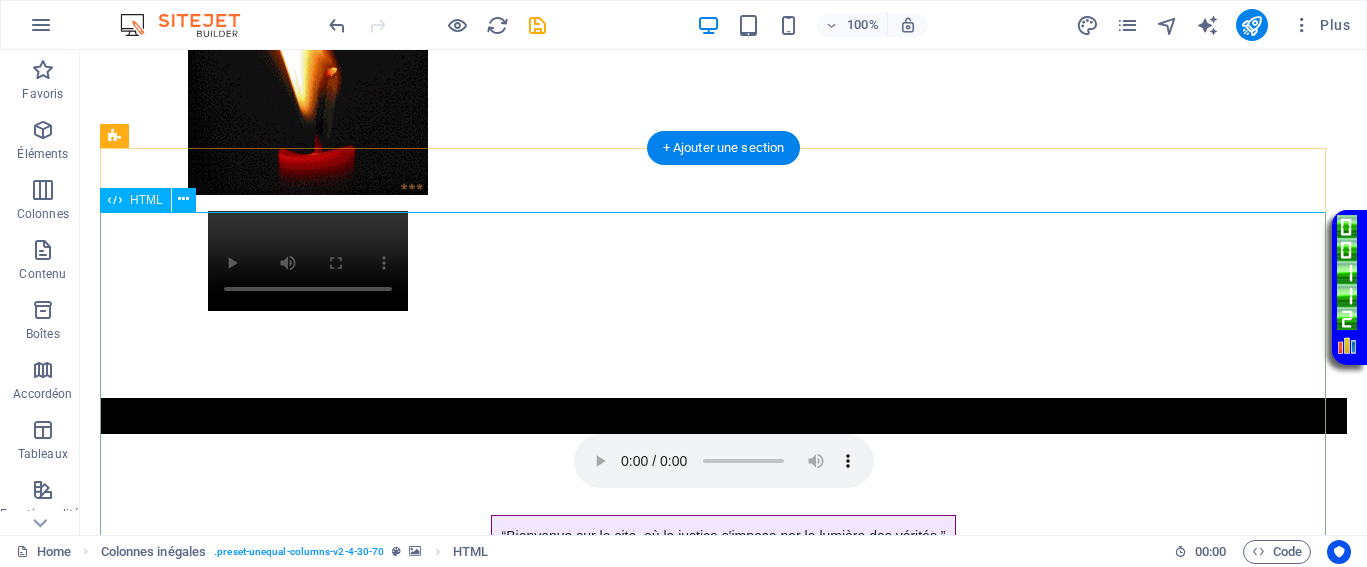 scroll, scrollTop: 944, scrollLeft: 0, axis: vertical 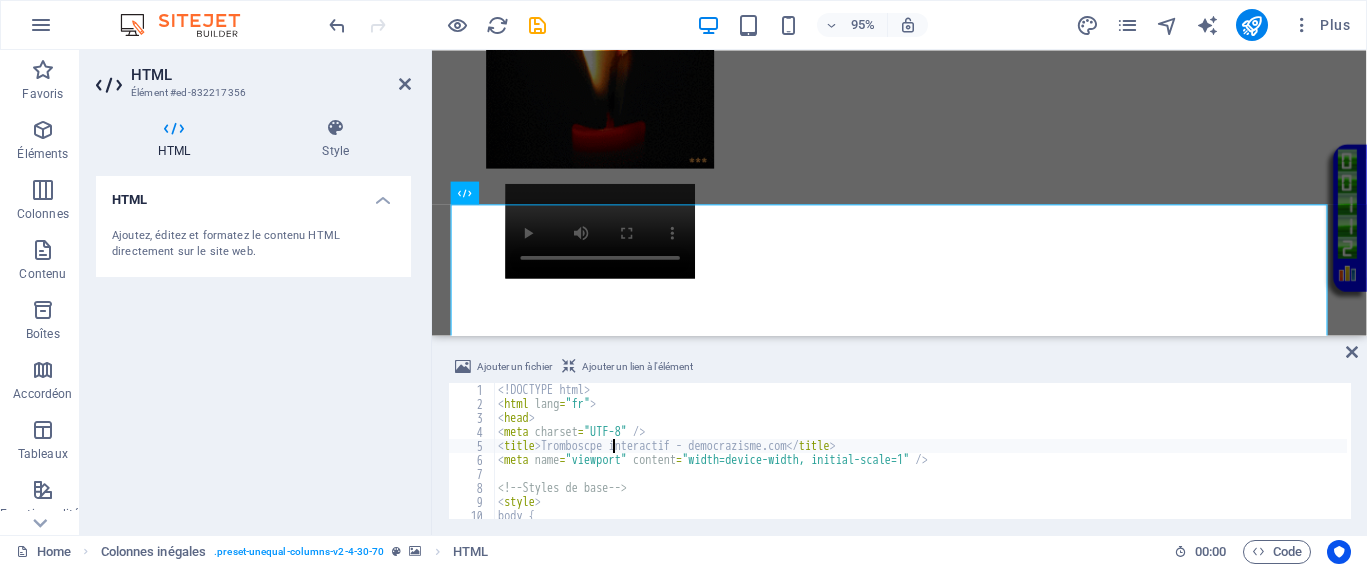 click on "<! DOCTYPE   html > < html   lang = "fr" > < head > < meta   charset = "UTF-8"   /> < title > Tromboscpe interactif - democrazisme.com </ title > < meta   name = "viewport"   content = "width=device-width, initial-scale=1"   /> <!--  Styles de base  --> < style > body   {    font-family :   ' Poppins ' ,  ' Roboto Slab ' ,  Georgia ,  serif ;" at bounding box center (920, 465) 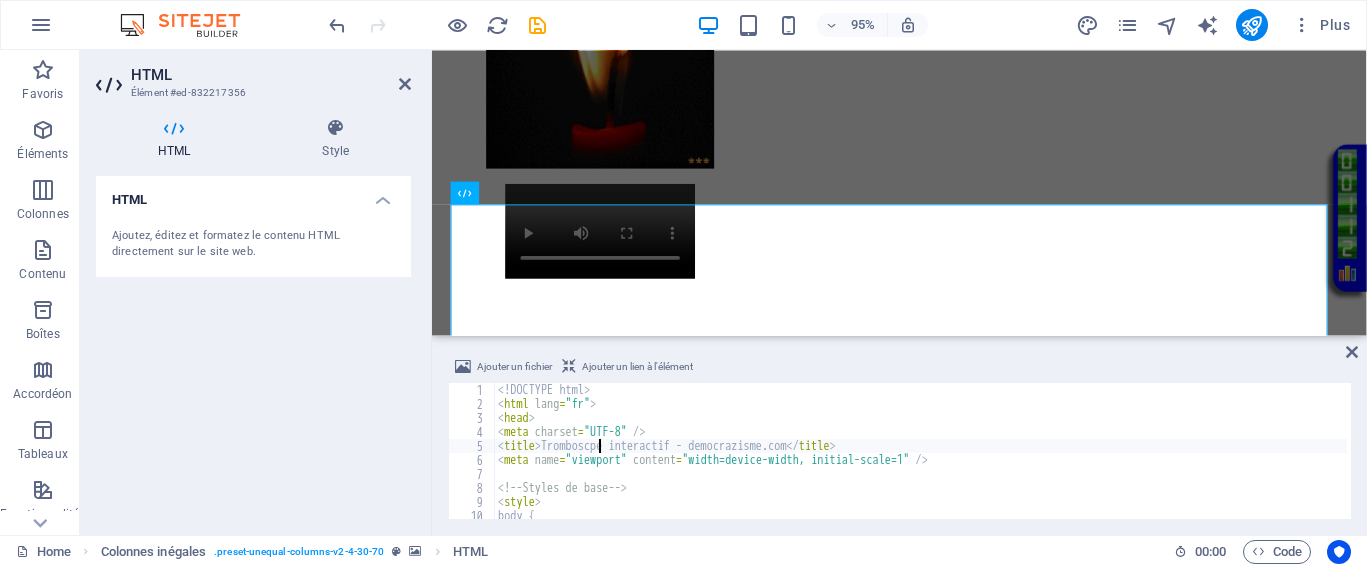 click on "<! DOCTYPE   html > < html   lang = "fr" > < head > < meta   charset = "UTF-8"   /> < title > Tromboscpe interactif - democrazisme.com </ title > < meta   name = "viewport"   content = "width=device-width, initial-scale=1"   /> <!--  Styles de base  --> < style > body   {    font-family :   ' Poppins ' ,  ' Roboto Slab ' ,  Georgia ,  serif ;" at bounding box center [920, 465] 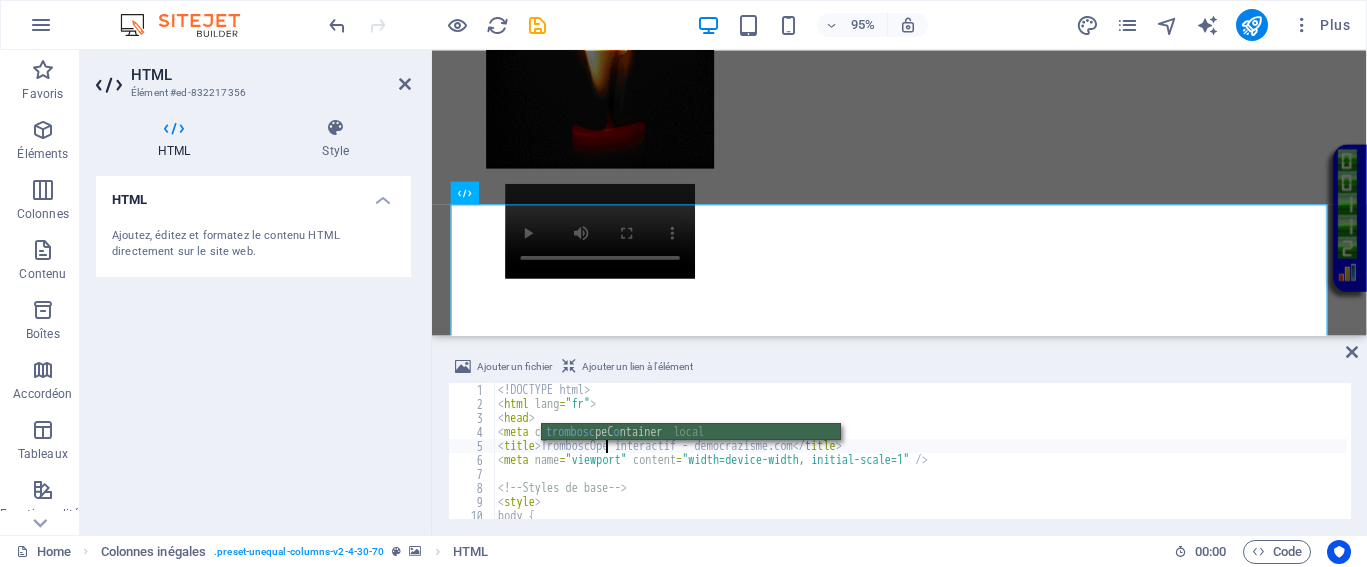 scroll, scrollTop: 0, scrollLeft: 9, axis: horizontal 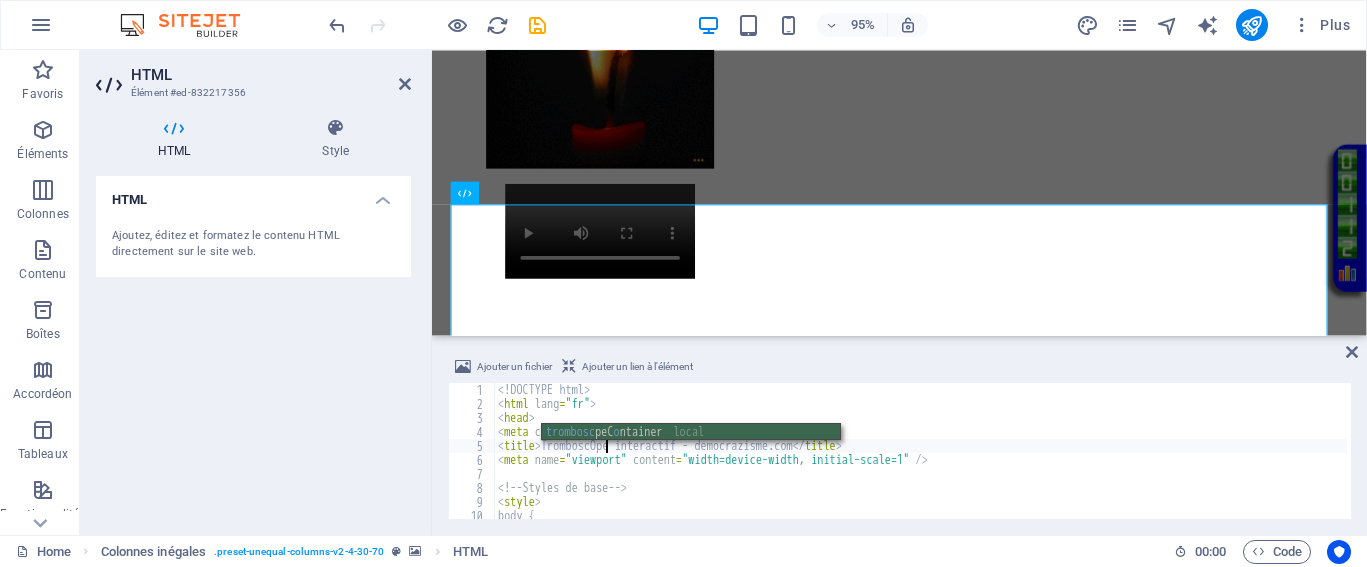 click on "<! DOCTYPE   html > < html   lang = "fr" > < head > < meta   charset = "UTF-8"   /> < title > TromboscOpe interactif - democrazisme.com </ title > < meta   name = "viewport"   content = "width=device-width, initial-scale=1"   /> <!--  Styles de base  --> < style > body   {    font-family :   ' Poppins ' ,  ' Roboto Slab ' ,  Georgia ,  serif ;" at bounding box center [920, 465] 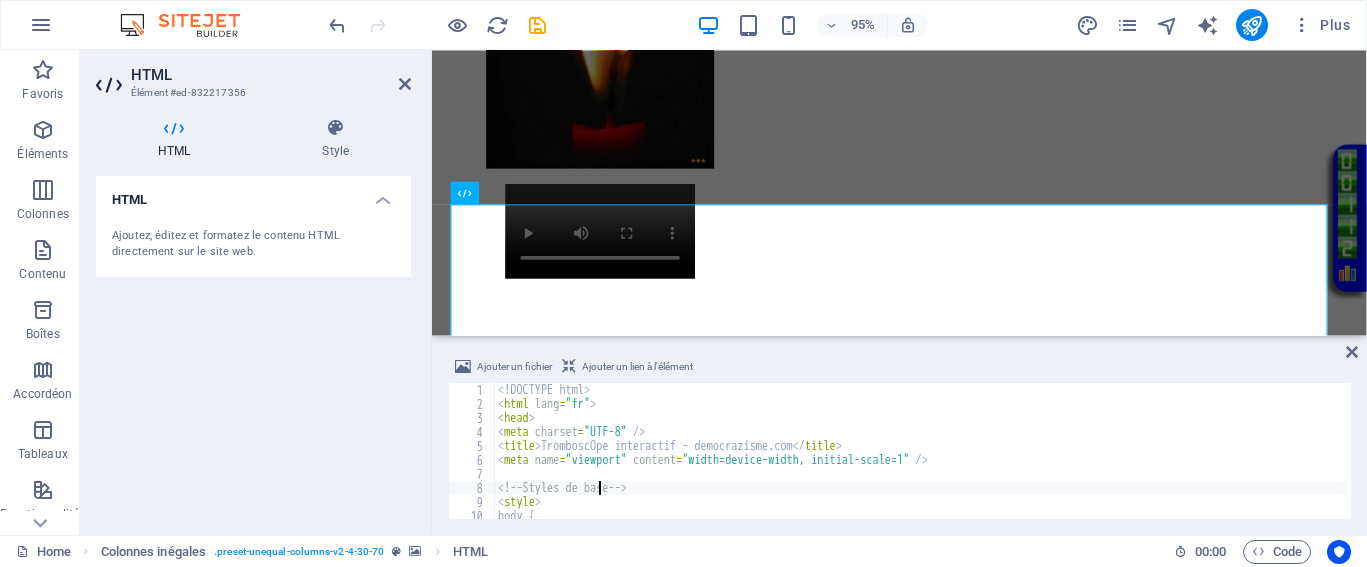 click on "<! DOCTYPE   html > < html   lang = "fr" > < head > < meta   charset = "UTF-8"   /> < title > TromboscOpe interactif - democrazisme.com </ title > < meta   name = "viewport"   content = "width=device-width, initial-scale=1"   /> <!--  Styles de base  --> < style > body   {    font-family :   ' Poppins ' ,  ' Roboto Slab ' ,  Georgia ,  serif ;" at bounding box center [920, 465] 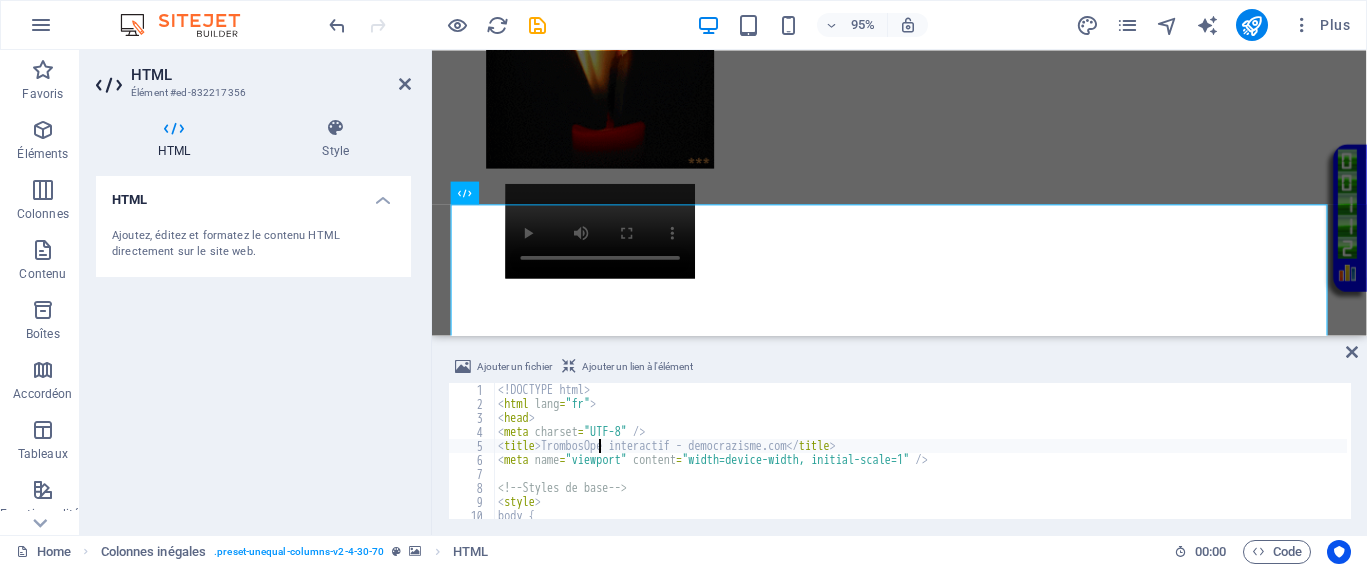 click on "<! DOCTYPE   html > < html   lang = "fr" > < head > < meta   charset = "UTF-8"   /> < title > TrombosOpe interactif - democrazisme.com </ title > < meta   name = "viewport"   content = "width=device-width, initial-scale=1"   /> <!--  Styles de base  --> < style > body   {    font-family :   ' Poppins ' ,  ' Roboto Slab ' ,  Georgia ,  serif ;" at bounding box center [920, 465] 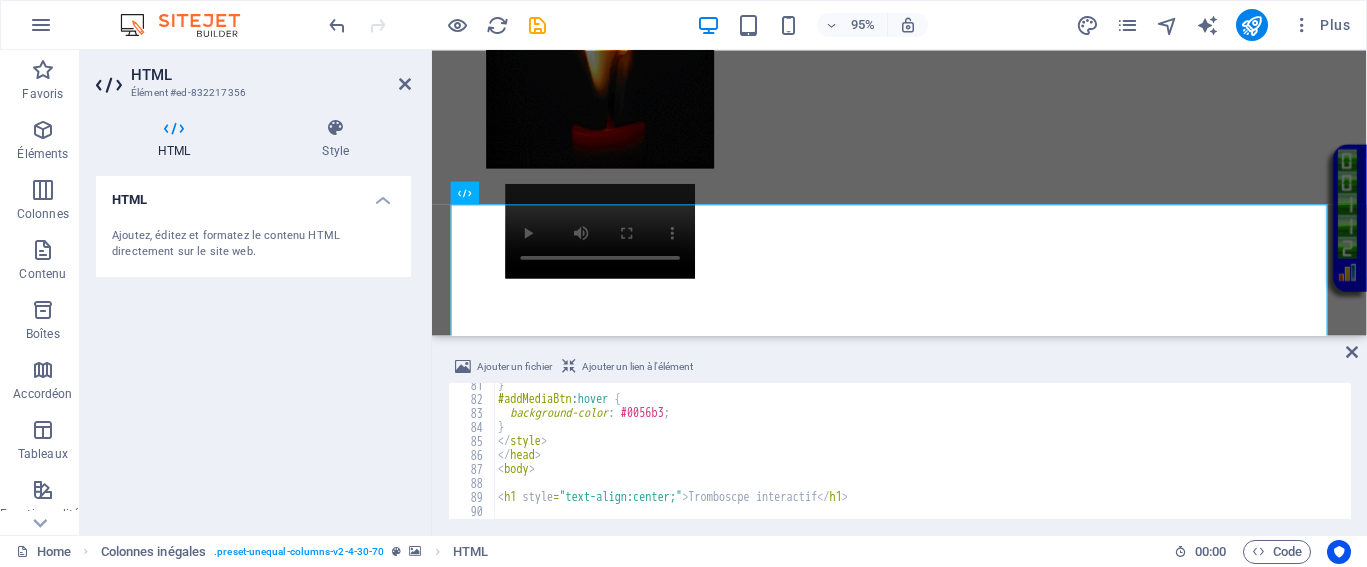 scroll, scrollTop: 1200, scrollLeft: 0, axis: vertical 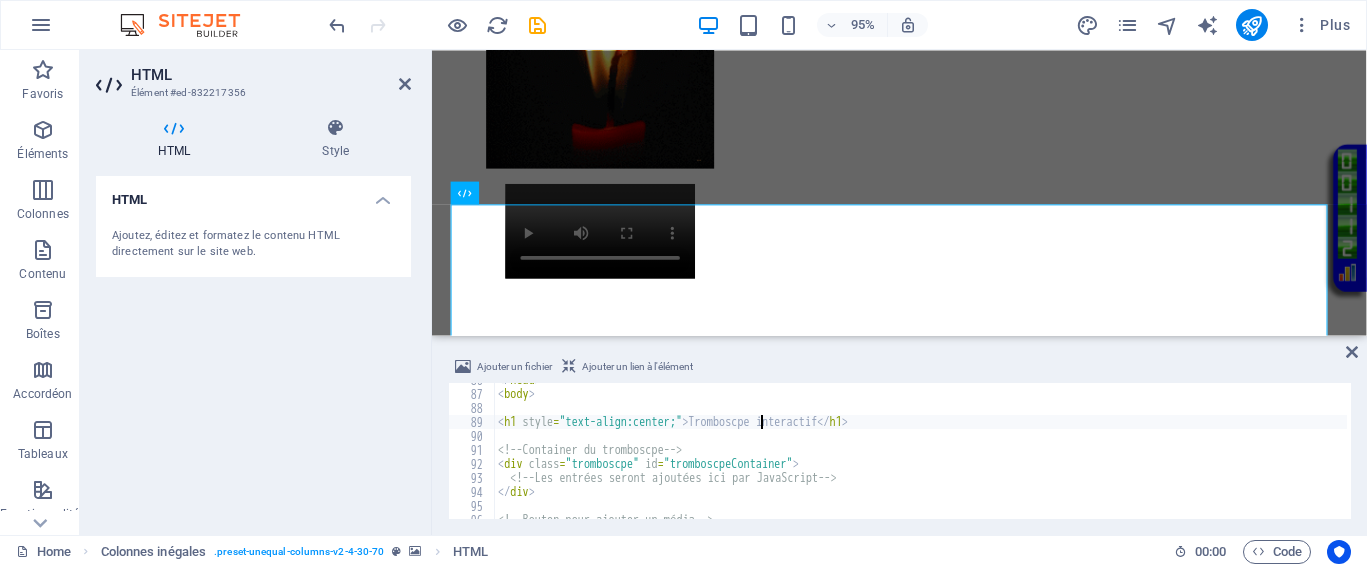 click on "</ head > < body > < h1   style = "text-align:center;" > Tromboscpe interactif </ h1 > <!--  Container du tromboscpe  --> < div   class = "tromboscpe"   id = "tromboscpeContainer" >    <!--  Les entrées seront ajoutées ici par JavaScript  --> </ div > <!--  Bouton pour ajouter un média  -->" at bounding box center (920, 455) 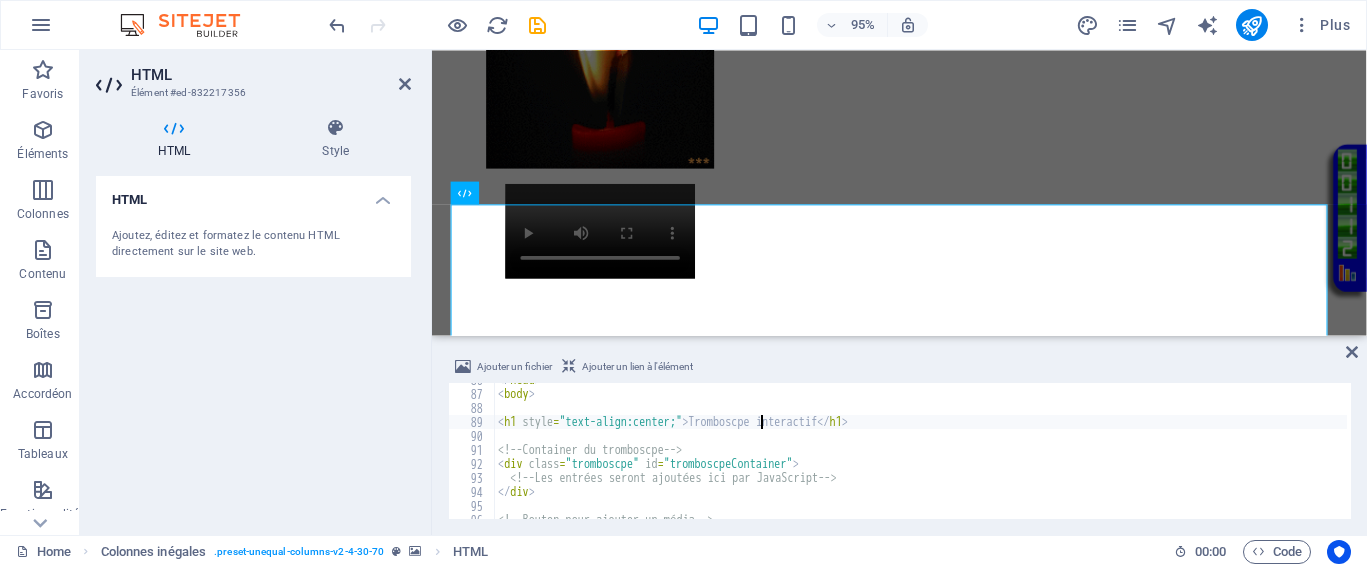 scroll, scrollTop: 0, scrollLeft: 22, axis: horizontal 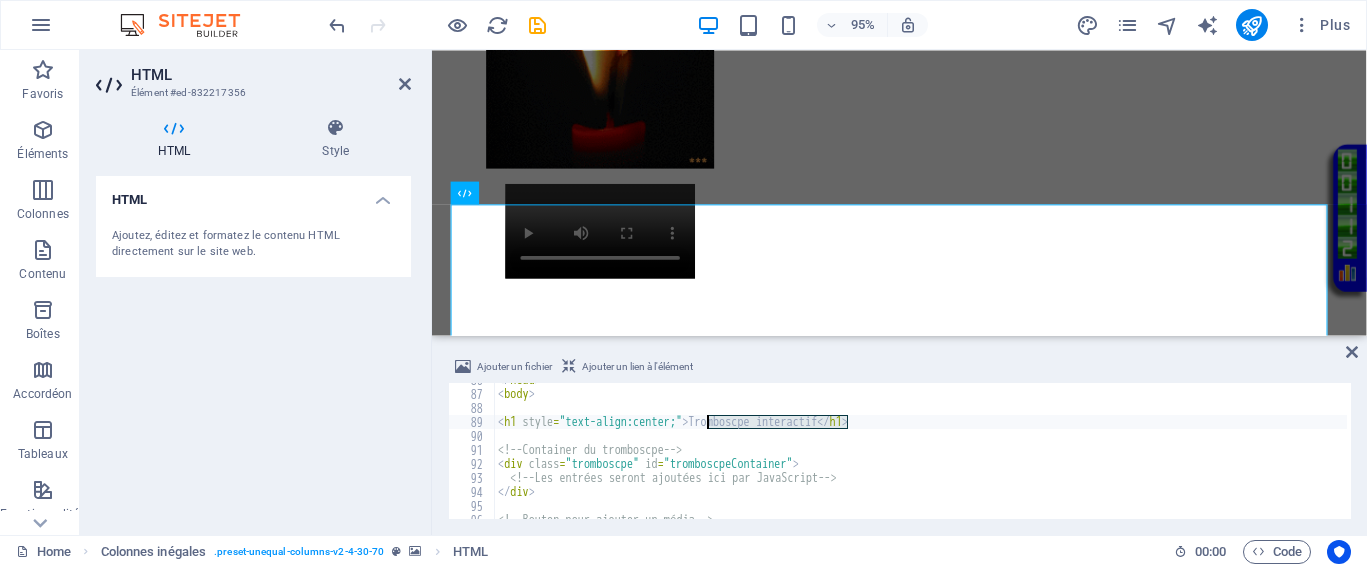drag, startPoint x: 848, startPoint y: 420, endPoint x: 709, endPoint y: 423, distance: 139.03236 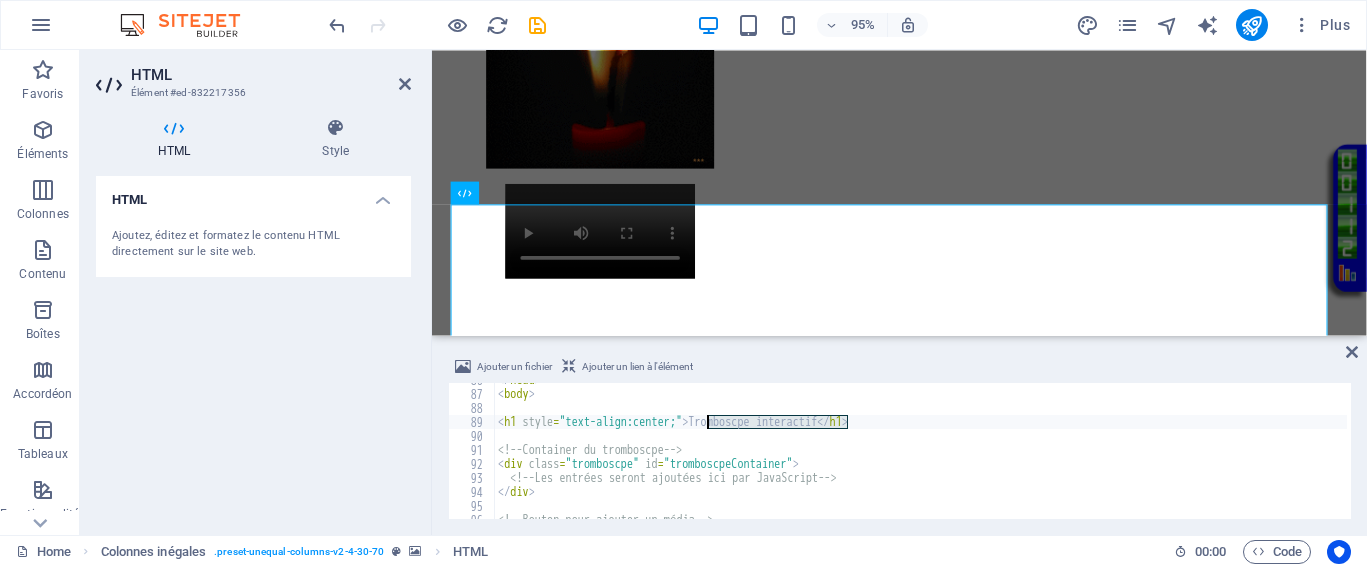 click on "</ head > < body > < h1   style = "text-align:center;" > Tromboscpe interactif </ h1 > <!--  Container du tromboscpe  --> < div   class = "tromboscpe"   id = "tromboscpeContainer" >    <!--  Les entrées seront ajoutées ici par JavaScript  --> </ div > <!--  Bouton pour ajouter un média  -->" at bounding box center [920, 455] 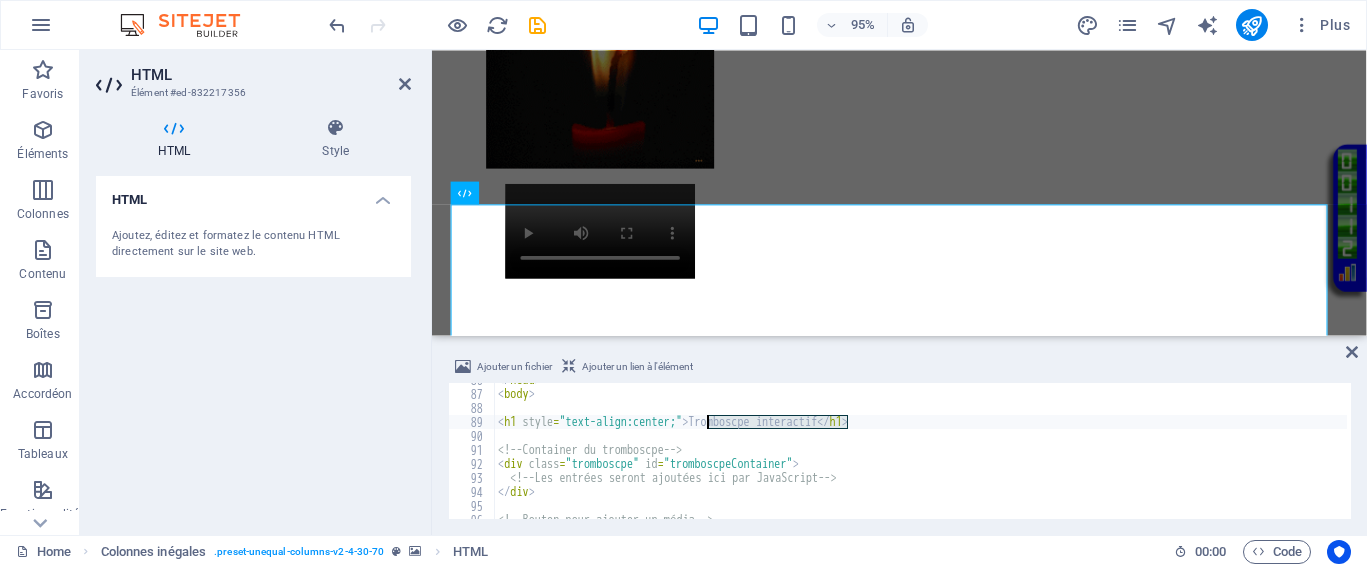 paste on "Cette démarche vise à mettre fin aux atrocités, notamment le génocide à Gaza, et à assurer la libération de toutes les victimes de violences à travers le monde, y compris en Europe. Une véritable justice éclairée, basée sur la transparence et la responsabilité, est nécessaire pour construire un avenir plus juste et humain." 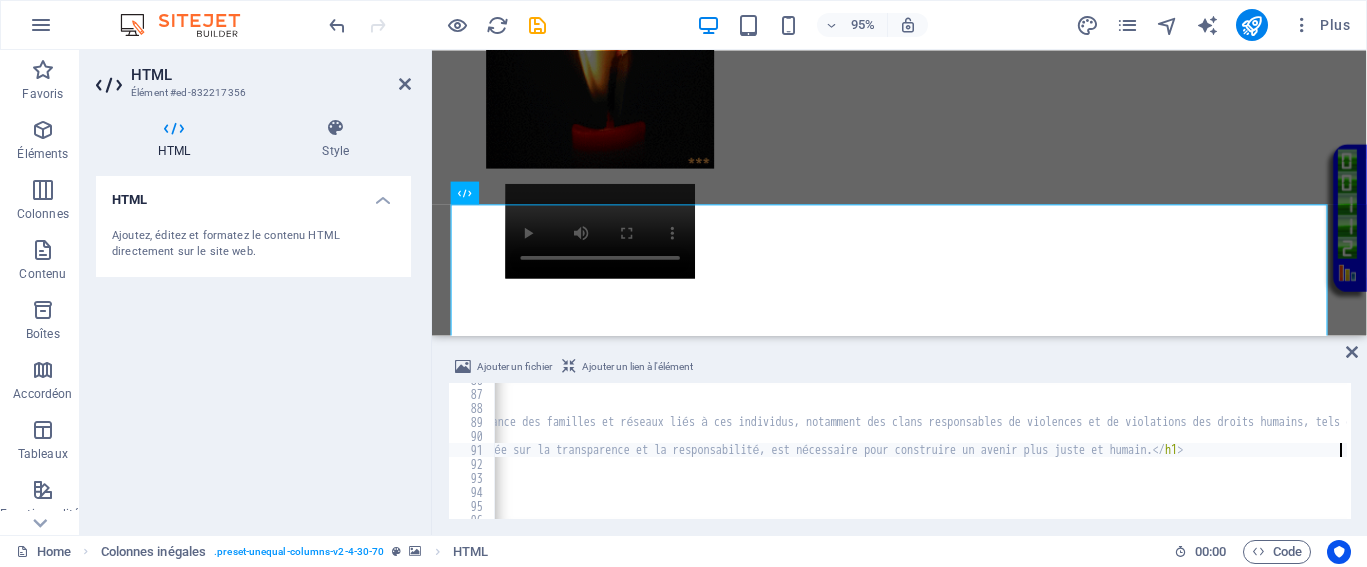 scroll, scrollTop: 0, scrollLeft: 1341, axis: horizontal 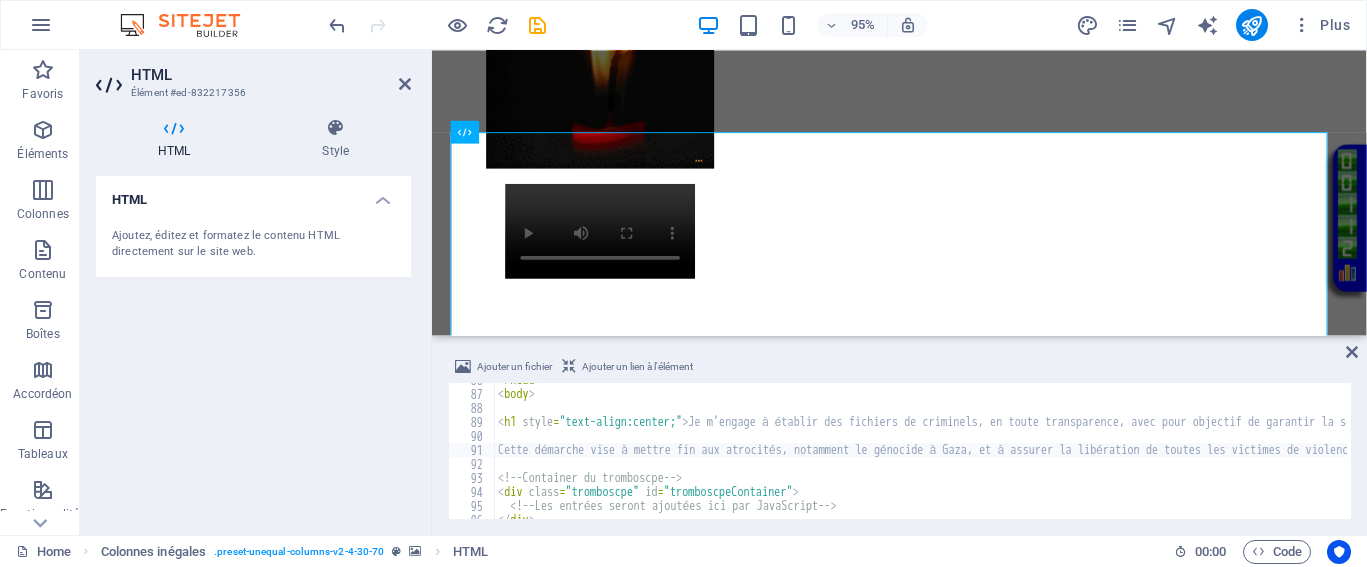 click on "</ head > < body > < h1   style = "text-align:center;" > Je m’engage à établir des fichiers de criminels, en toute transparence, avec pour objectif de garantir la sécurité de tous, sans discrimination. Ce processus inclut également la surveillance des familles et réseaux liés à ces individus, notamment des clans responsables de violences et de violations des droits humains, tels que ceux liés à la famille Netanyahu. Cette démarche vise à mettre fin aux atrocités, notamment le génocide à Gaza, et à assurer la libération de toutes les victimes de violences à travers le monde, y compris en Europe. Une véritable justice éclairée, basée sur la transparence et la responsabilité, est nécessaire pour construire un avenir plus juste et humain. </ h1 > <!--  Container du tromboscpe  --> < div   class = "tromboscpe"   id = "tromboscpeContainer" >    <!--  Les entrées seront ajoutées ici par JavaScript  --> </ div >" at bounding box center (1822, 453) 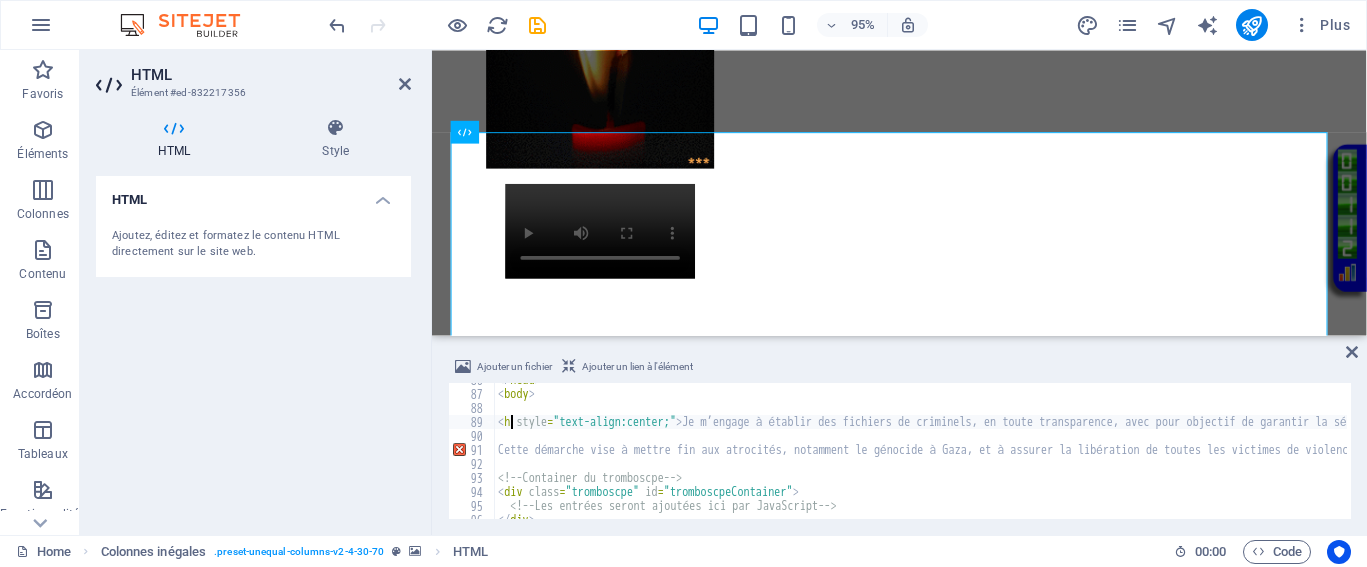 scroll, scrollTop: 0, scrollLeft: 2, axis: horizontal 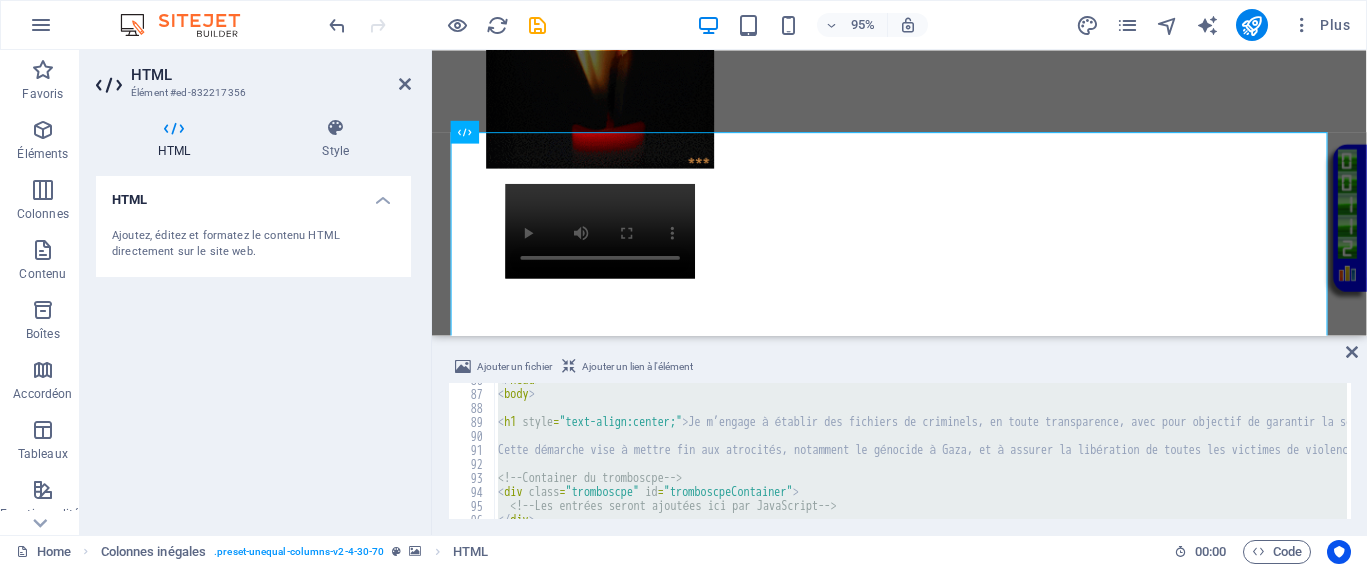 paste on "Cette démarche vise à mettre fin aux atrocités" 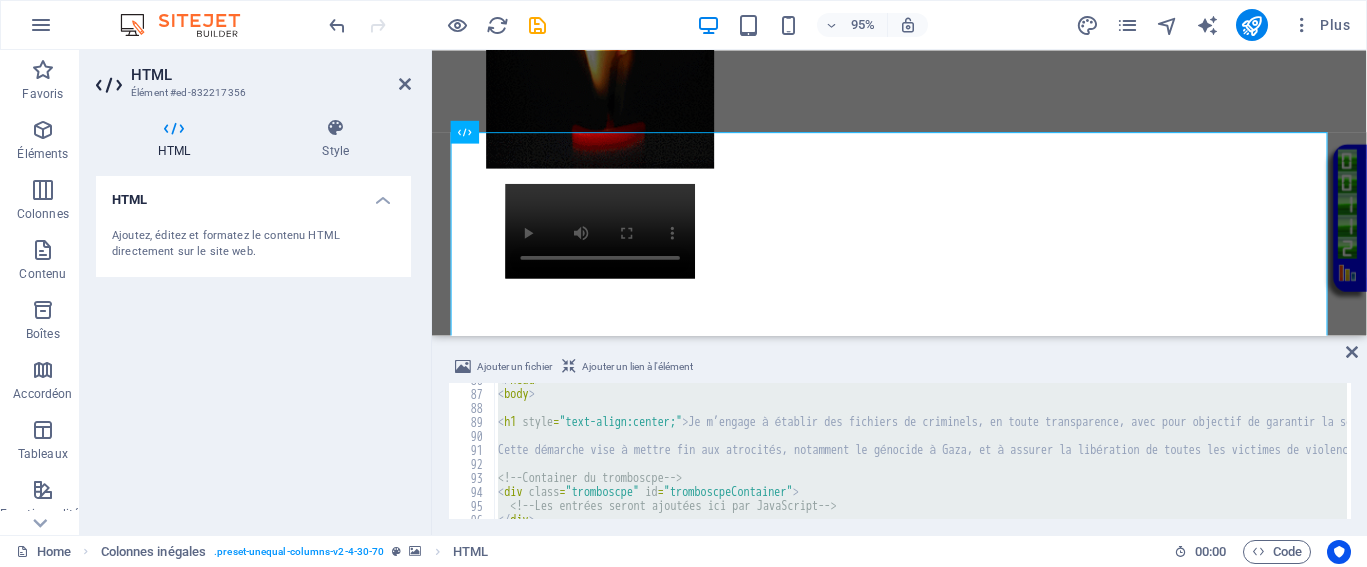 type on "Cette démarche vise à mettre fin aux atrocités" 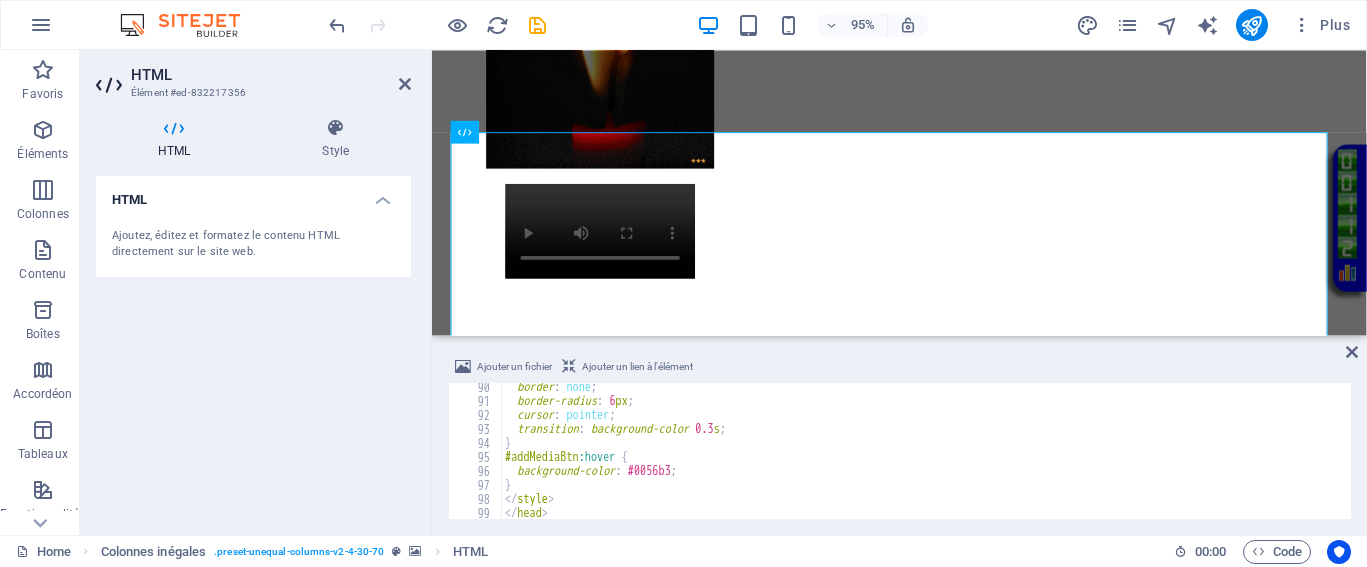scroll, scrollTop: 1249, scrollLeft: 0, axis: vertical 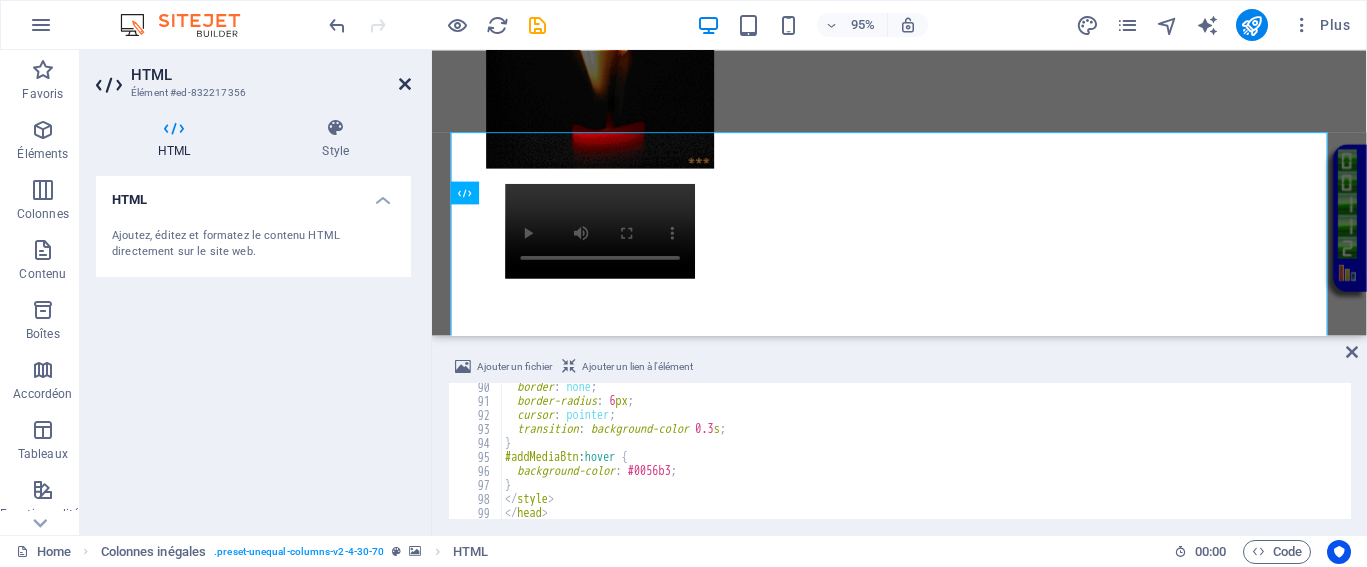 drag, startPoint x: 410, startPoint y: 81, endPoint x: 354, endPoint y: 236, distance: 164.80595 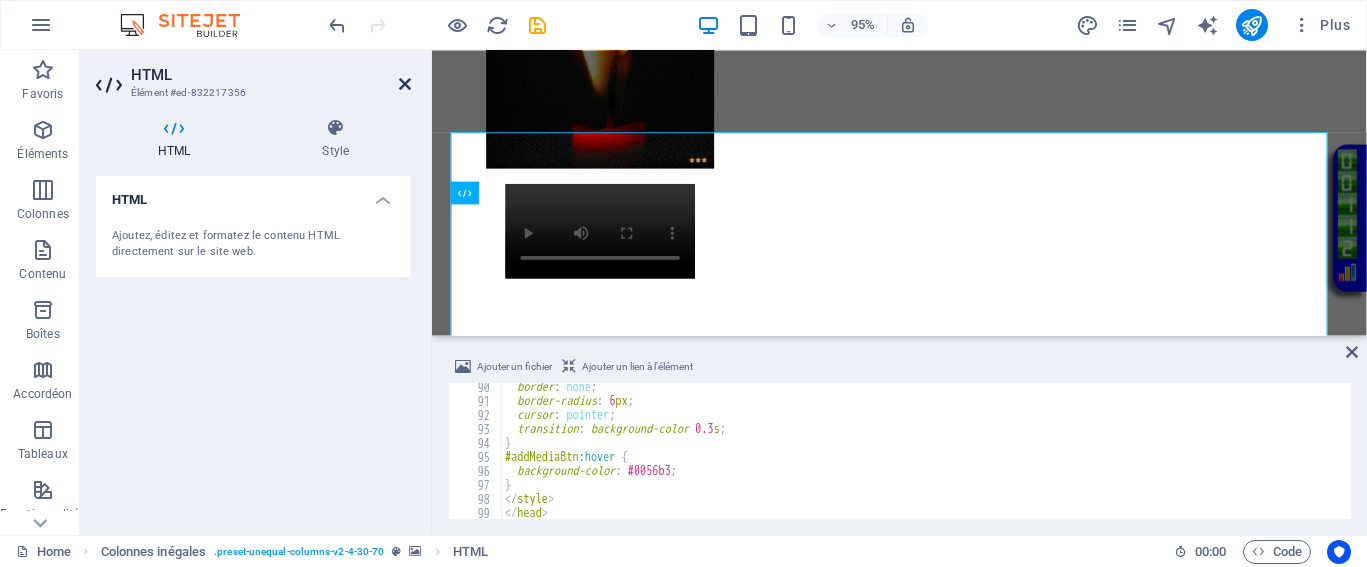 click at bounding box center (405, 84) 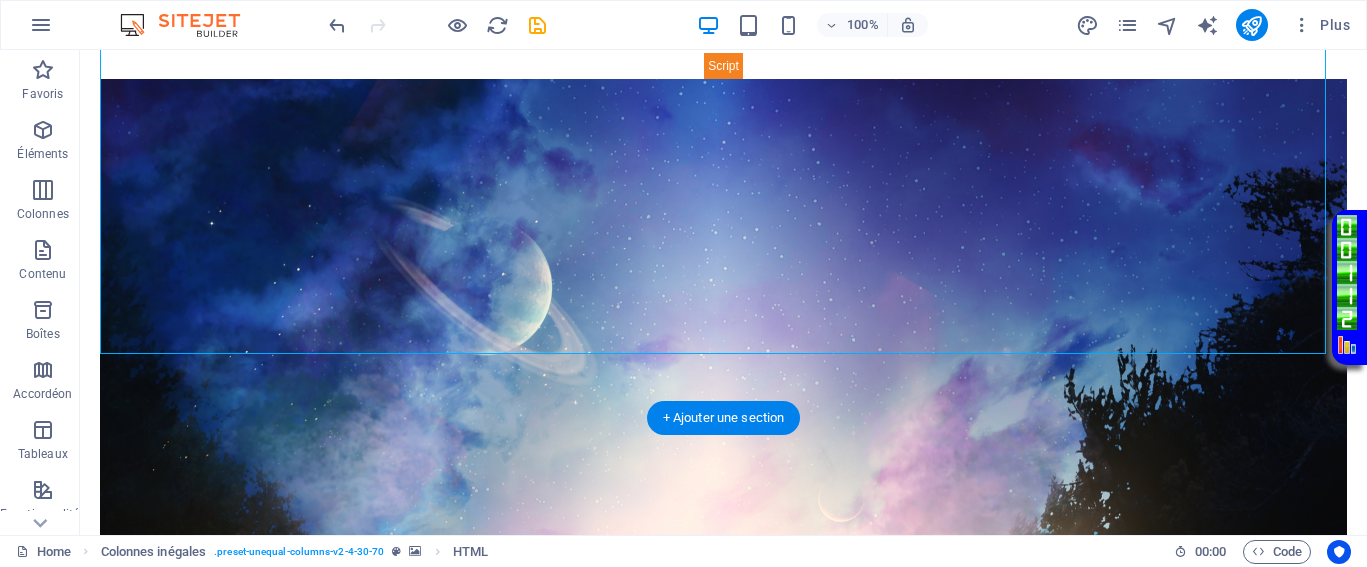 scroll, scrollTop: 1557, scrollLeft: 0, axis: vertical 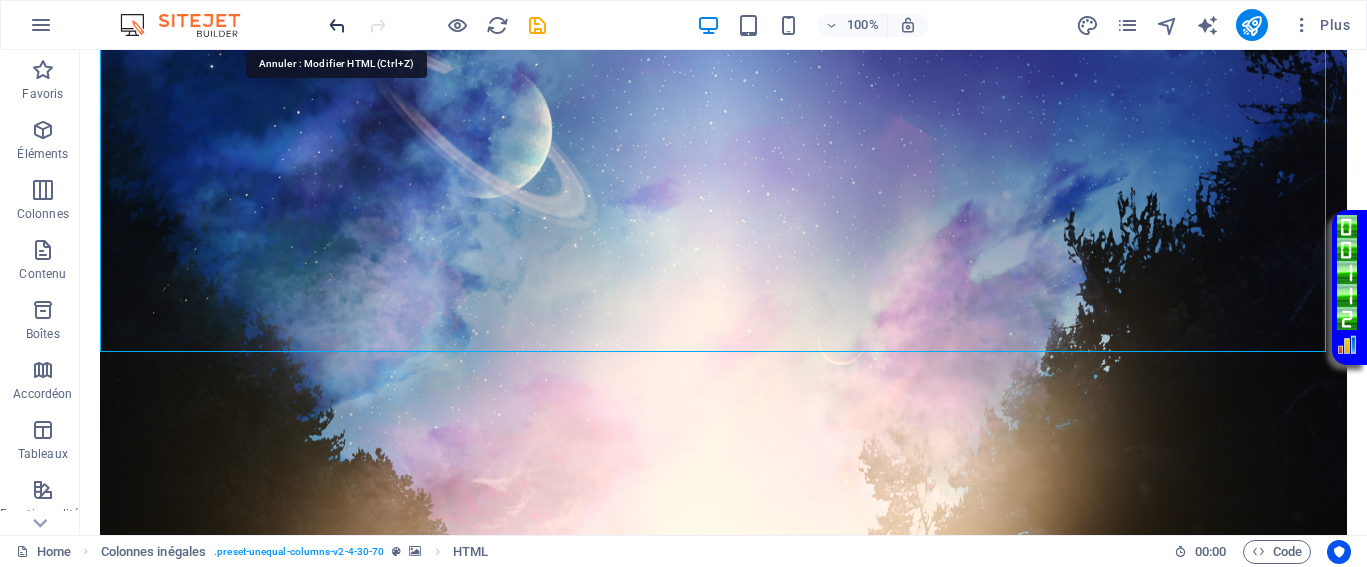 click at bounding box center [337, 25] 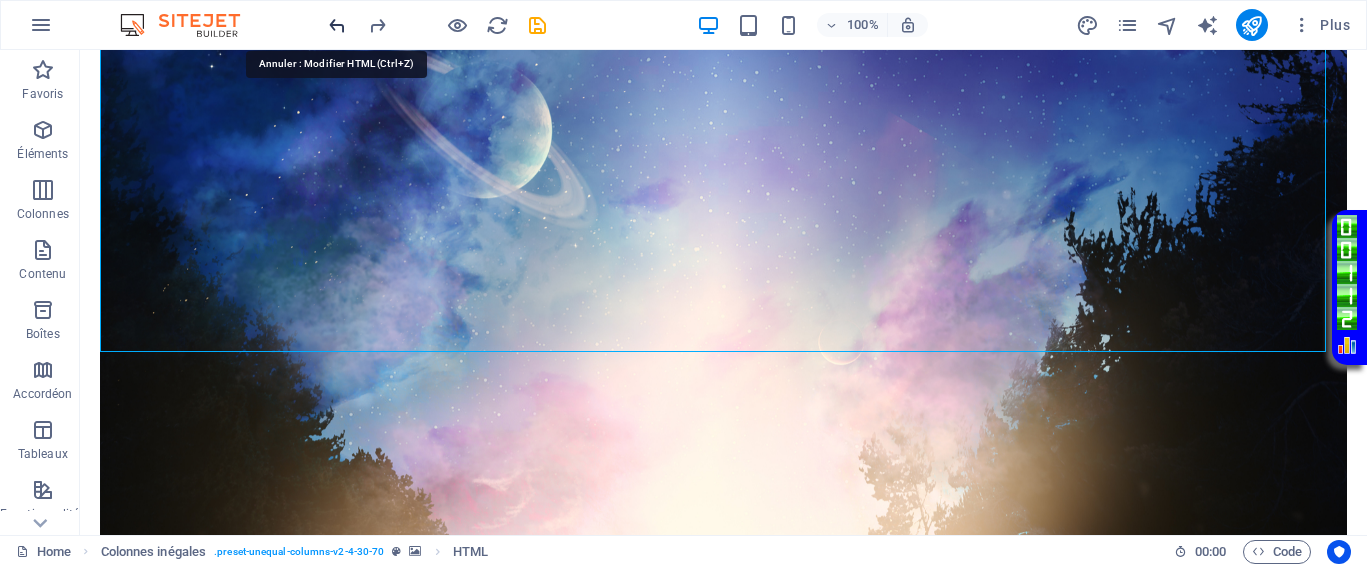 click at bounding box center (337, 25) 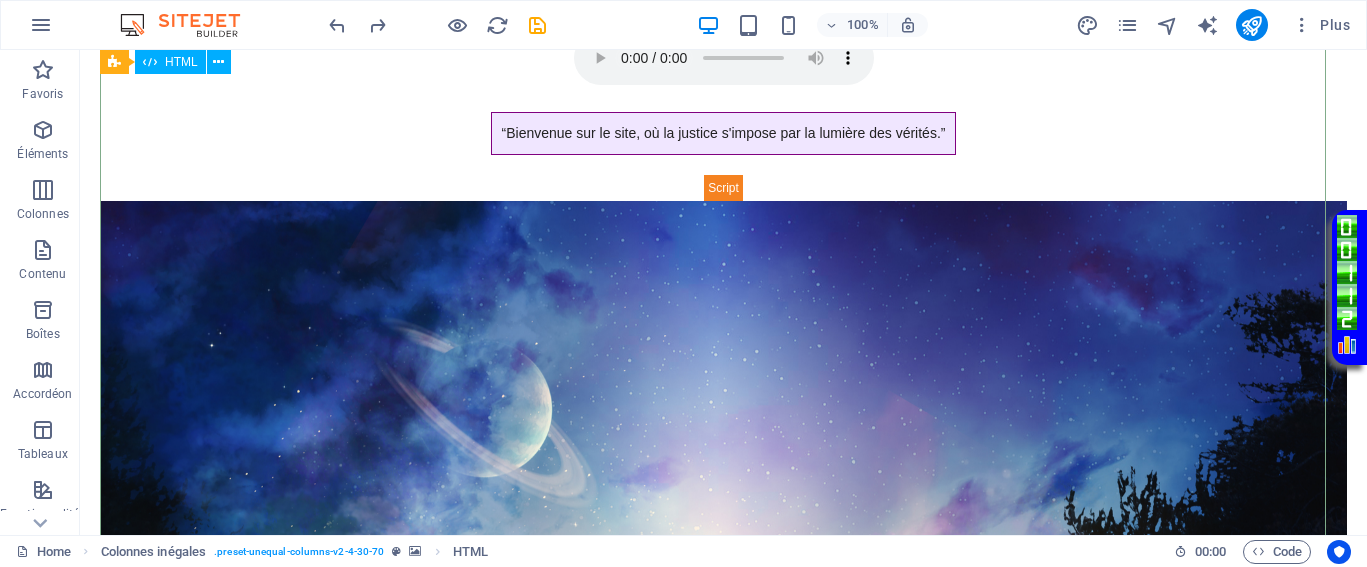 scroll, scrollTop: 1057, scrollLeft: 0, axis: vertical 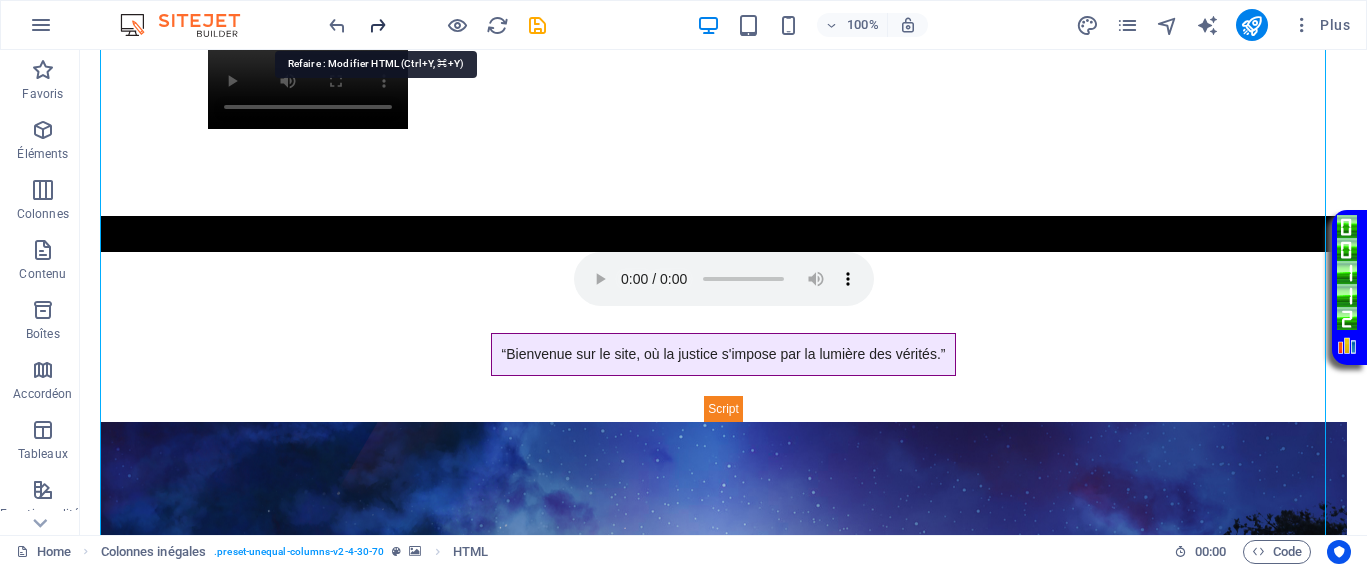 click at bounding box center (377, 25) 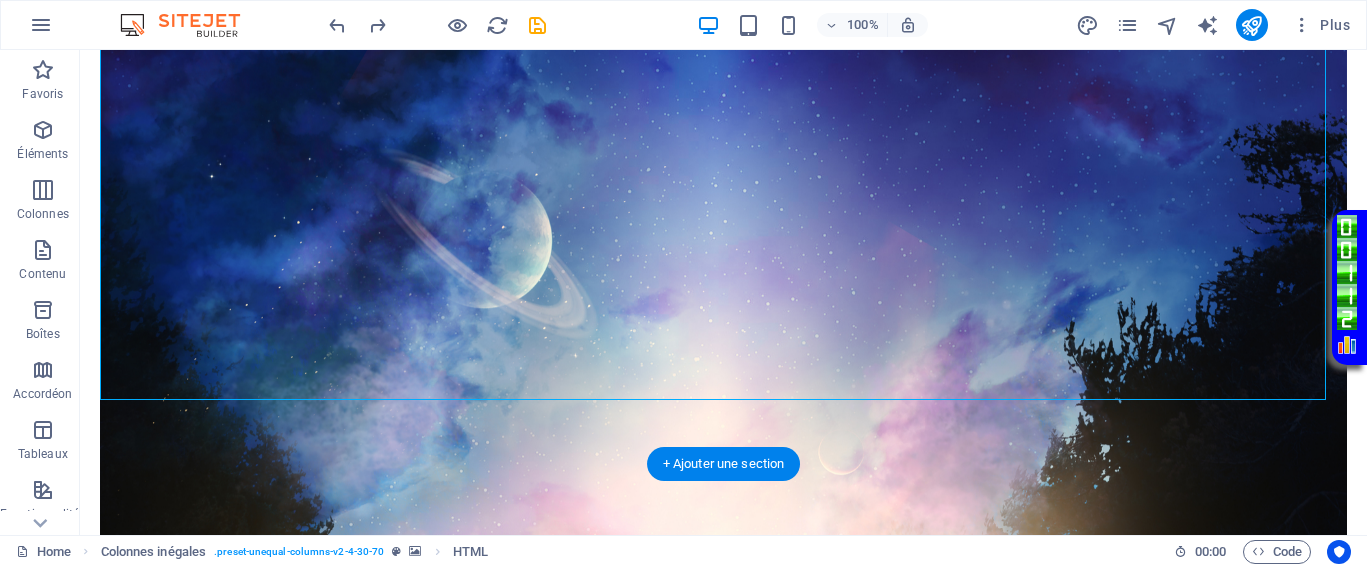scroll, scrollTop: 1557, scrollLeft: 0, axis: vertical 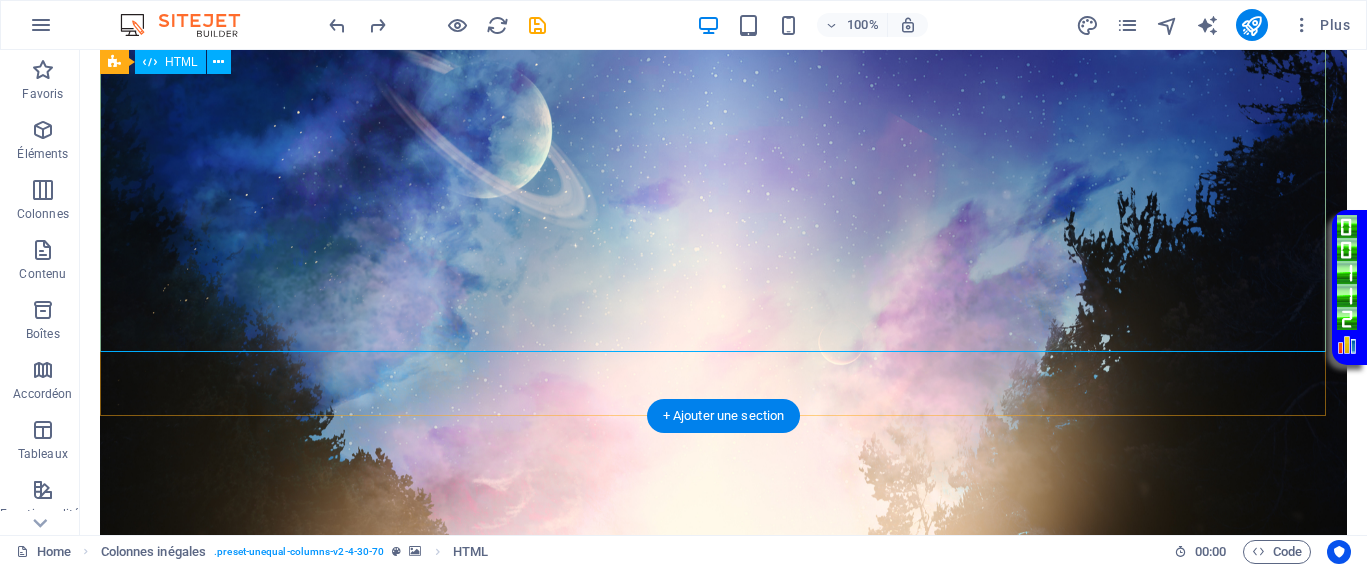 click on "TrombosOpe interactif - democrazisme.com
Je m’engage à établir des fichiers de criminels, en toute transparence, avec pour objectif de garantir la sécurité de tous, sans discrimination. Ce processus inclut également la surveillance des familles et réseaux liés à ces individus, notamment des clans responsables de violences et de violations des droits humains, tels que ceux liés à la famille Netanyahu.
Cette démarche vise à mettre fin aux atrocités, notamment le génocide à Gaza, et à assurer la libération de toutes les victimes de violences à travers le monde, y compris en Europe. Une véritable justice éclairée, basée sur la transparence et la responsabilité, est nécessaire pour construire un avenir plus juste et humain.
Ajouter une photo ou vidéo" at bounding box center [723, 1318] 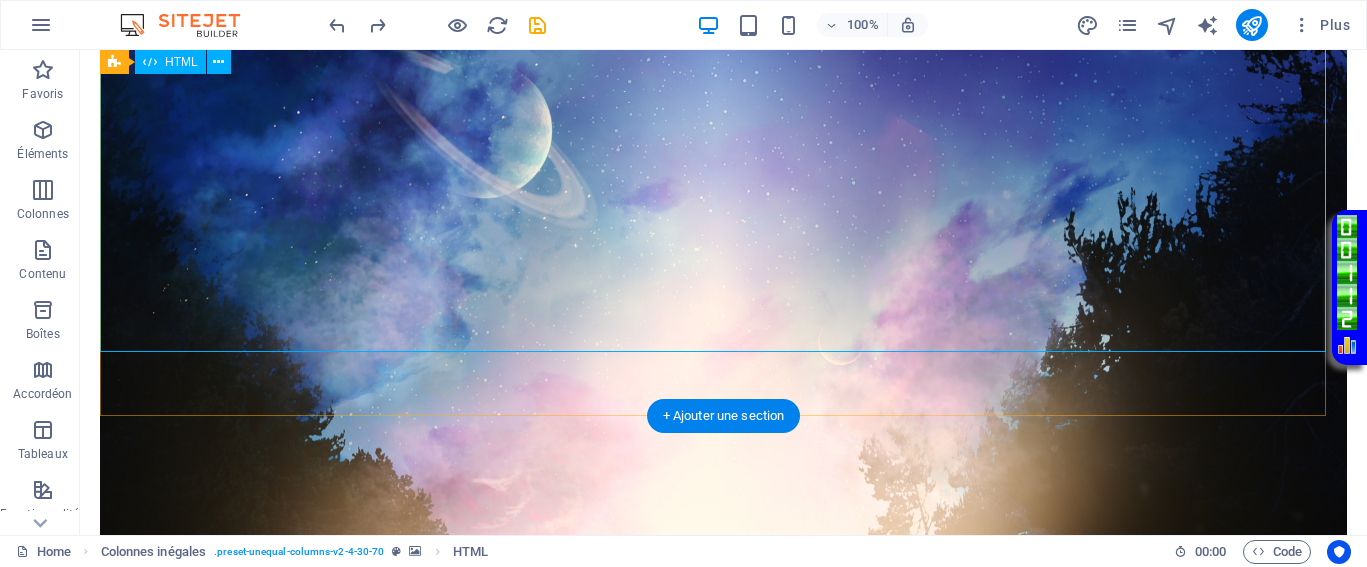 click on "TrombosOpe interactif - democrazisme.com
Je m’engage à établir des fichiers de criminels, en toute transparence, avec pour objectif de garantir la sécurité de tous, sans discrimination. Ce processus inclut également la surveillance des familles et réseaux liés à ces individus, notamment des clans responsables de violences et de violations des droits humains, tels que ceux liés à la famille Netanyahu.
Cette démarche vise à mettre fin aux atrocités, notamment le génocide à Gaza, et à assurer la libération de toutes les victimes de violences à travers le monde, y compris en Europe. Une véritable justice éclairée, basée sur la transparence et la responsabilité, est nécessaire pour construire un avenir plus juste et humain.
Ajouter une photo ou vidéo" at bounding box center (723, 1318) 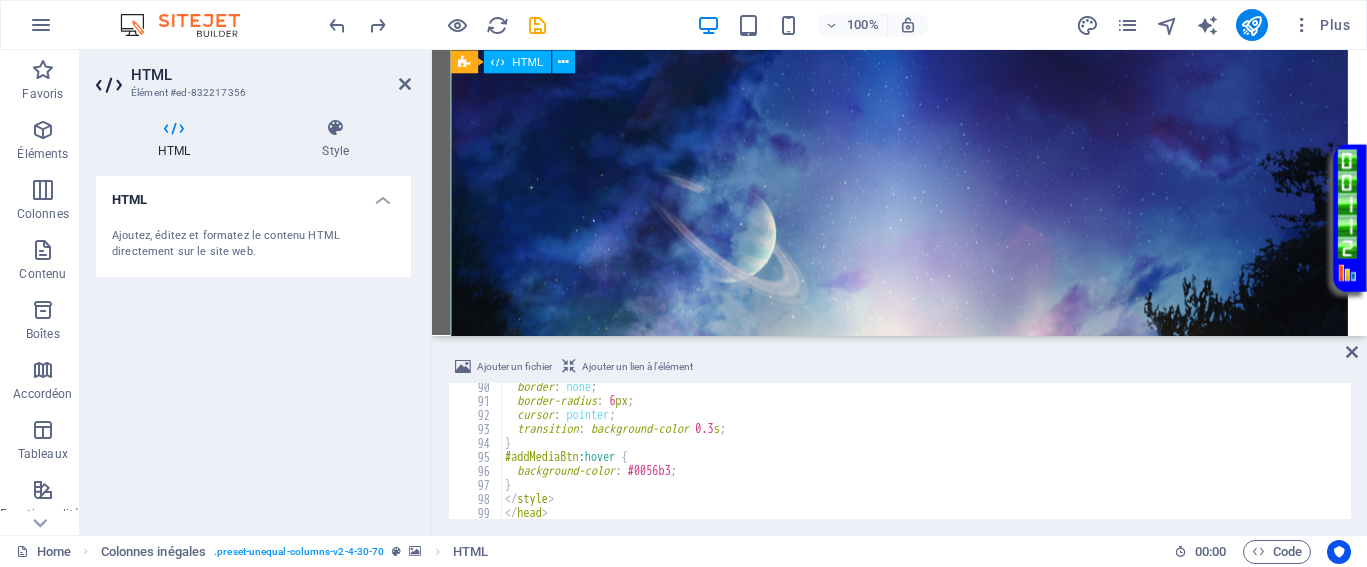 scroll, scrollTop: 1249, scrollLeft: 0, axis: vertical 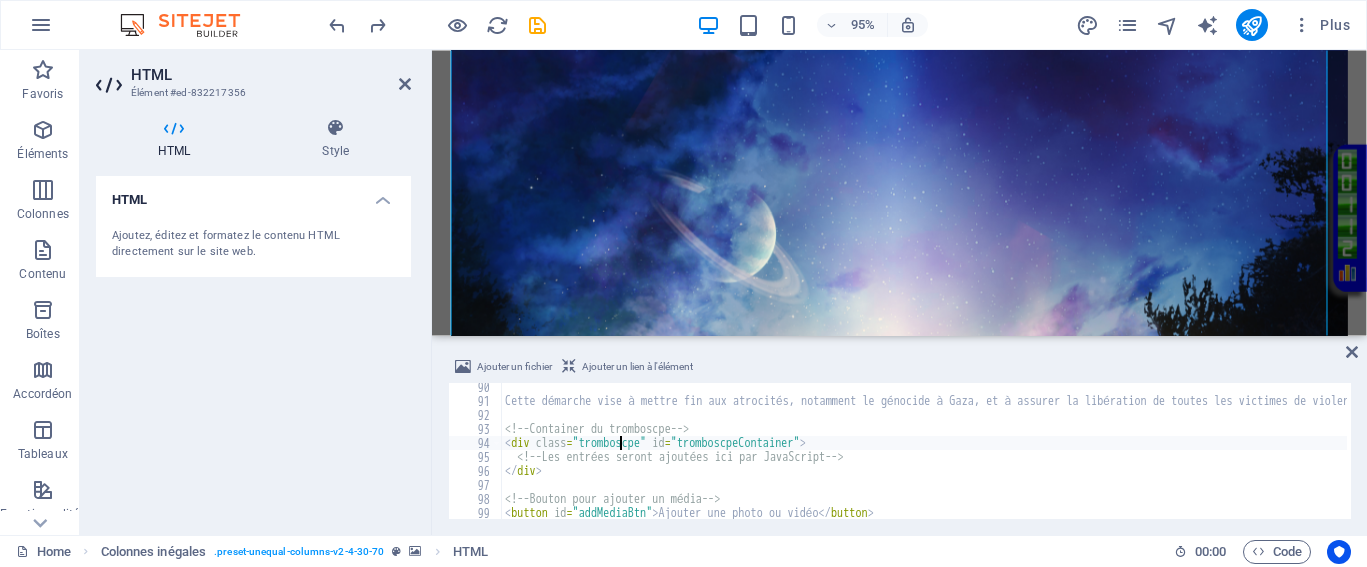 type on "</html>" 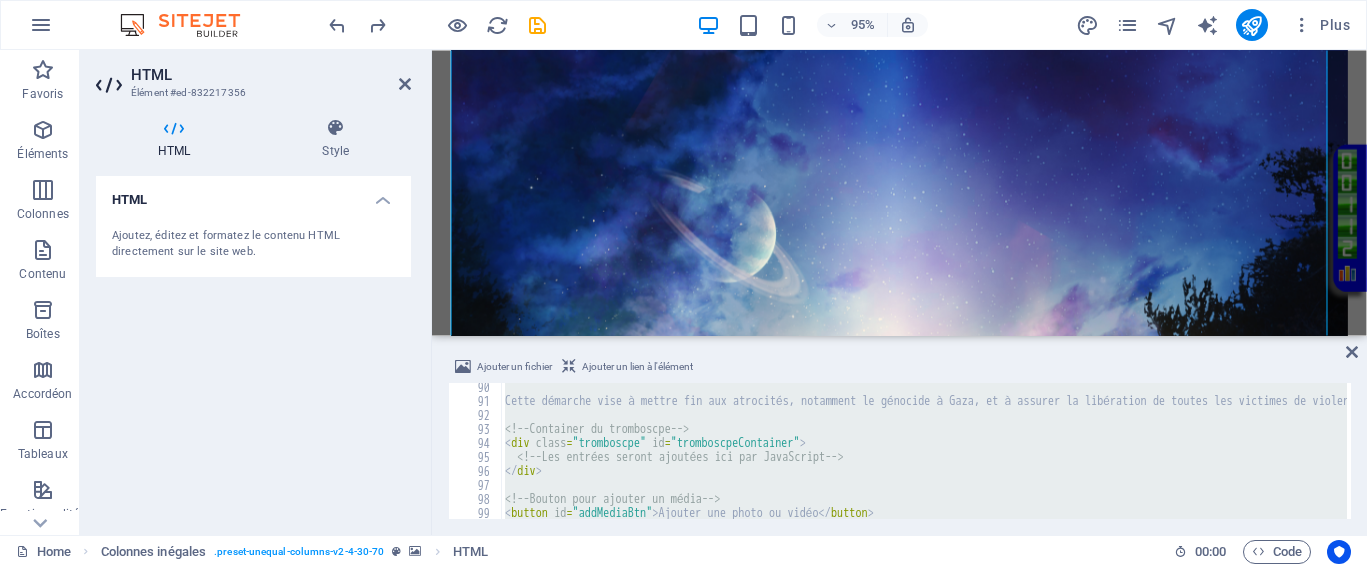 type 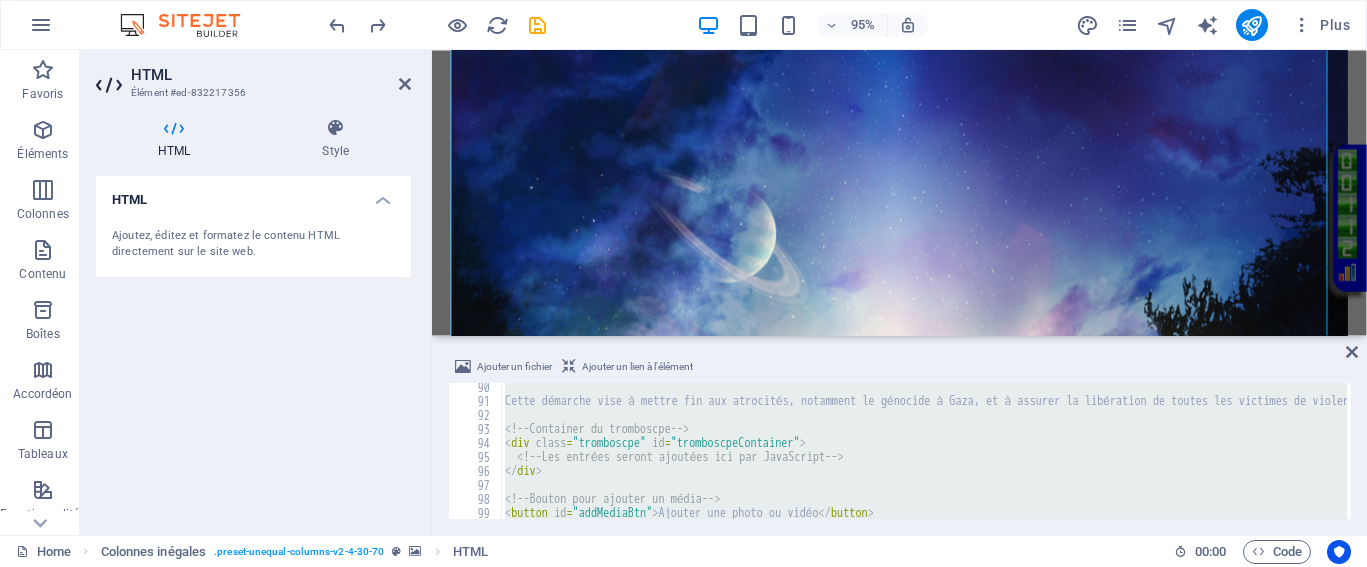 scroll, scrollTop: 1968, scrollLeft: 0, axis: vertical 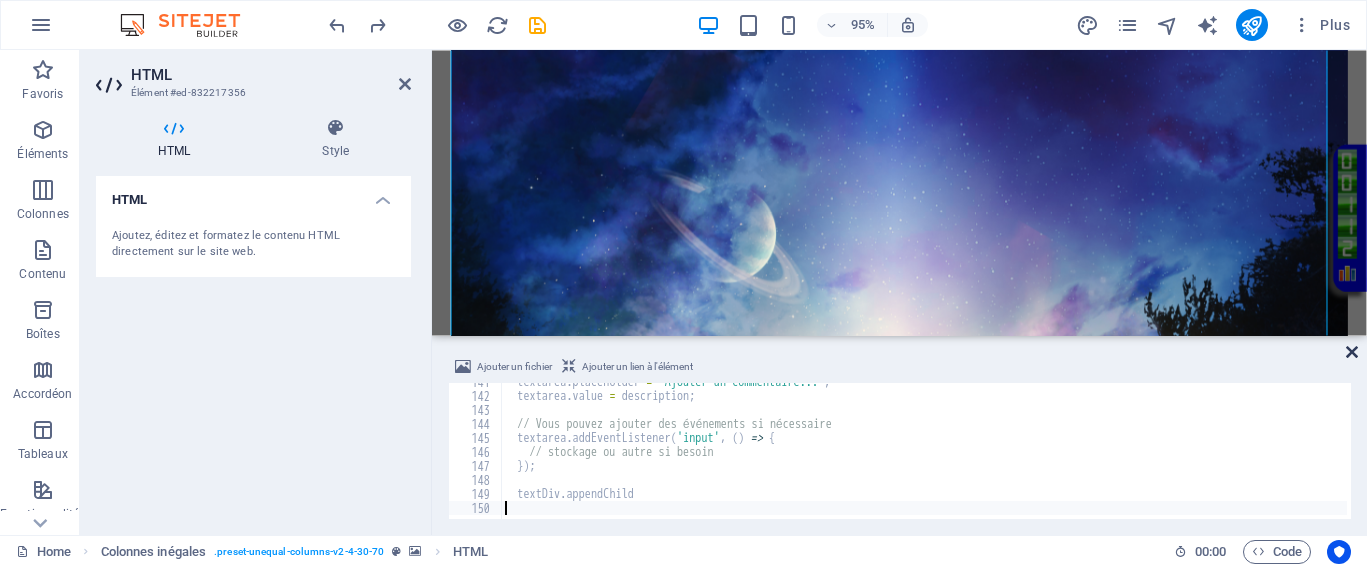 click at bounding box center (1352, 352) 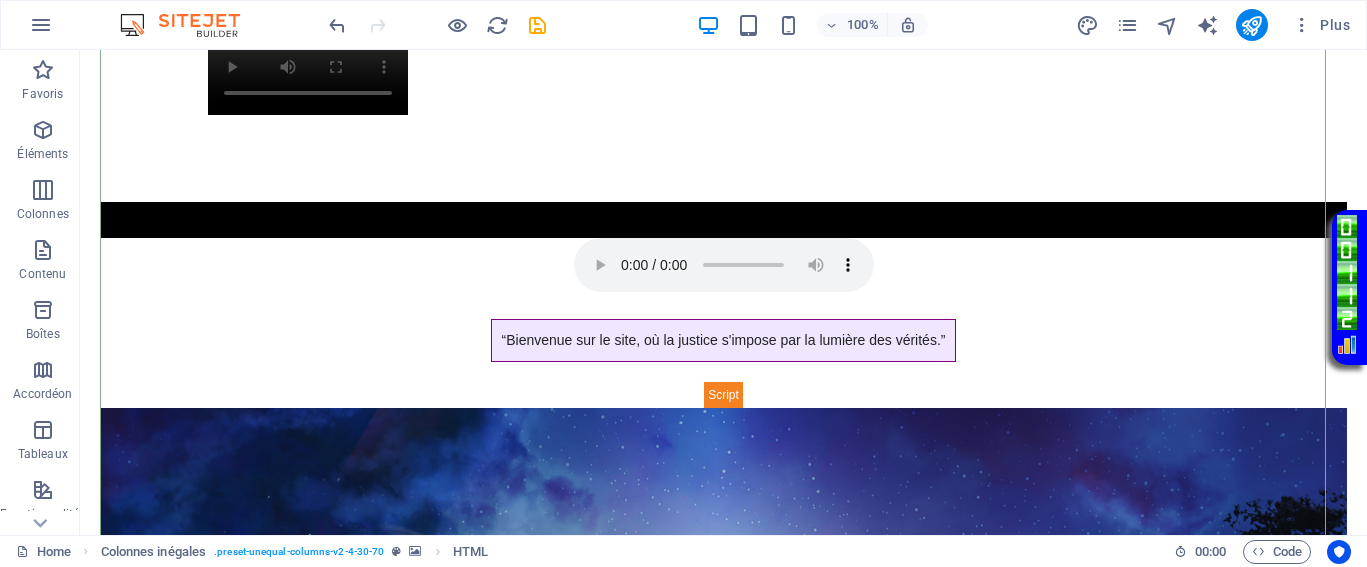 scroll, scrollTop: 1557, scrollLeft: 0, axis: vertical 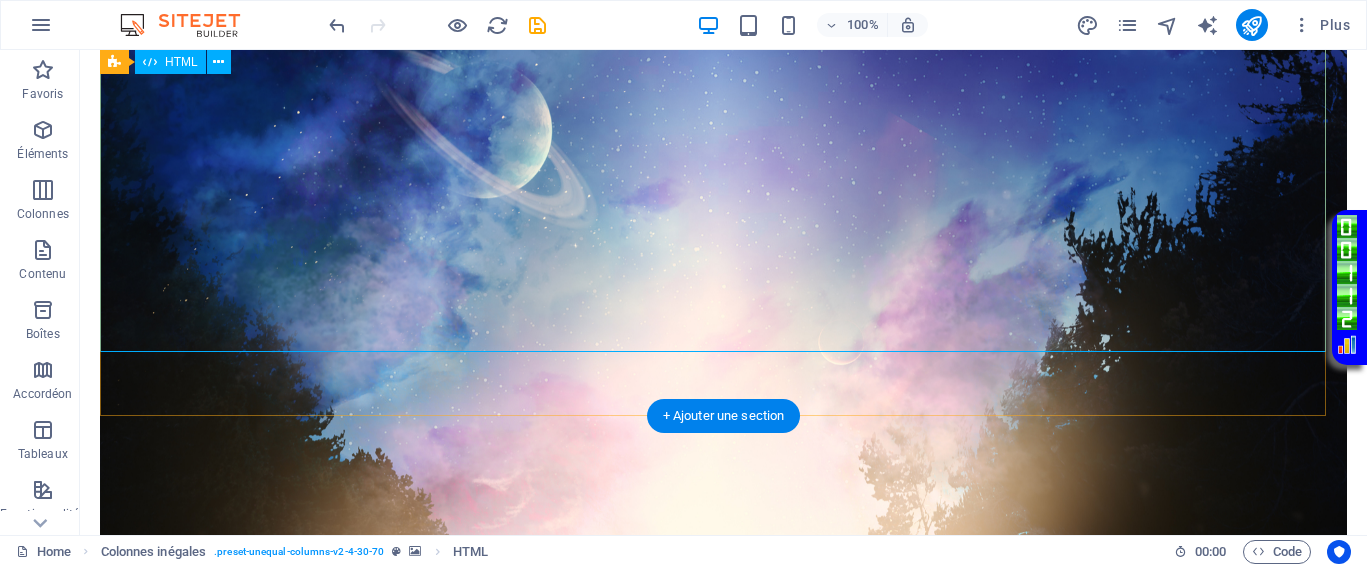 click on "TrombosOpe interactif - democrazisme.com
Je m’engage à établir des fichiers de criminels, en toute transparence, avec pour objectif de garantir la sécurité de tous, sans discrimination. Ce processus inclut également la surveillance des familles et réseaux liés à ces individus, notamment des clans responsables de violences et de violations des droits humains, tels que ceux liés à la famille Netanyahu.
Cette démarche vise à mettre fin aux atrocités, notamment le génocide à Gaza, et à assurer la libération de toutes les victimes de violences à travers le monde, y compris en Europe. Une véritable justice éclairée, basée sur la transparence et la responsabilité, est nécessaire pour construire un avenir plus juste et humain.
Ajouter une photo ou vidéo" at bounding box center (723, 1318) 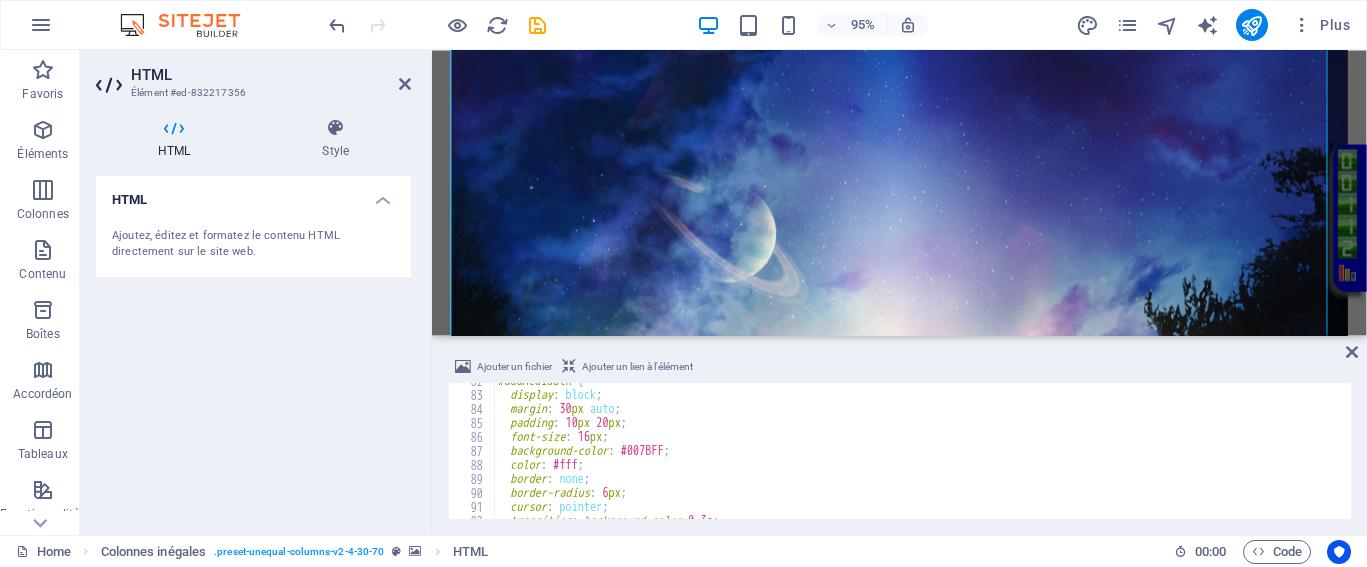 scroll, scrollTop: 993, scrollLeft: 0, axis: vertical 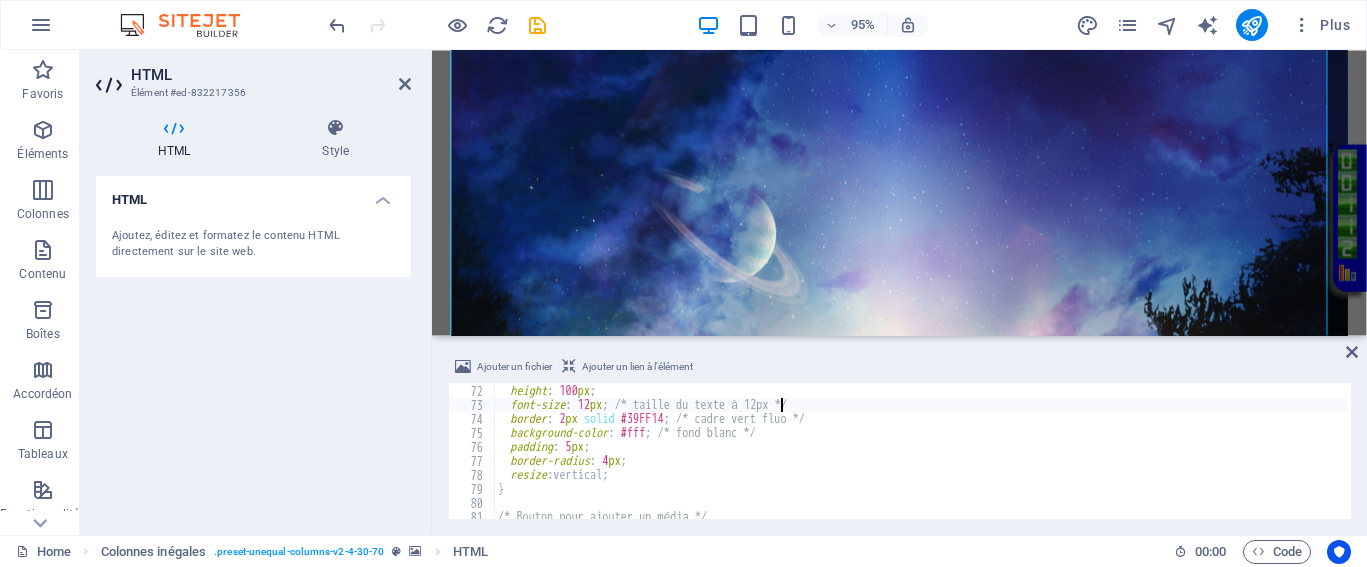 click on "width :   100 % ;    height :   100 px ;    font-size :   12 px ;   /* taille du texte à 12px */    border :   2 px   solid   #39FF14 ;   /* cadre vert fluo */    background-color :   #fff ;   /* fond blanc */    padding :   5 px ;    border-radius :   4 px ;    resize :  vertical ; } /* Bouton pour ajouter un média */" at bounding box center (1822, 450) 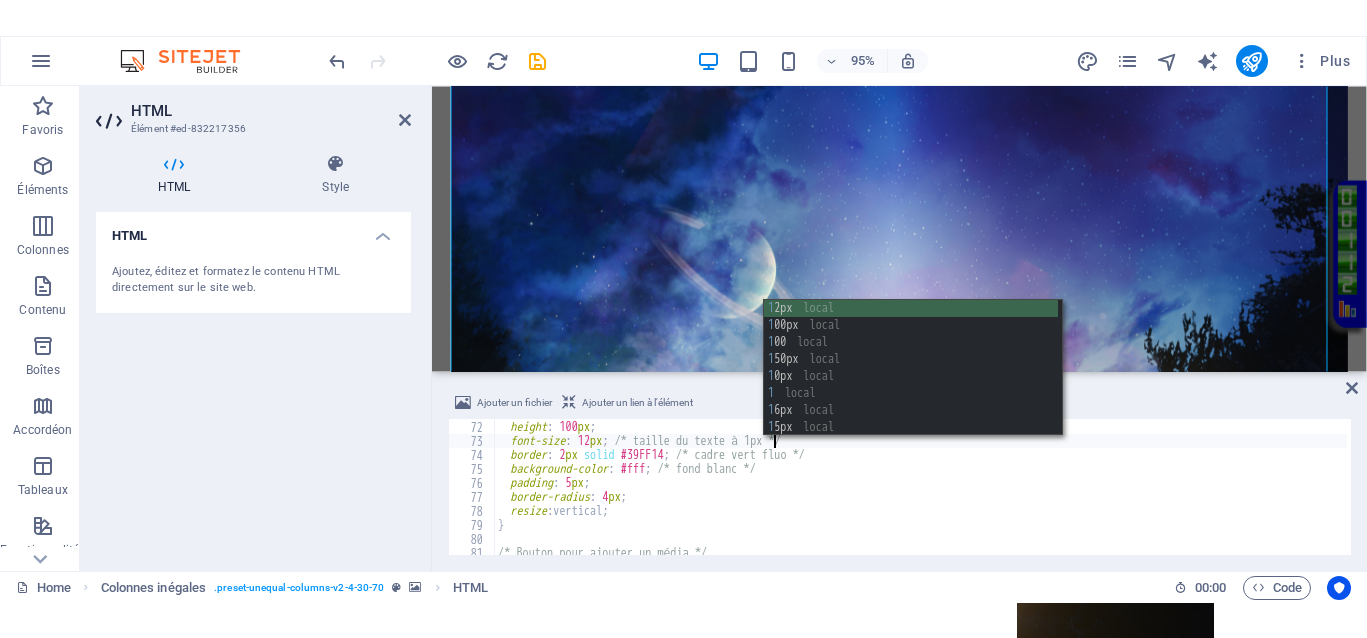 scroll, scrollTop: 0, scrollLeft: 23, axis: horizontal 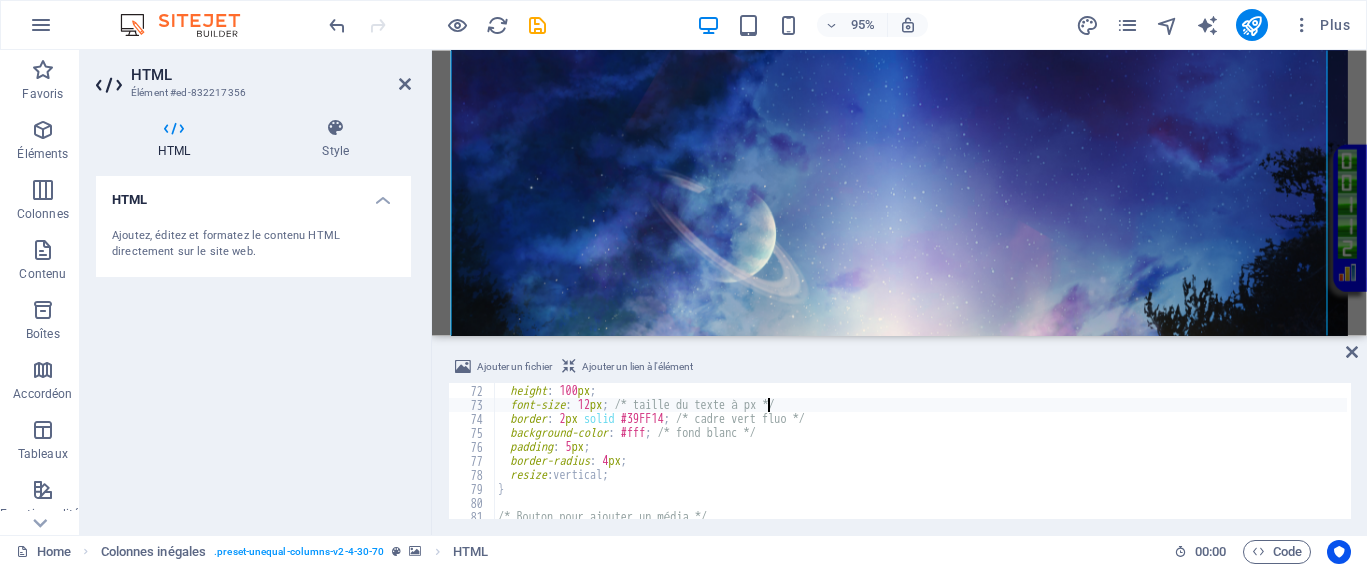 type on "font-size: 12px; /* taille du texte à 8px */" 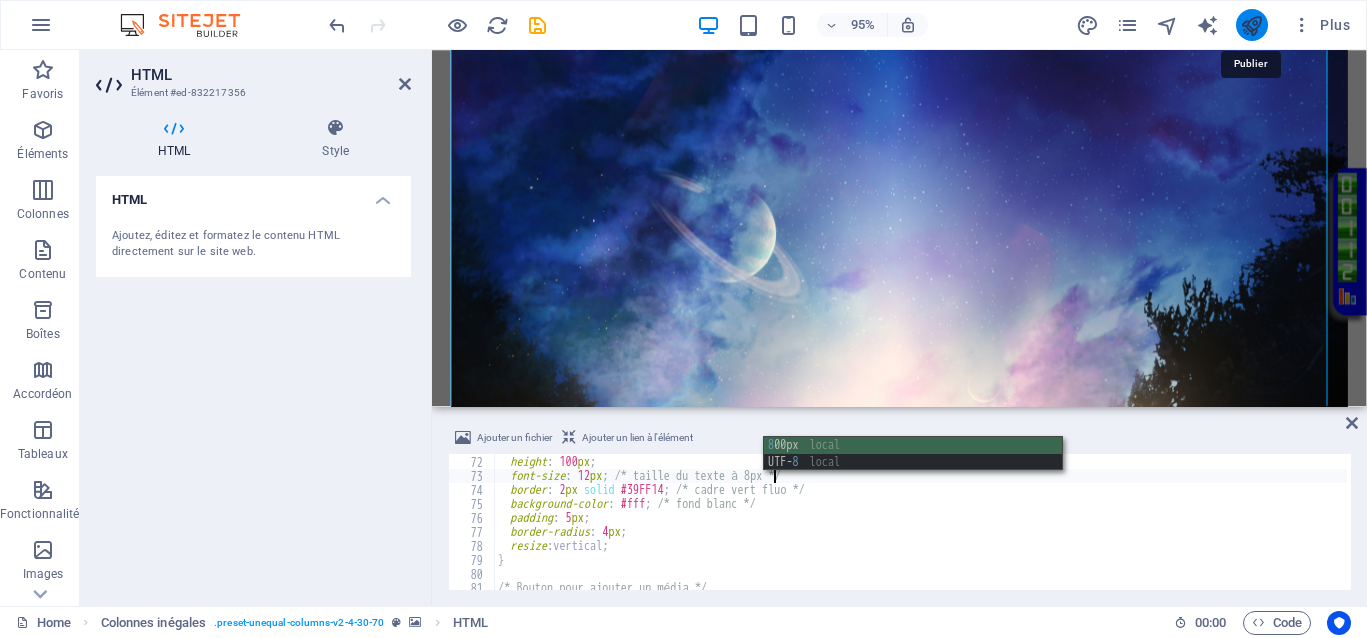 click at bounding box center [1251, 25] 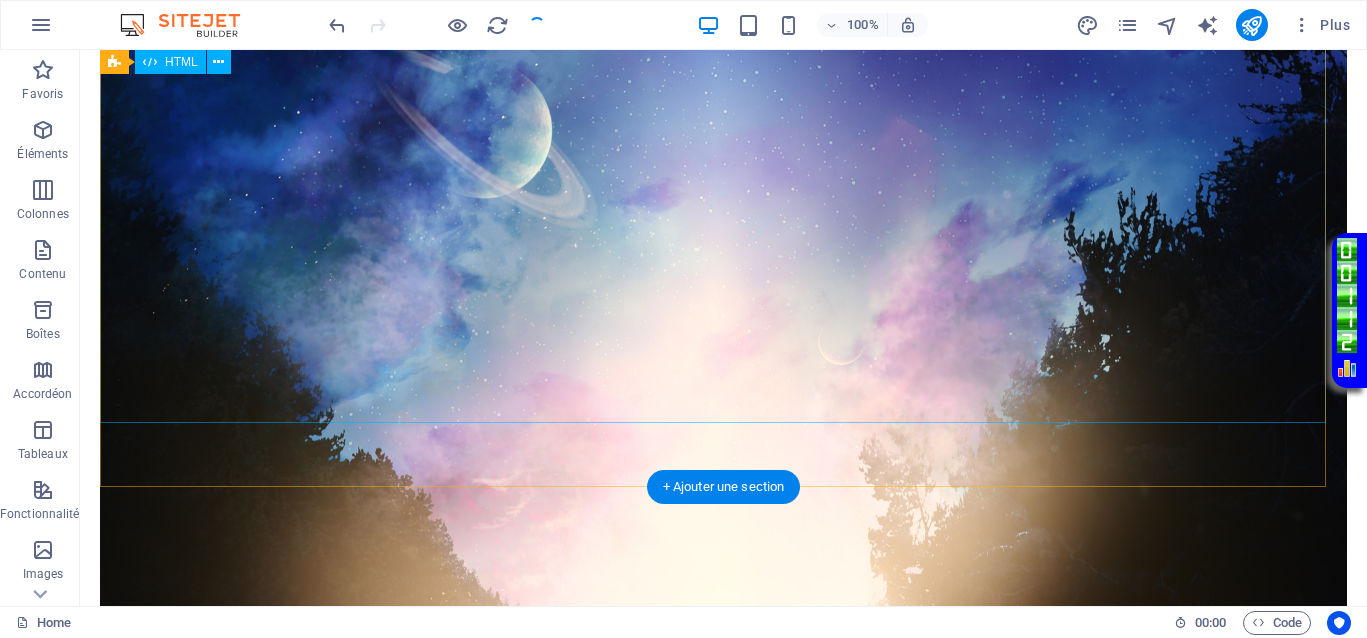 scroll, scrollTop: 1486, scrollLeft: 0, axis: vertical 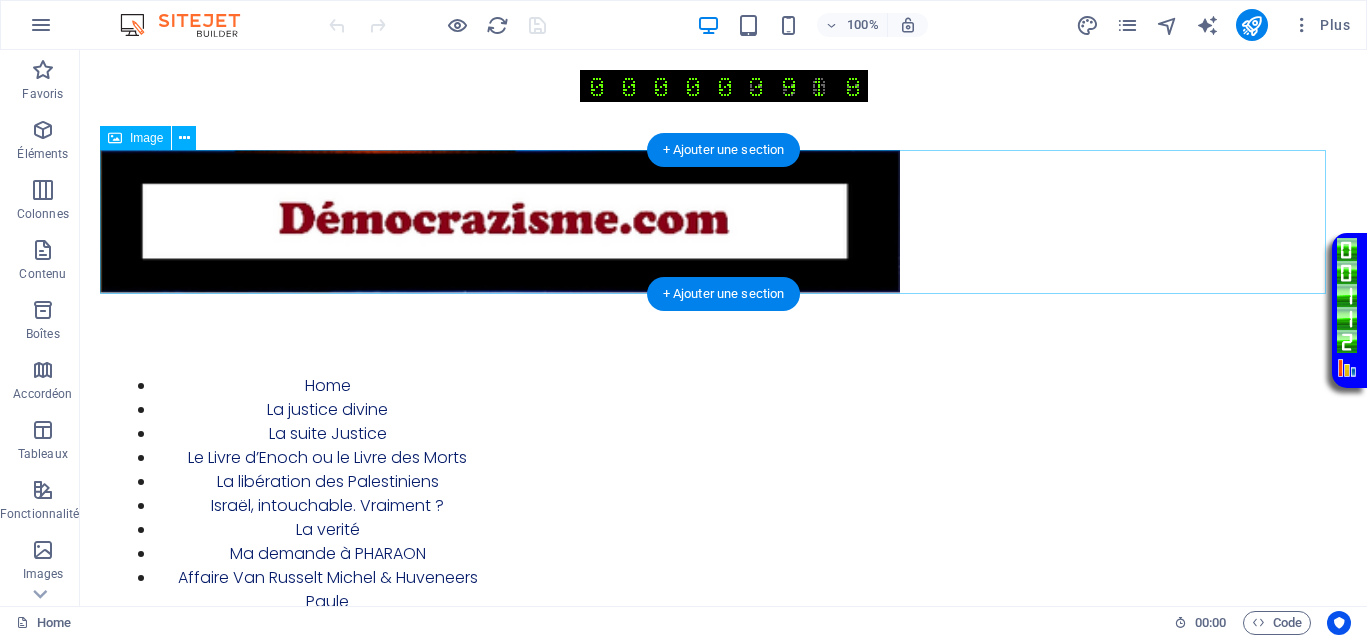 click at bounding box center [723, 222] 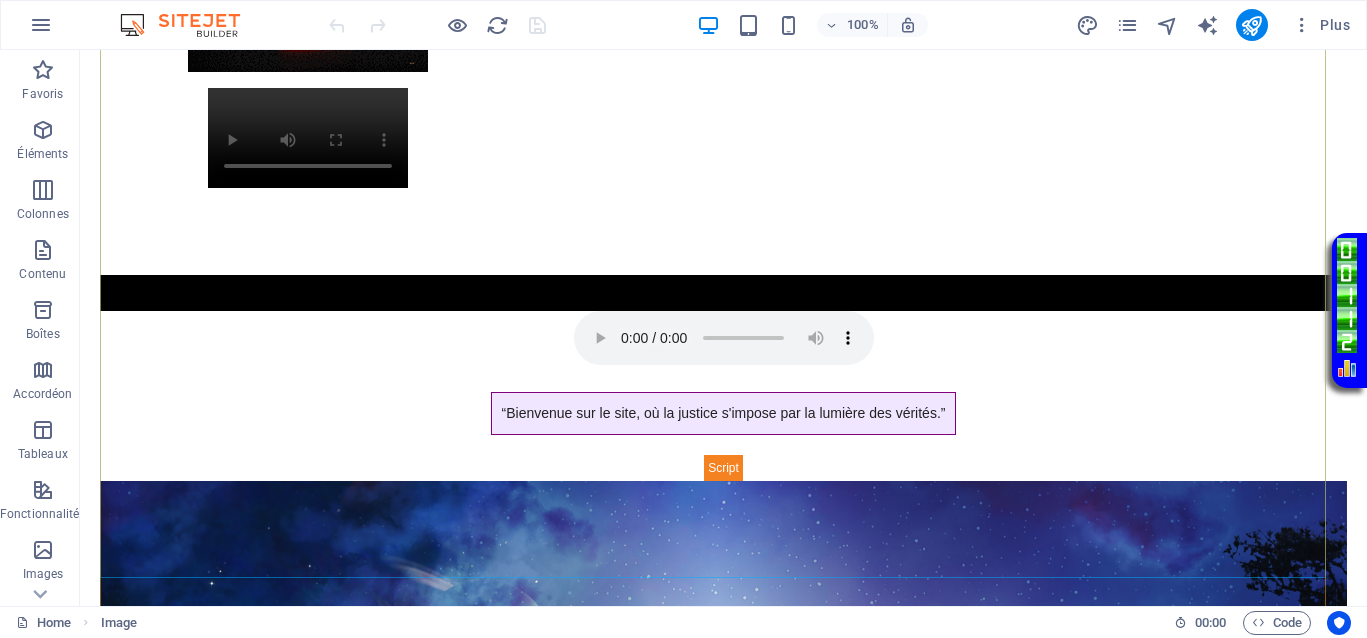 scroll, scrollTop: 1250, scrollLeft: 0, axis: vertical 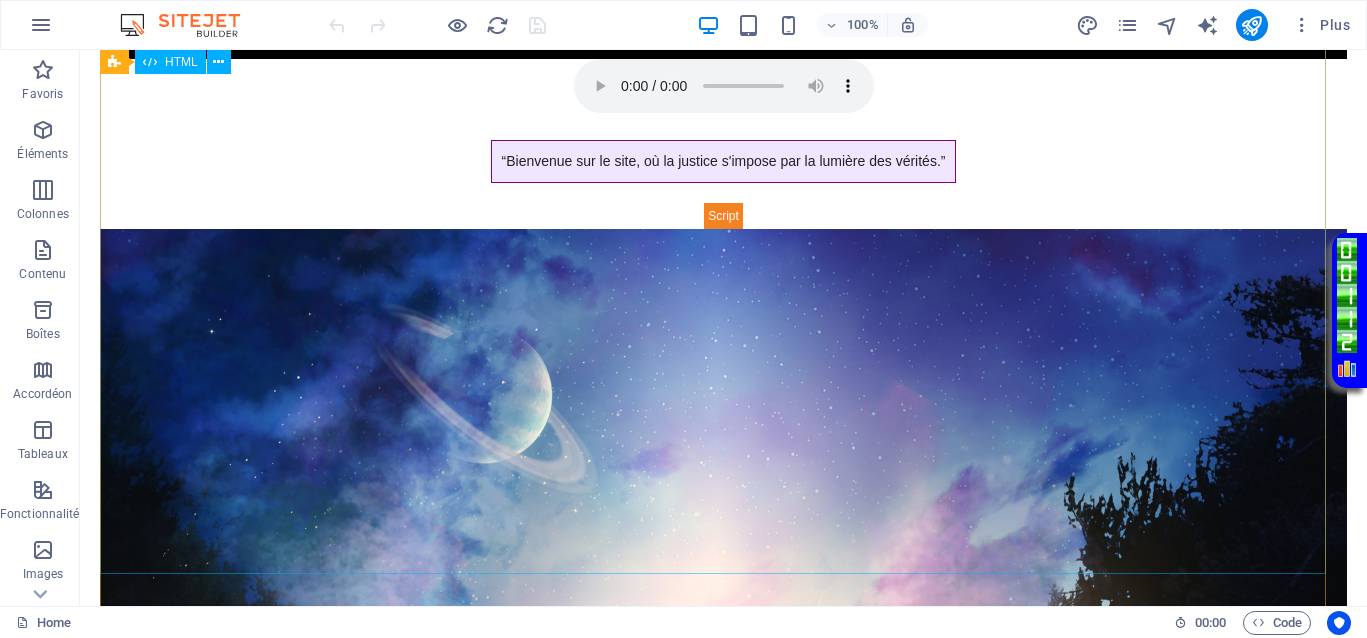 click on "TrombosOpe interactif - democrazisme.com
Je m’engage à établir des fichiers de criminels, en toute transparence, avec pour objectif de garantir la sécurité de tous, sans discrimination. Ce processus inclut également la surveillance des familles et réseaux liés à ces individus, notamment des clans responsables de violences et de violations des droits humains, tels que ceux liés à la famille [LASTNAME].
Cette démarche vise à mettre fin aux atrocités, notamment le génocide à Gaza, et à assurer la libération de toutes les victimes de violences à travers le monde, y compris en Europe. Une véritable justice éclairée, basée sur la transparence et la responsabilité, est nécessaire pour construire un avenir plus juste et humain.
Ajouter une photo ou vidéo" at bounding box center (723, 1513) 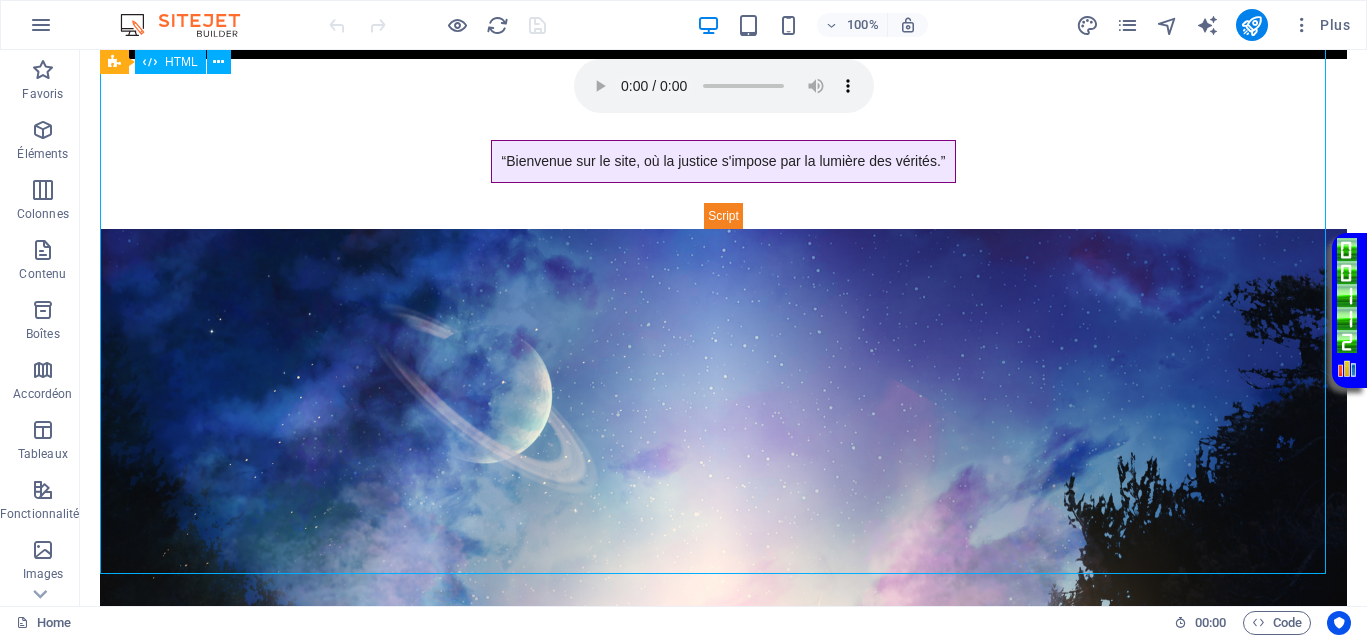 click on "TrombosOpe interactif - democrazisme.com
Je m’engage à établir des fichiers de criminels, en toute transparence, avec pour objectif de garantir la sécurité de tous, sans discrimination. Ce processus inclut également la surveillance des familles et réseaux liés à ces individus, notamment des clans responsables de violences et de violations des droits humains, tels que ceux liés à la famille [LASTNAME].
Cette démarche vise à mettre fin aux atrocités, notamment le génocide à Gaza, et à assurer la libération de toutes les victimes de violences à travers le monde, y compris en Europe. Une véritable justice éclairée, basée sur la transparence et la responsabilité, est nécessaire pour construire un avenir plus juste et humain.
Ajouter une photo ou vidéo" at bounding box center [723, 1513] 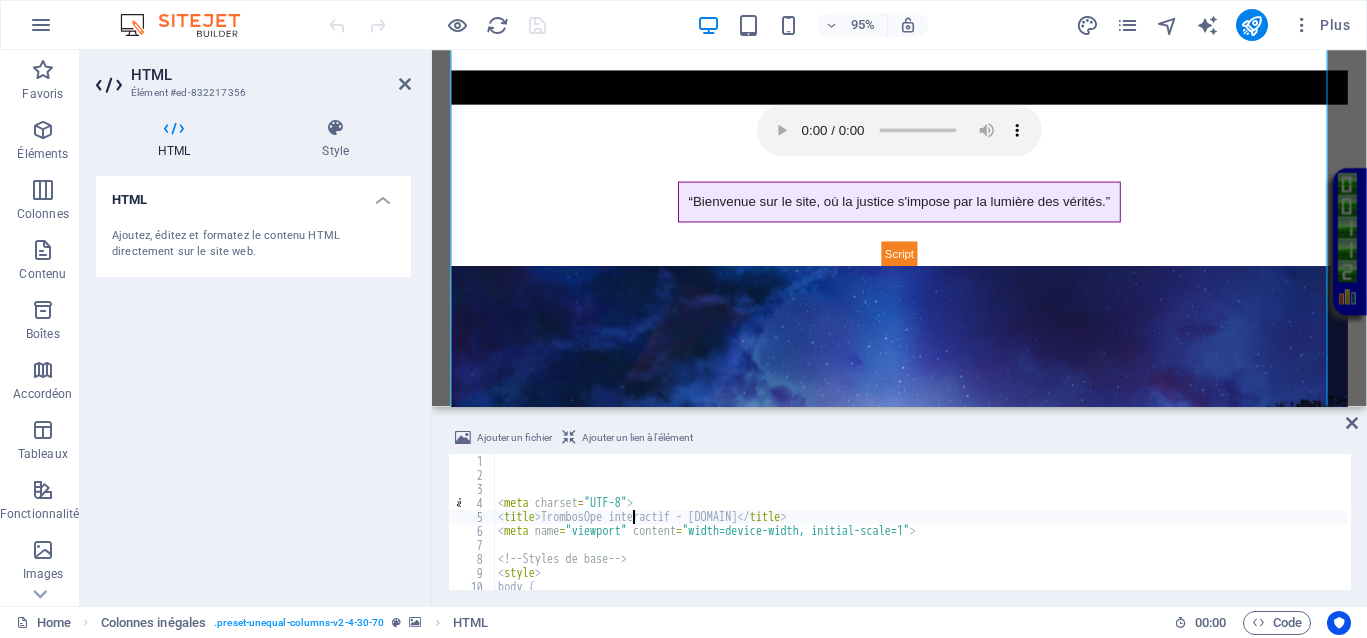 type on "</html>
</script>" 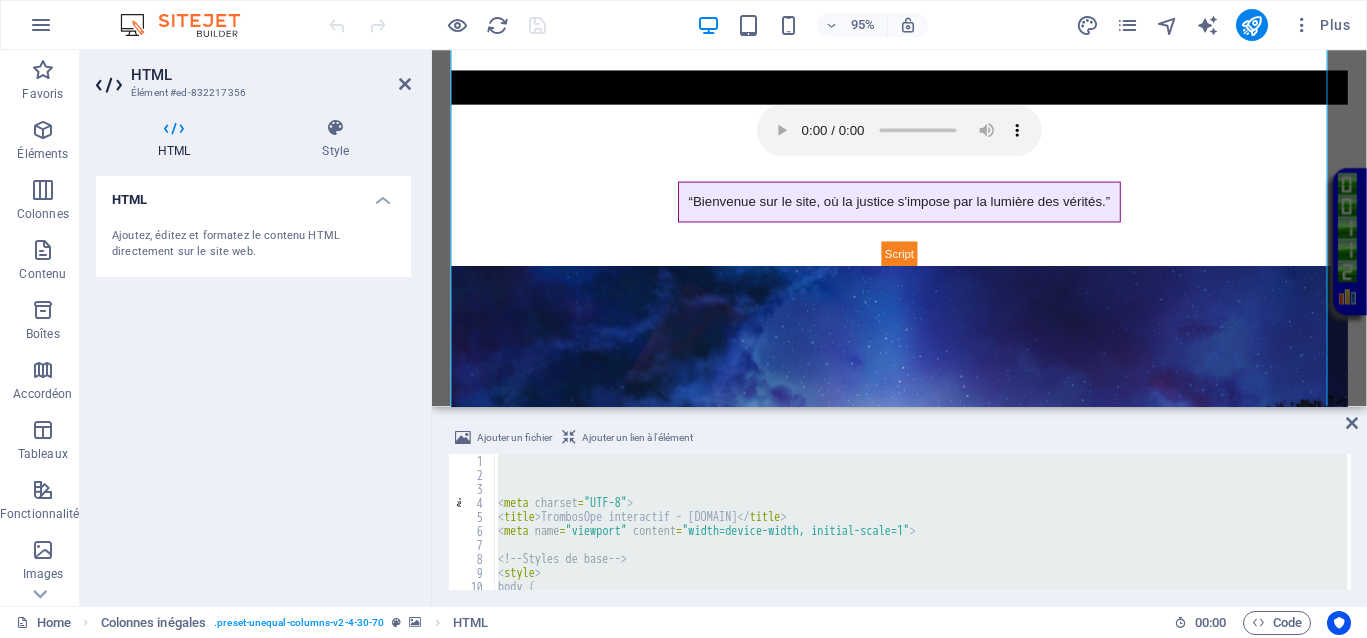 paste 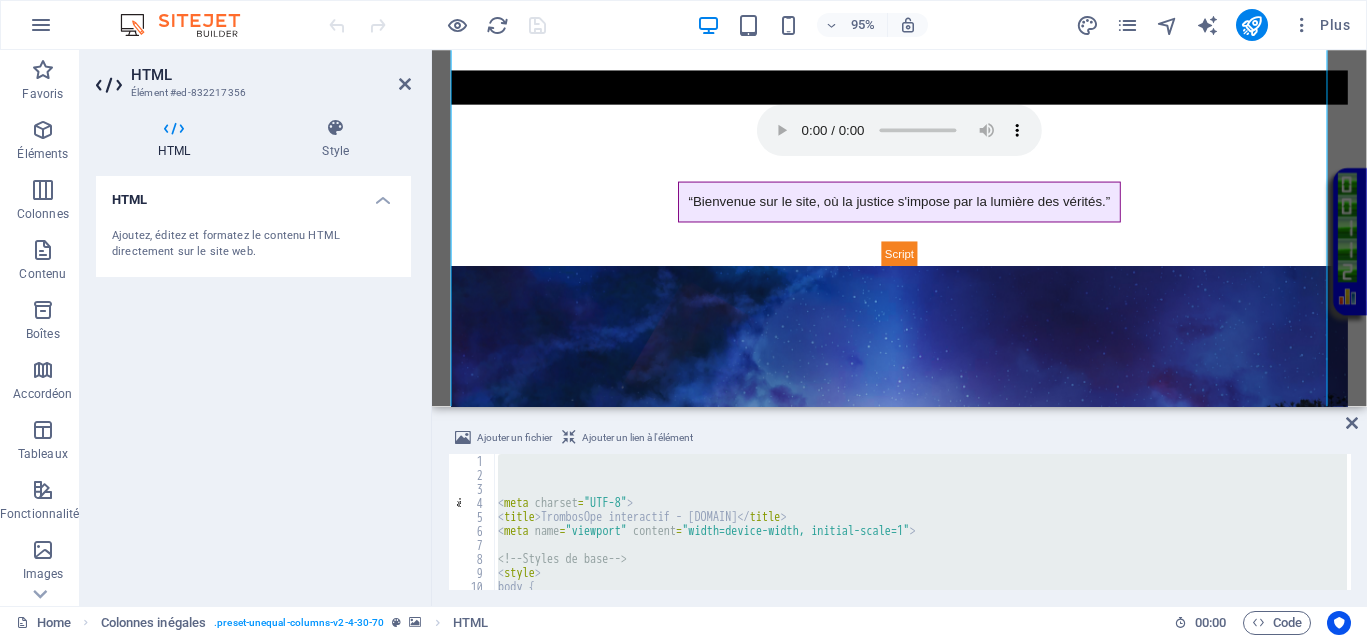 type 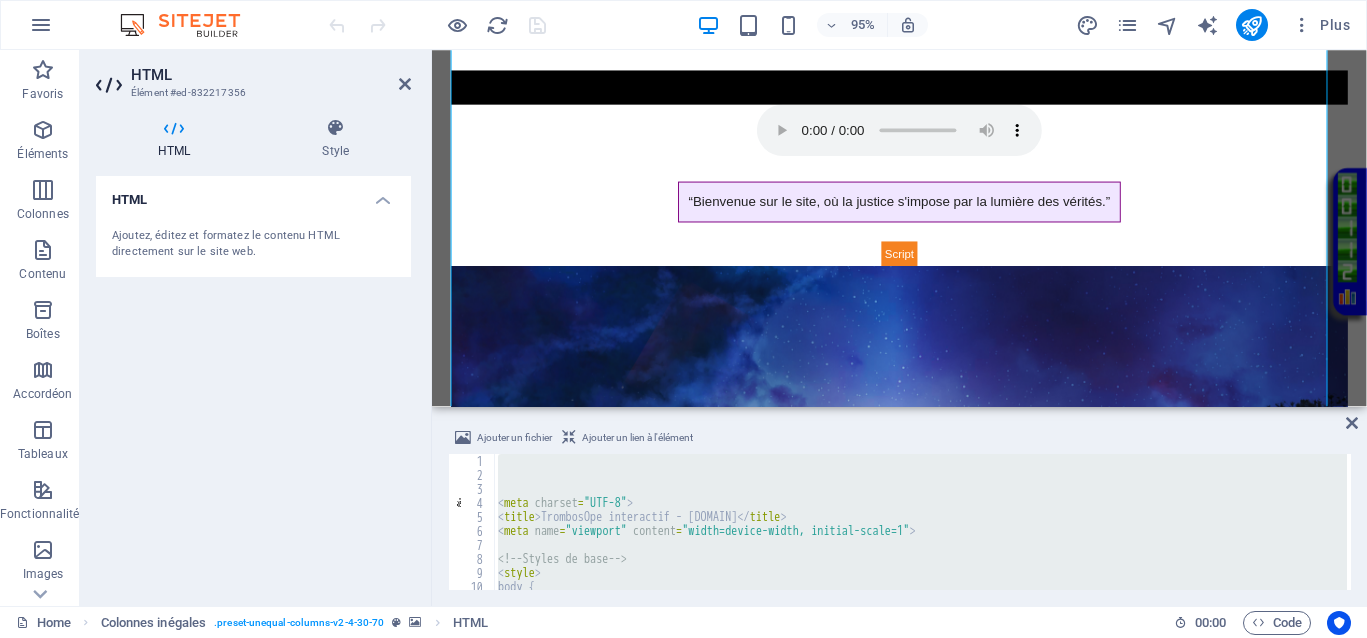 scroll, scrollTop: 2132, scrollLeft: 0, axis: vertical 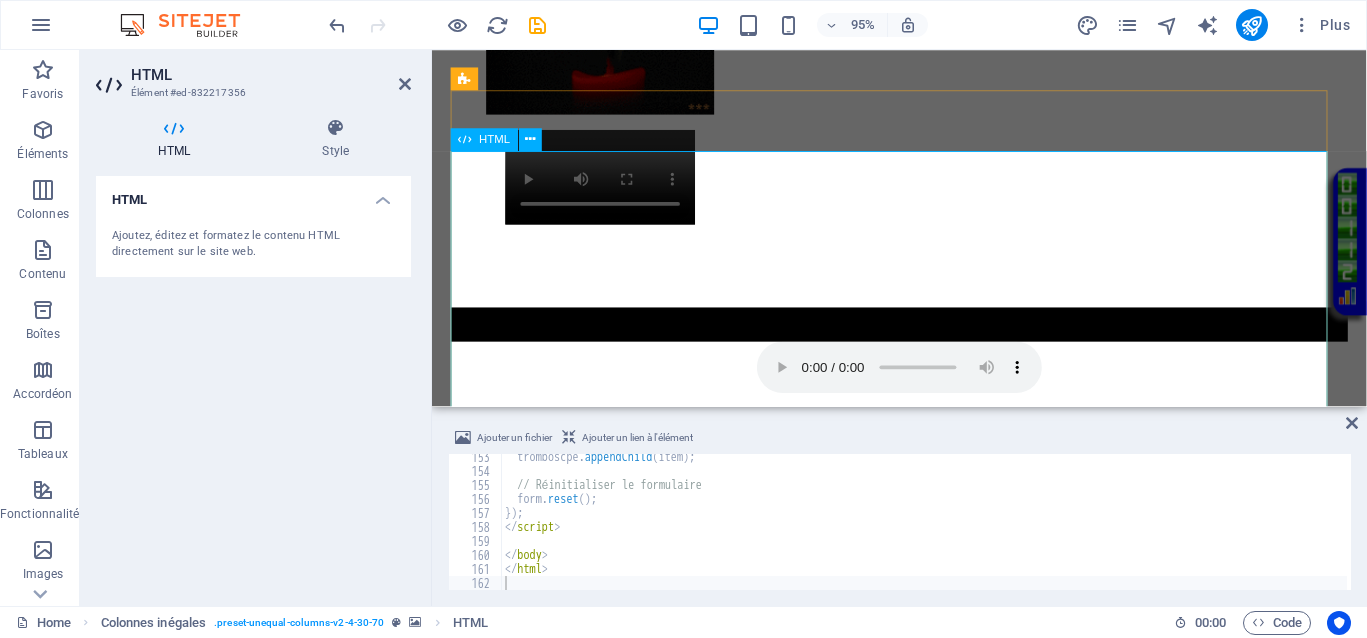 click on "Tromboscpe interactif - democrazisme.com
Tromboscpe Interactif
Ajouter votre média
Type de média:
Sélectionner
Image
Vidéo
URL du média (image ou vidéo):
Texte associé:
Ajouter" at bounding box center (924, 1544) 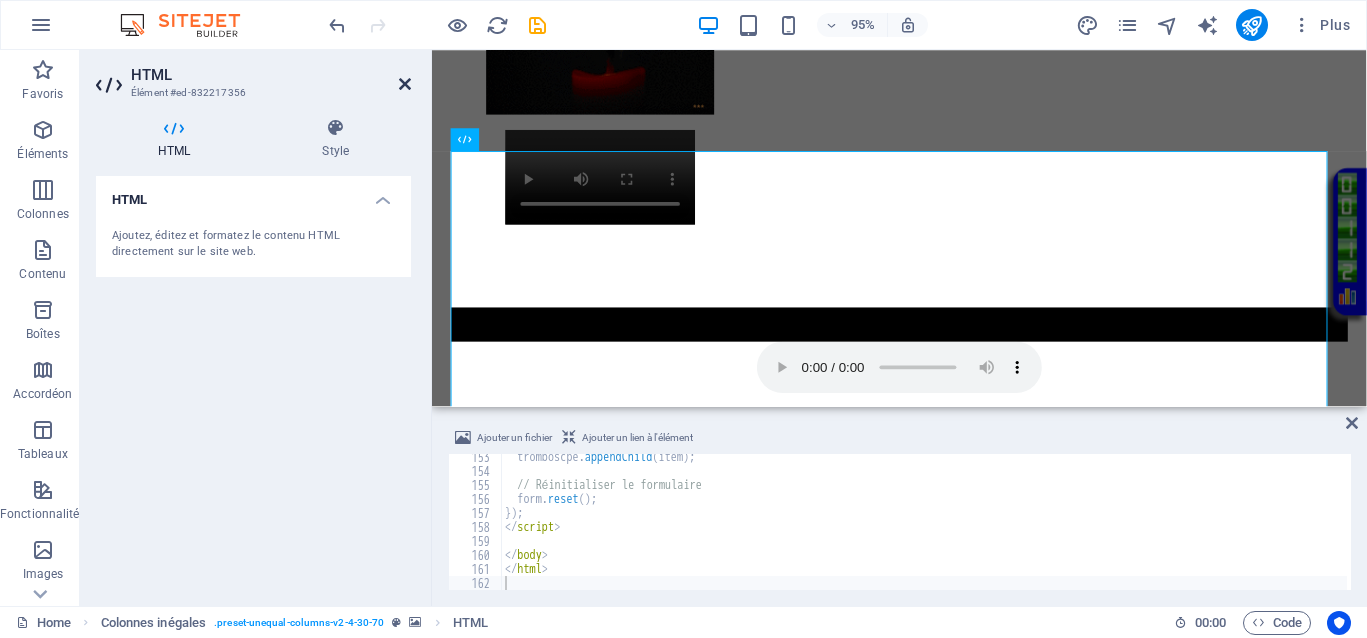 click at bounding box center (405, 84) 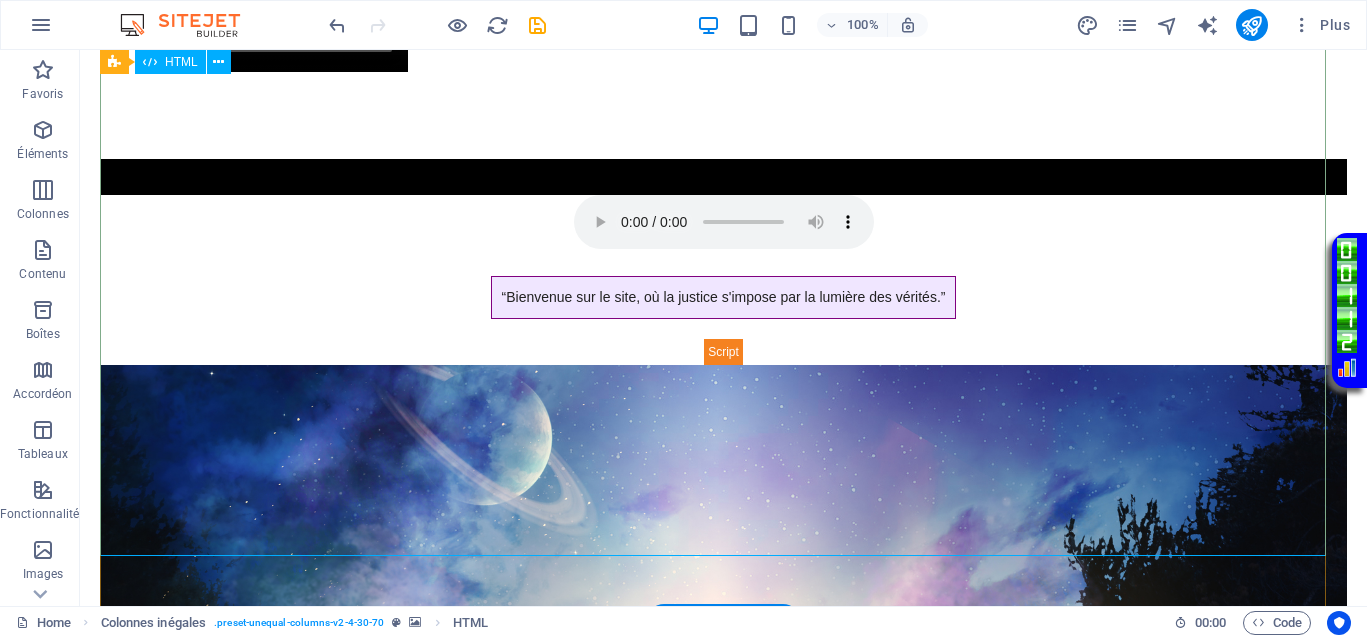 scroll, scrollTop: 864, scrollLeft: 0, axis: vertical 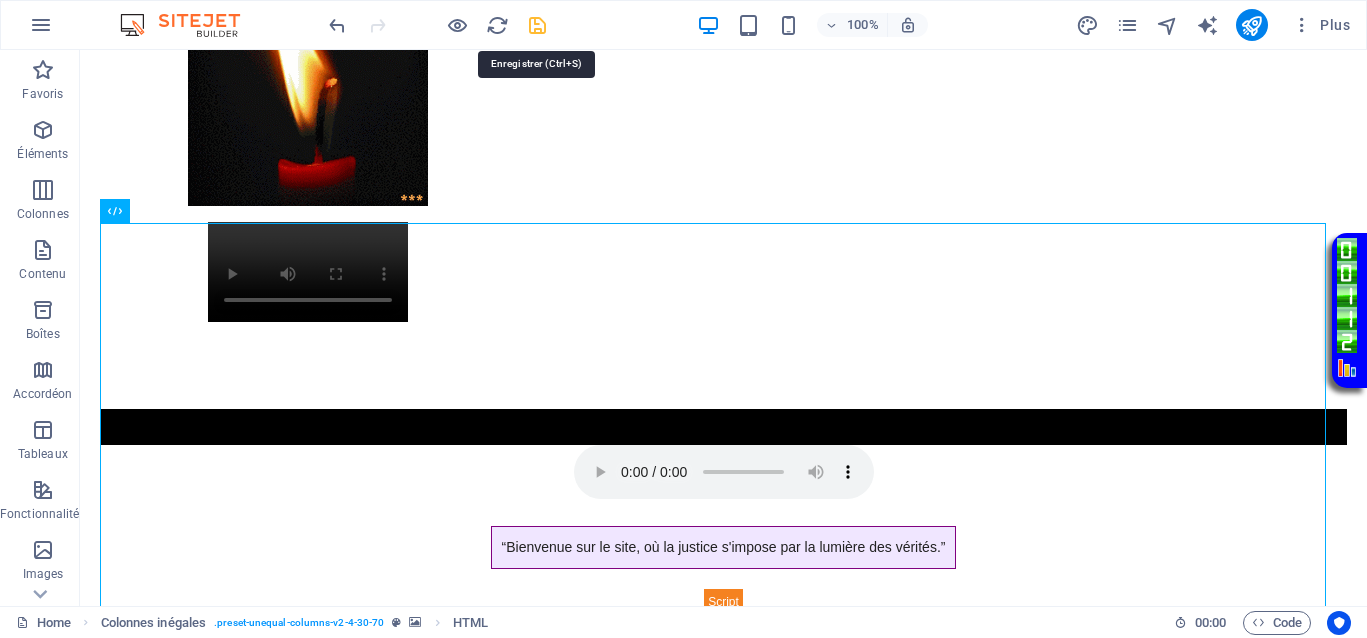 click at bounding box center (537, 25) 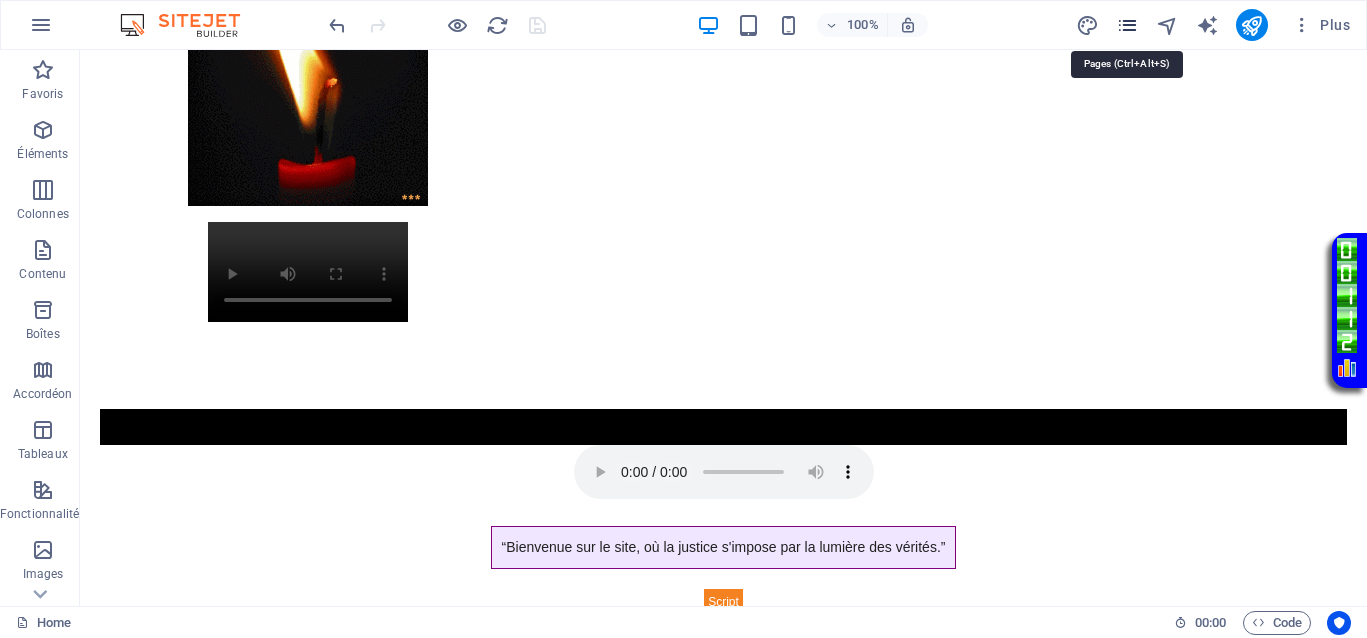 click at bounding box center (1127, 25) 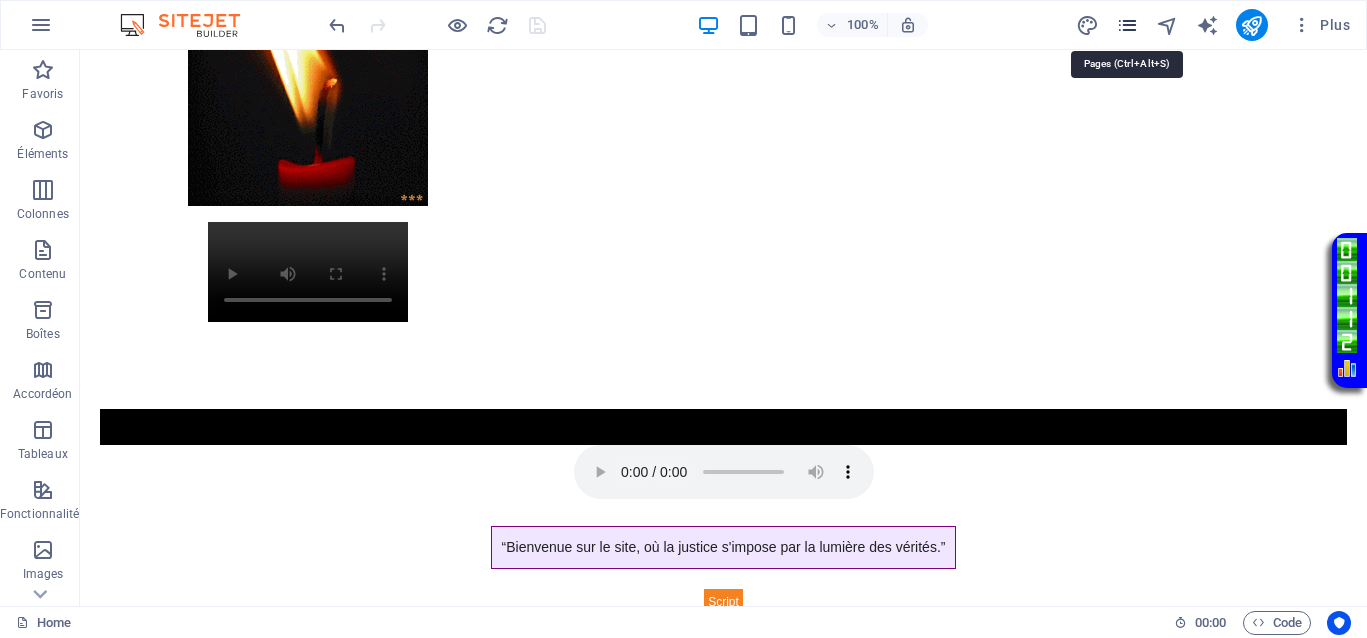 scroll, scrollTop: 909, scrollLeft: 0, axis: vertical 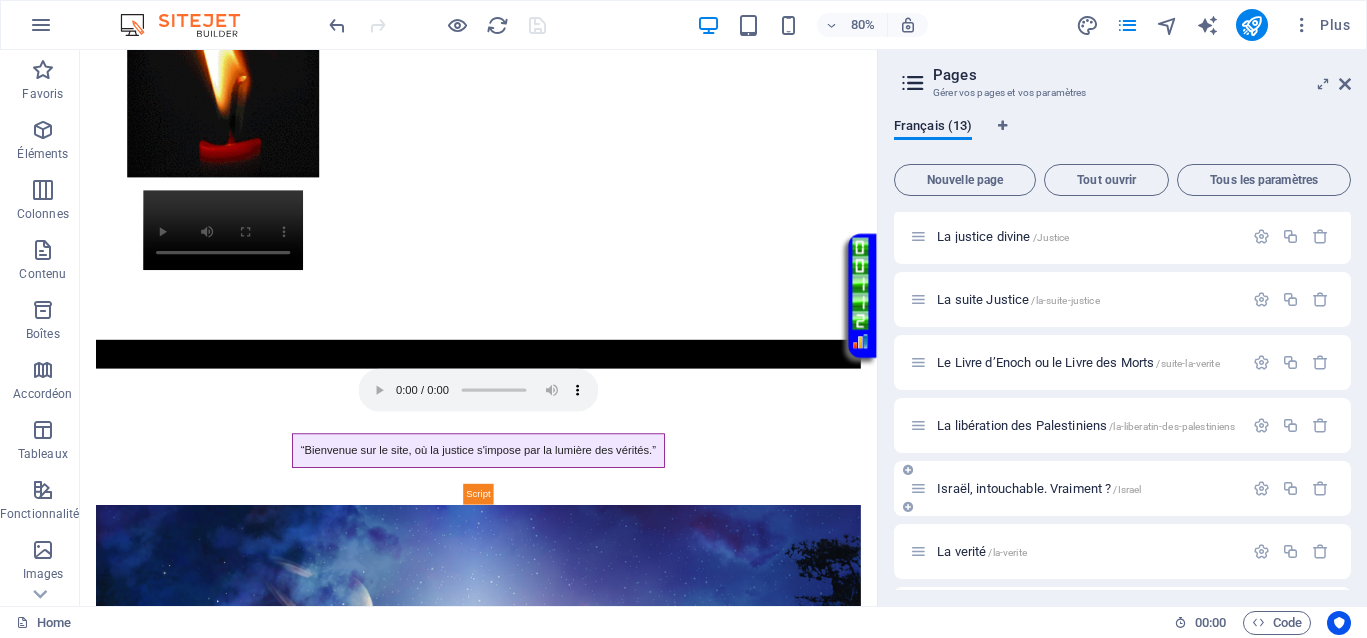 click on "Israël, intouchable. Vraiment ? /Israel" at bounding box center (1039, 488) 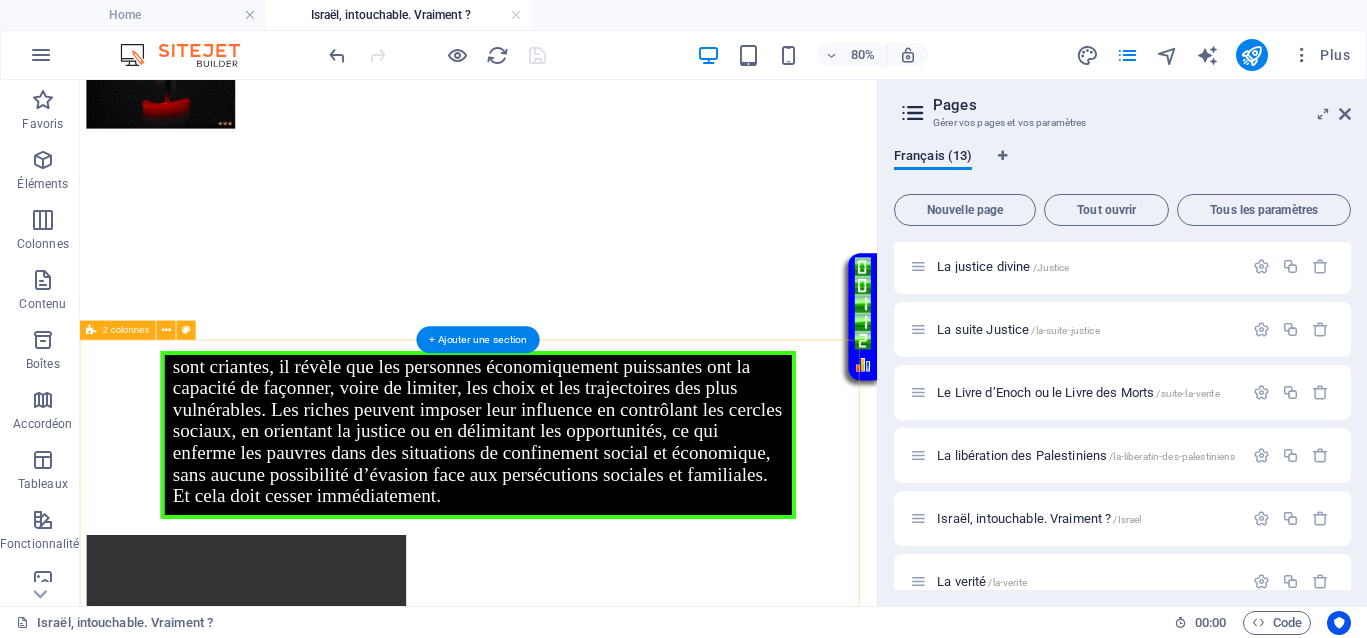 scroll, scrollTop: 1033, scrollLeft: 0, axis: vertical 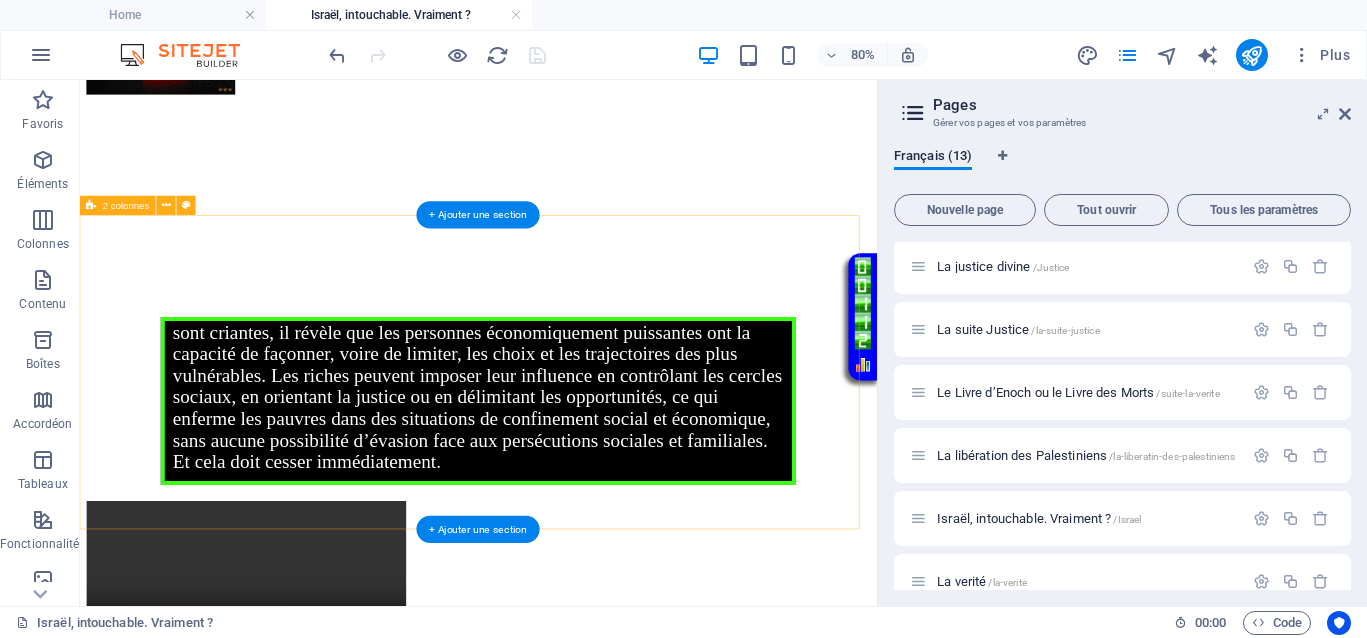 click on "Your browser does not support the video tag." at bounding box center [578, 849] 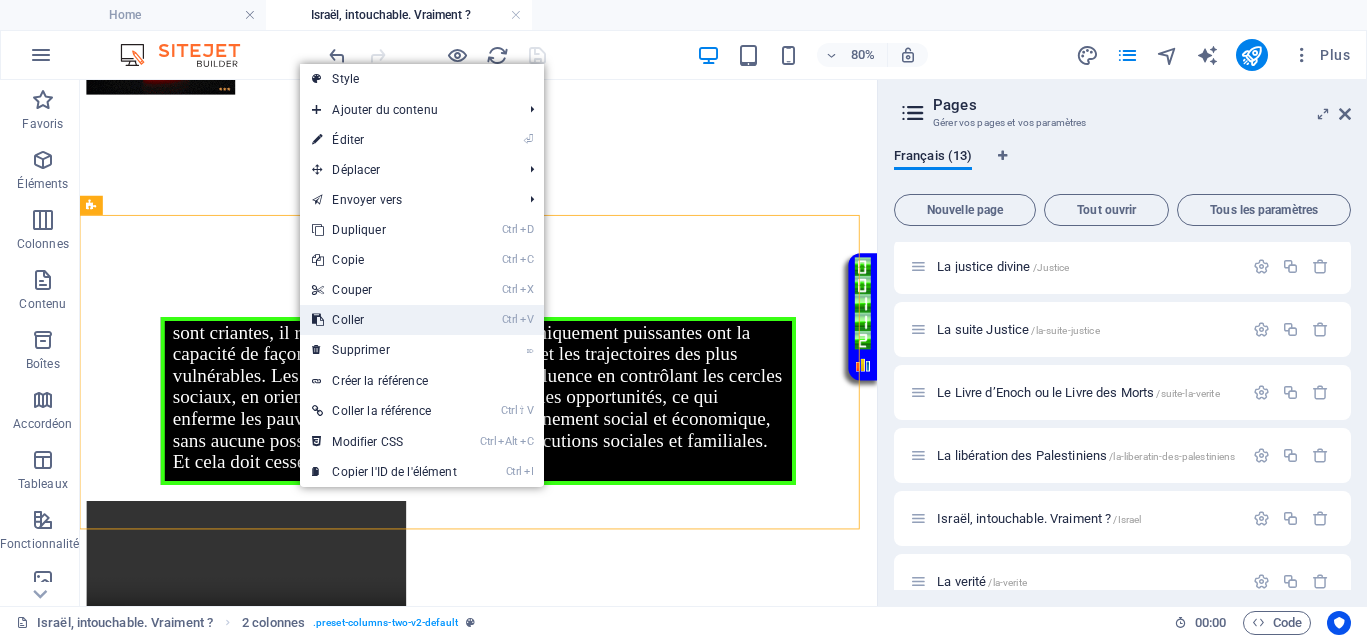 click on "Ctrl V  Coller" at bounding box center [384, 320] 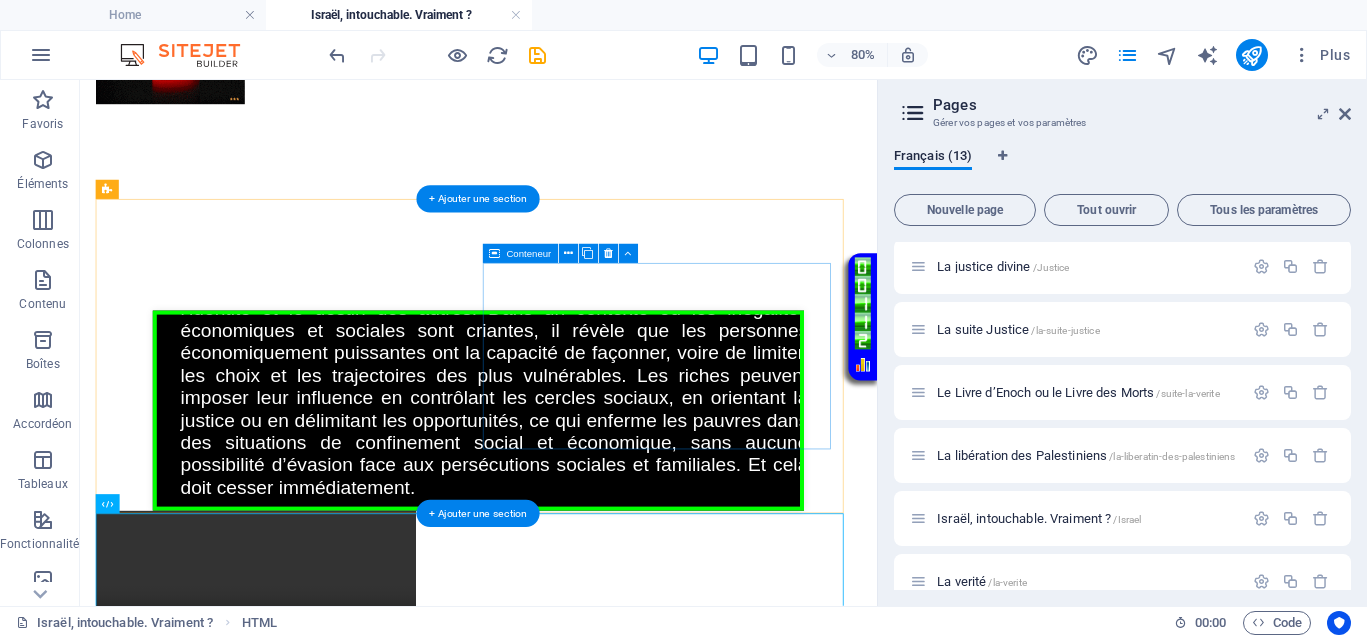 scroll, scrollTop: 1233, scrollLeft: 0, axis: vertical 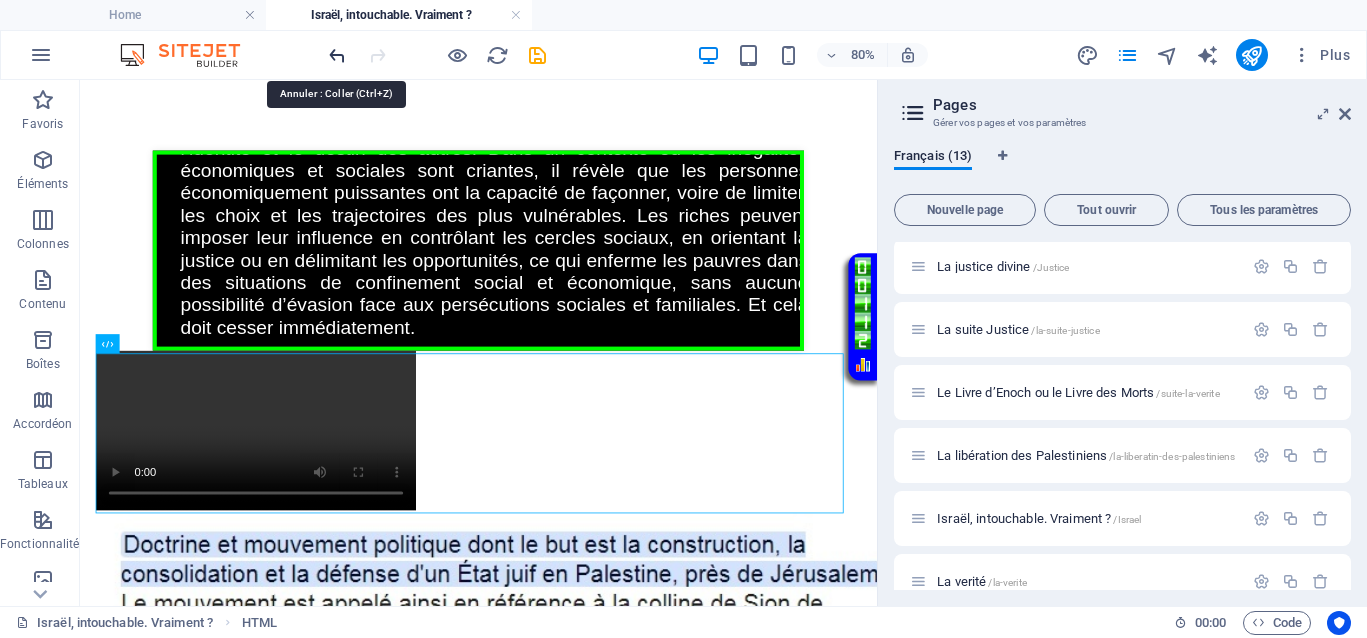drag, startPoint x: 343, startPoint y: 60, endPoint x: 340, endPoint y: 3, distance: 57.07889 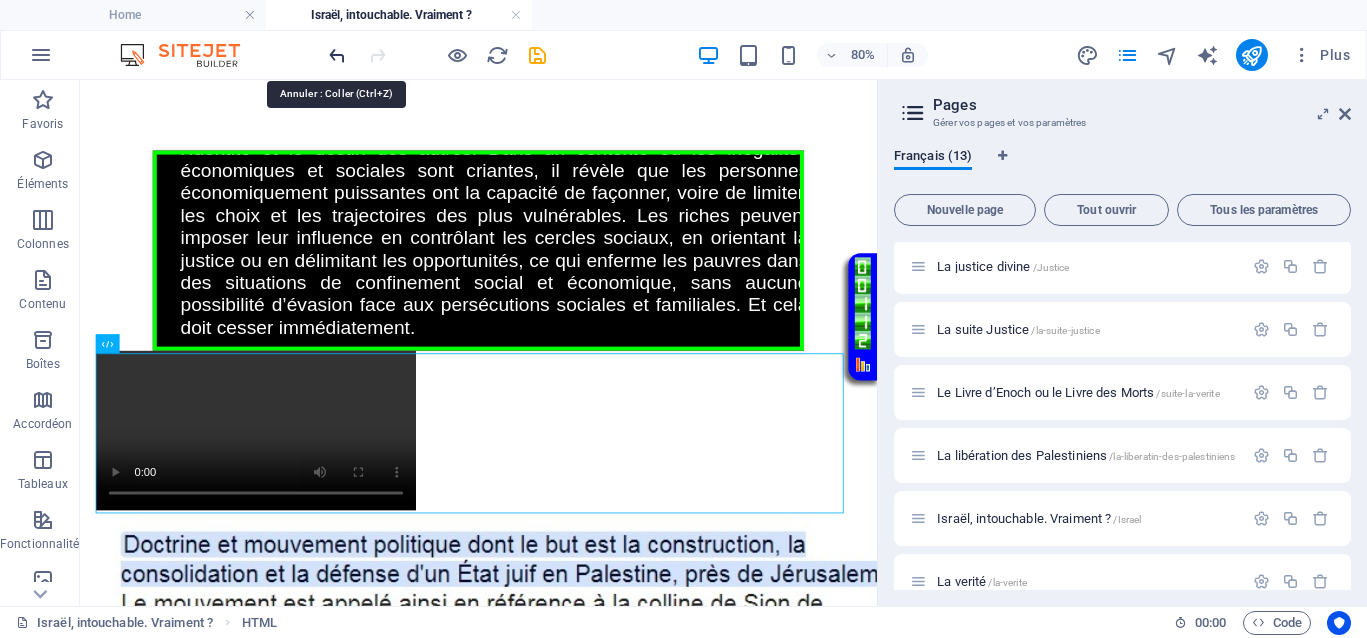 click at bounding box center [337, 55] 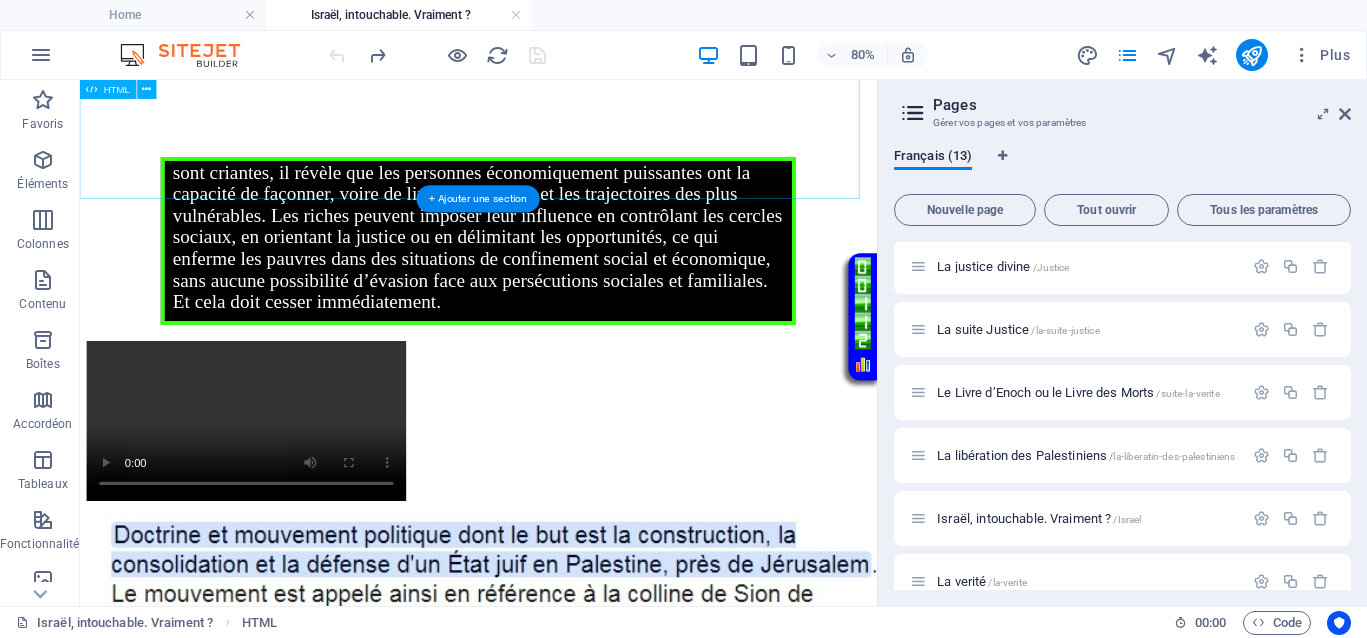 scroll, scrollTop: 1033, scrollLeft: 0, axis: vertical 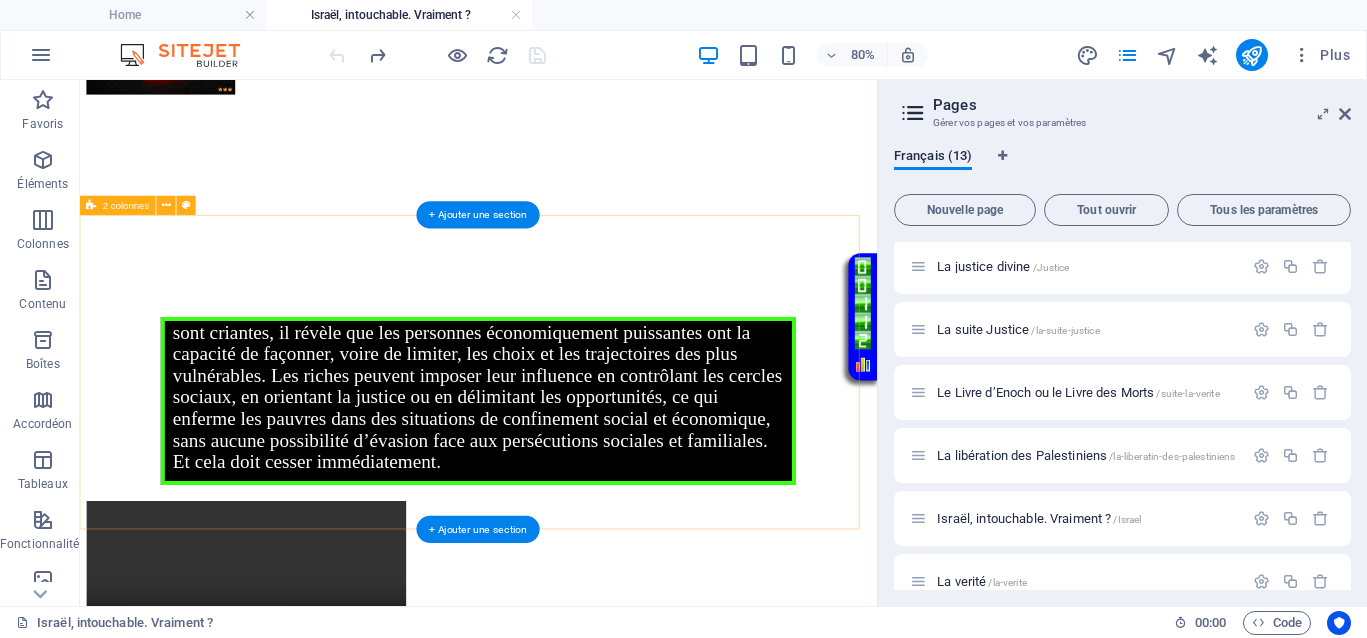 click on "Your browser does not support the video tag." at bounding box center (578, 849) 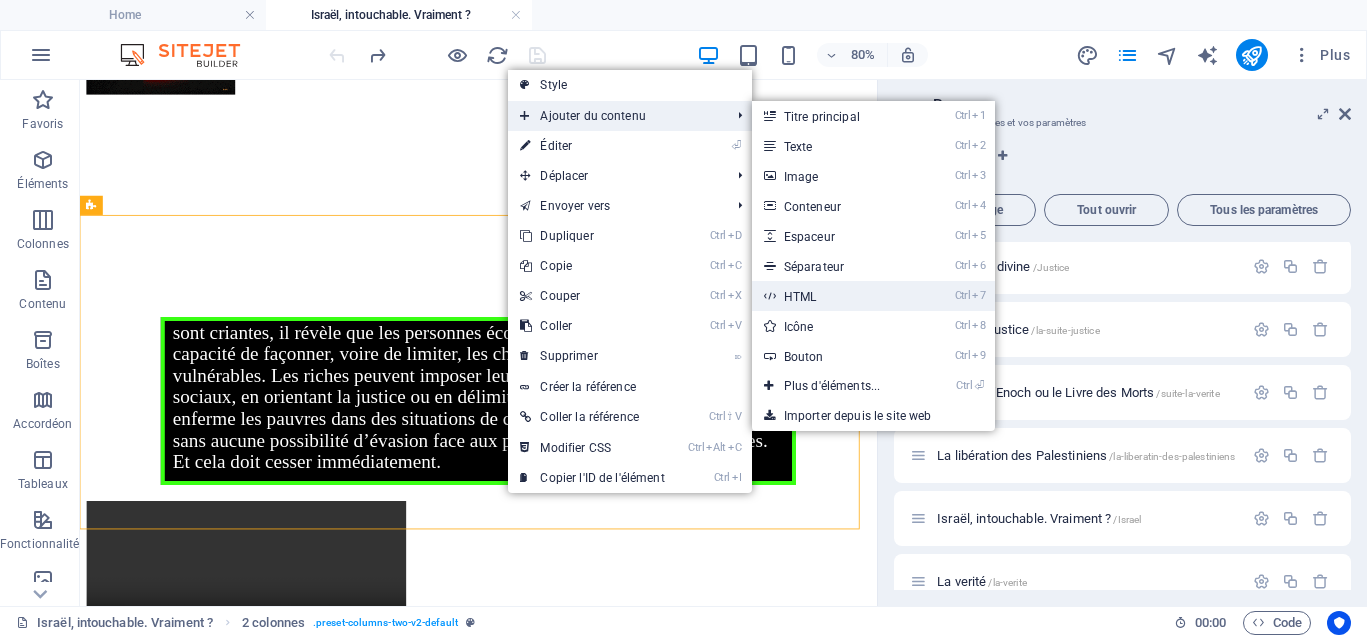 click on "Ctrl 7  HTML" at bounding box center (836, 296) 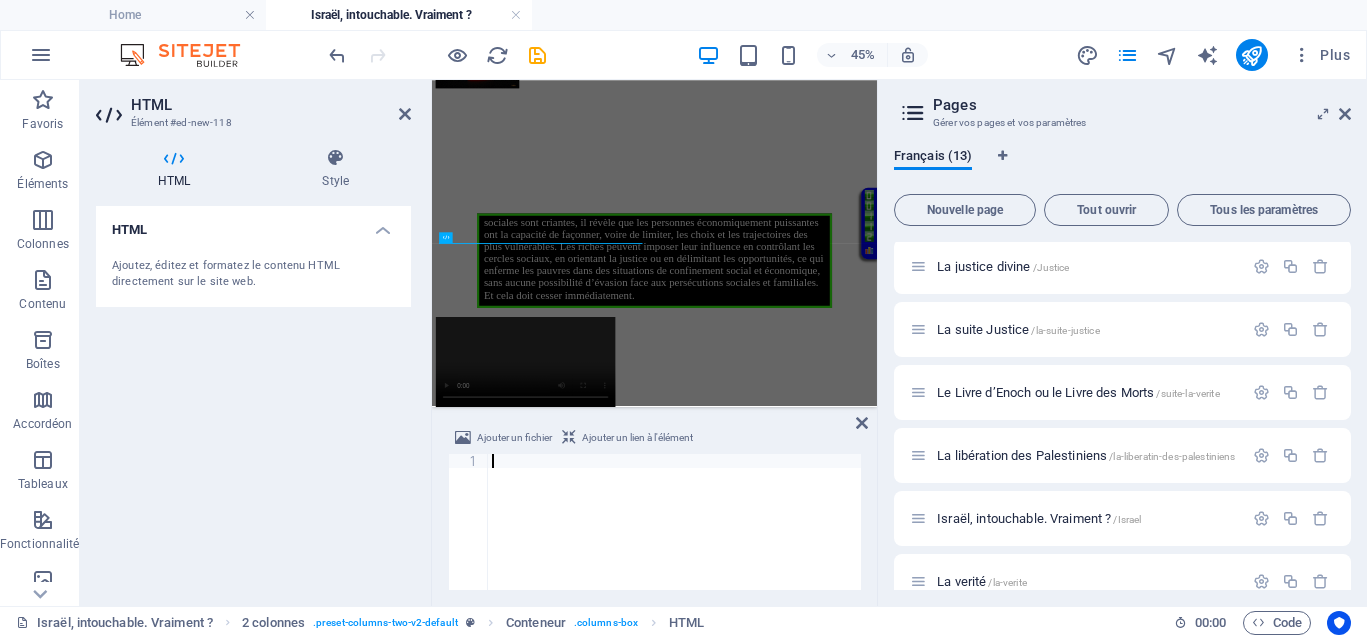 scroll, scrollTop: 920, scrollLeft: 0, axis: vertical 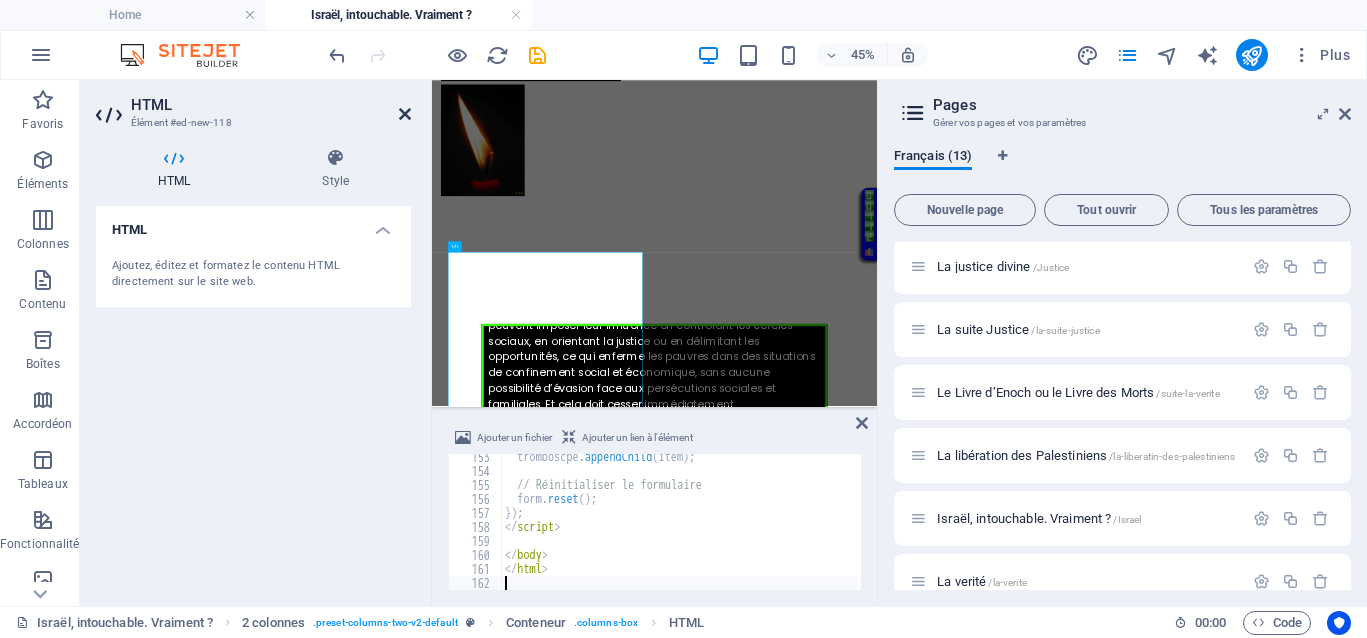 click at bounding box center [405, 114] 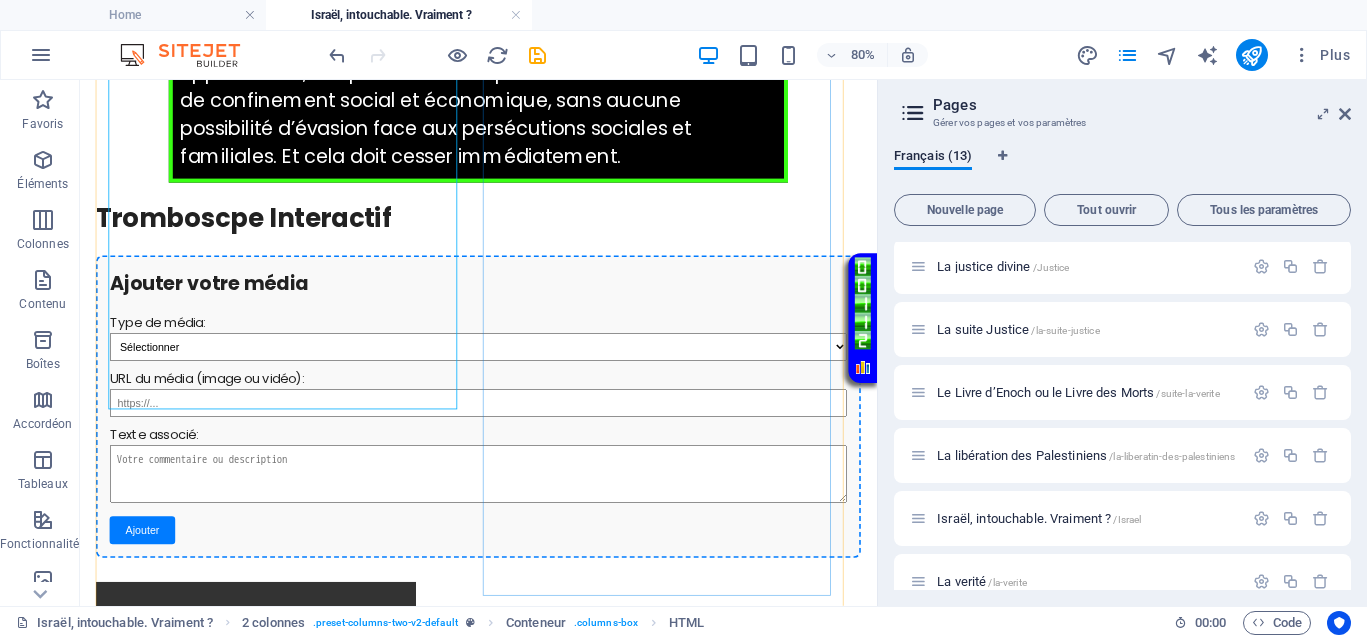 scroll, scrollTop: 1545, scrollLeft: 0, axis: vertical 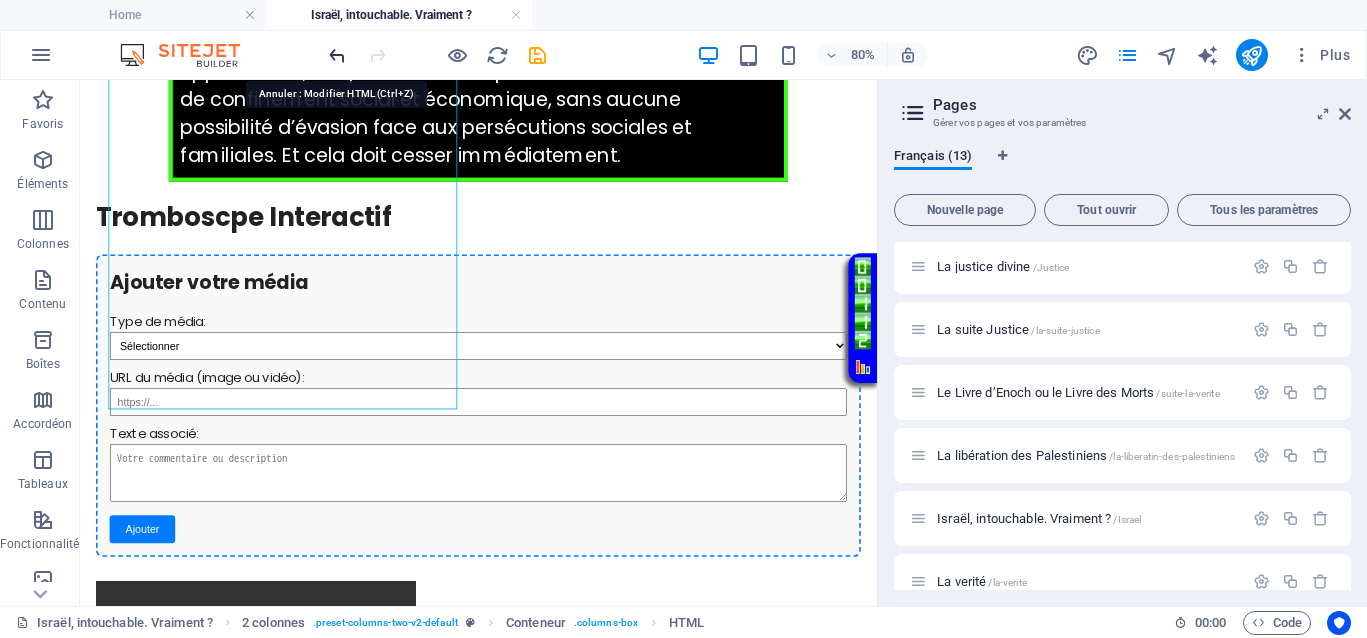 click at bounding box center [337, 55] 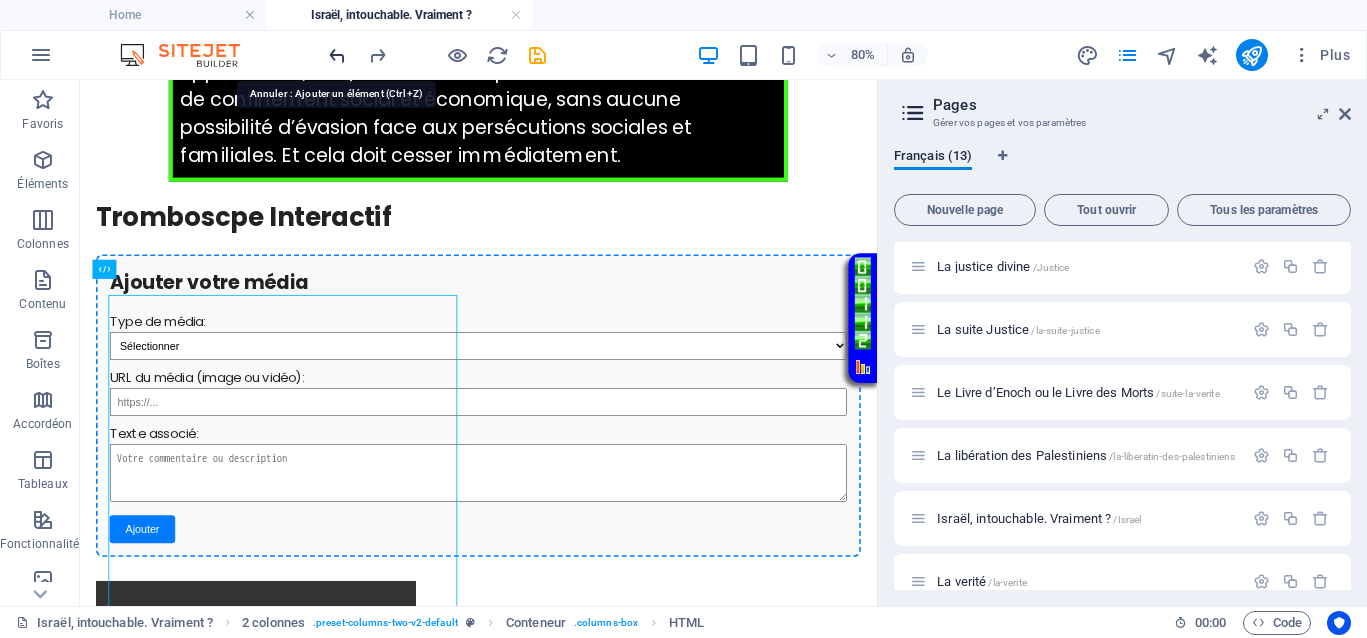 scroll, scrollTop: 1033, scrollLeft: 0, axis: vertical 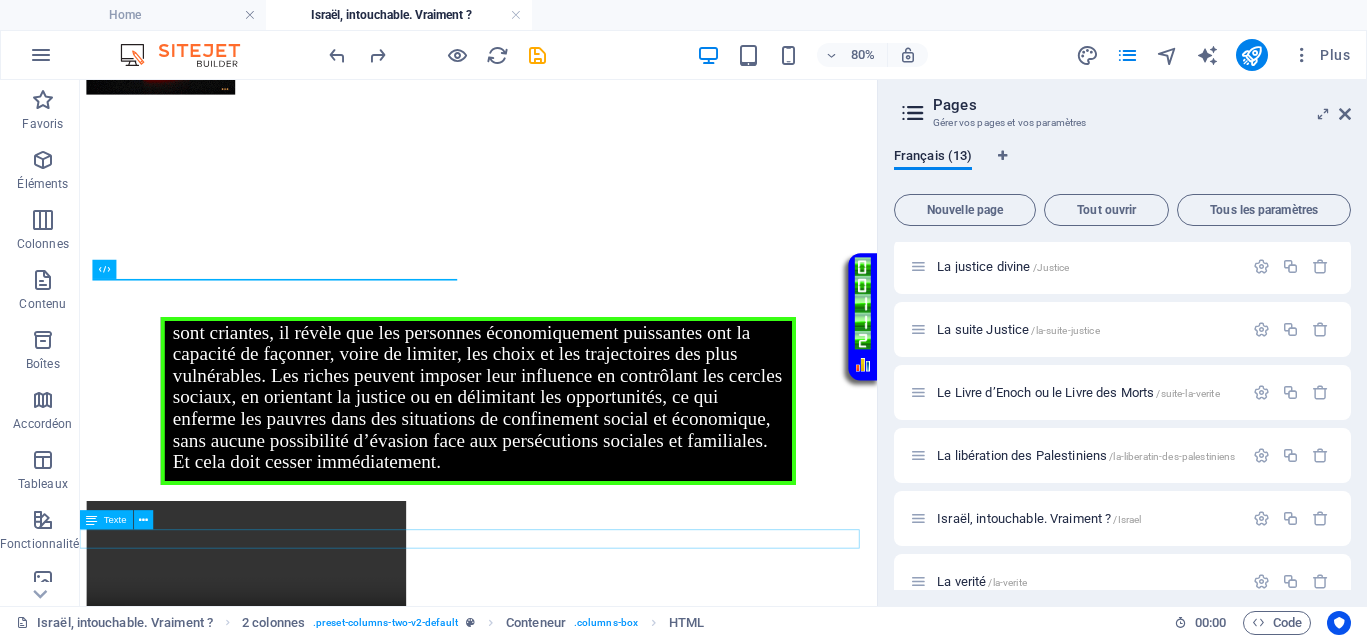 click on "Site  hébergé en dehors de l’Europe" at bounding box center [578, 1117] 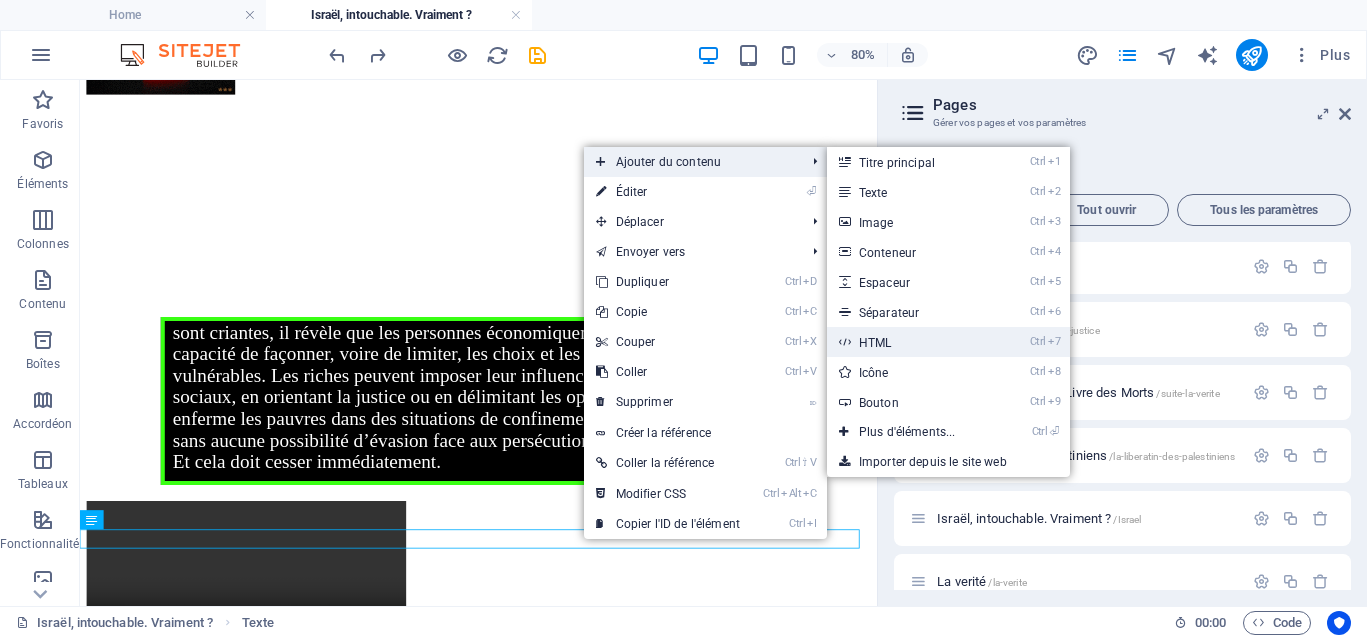 click on "Ctrl 7  HTML" at bounding box center [911, 342] 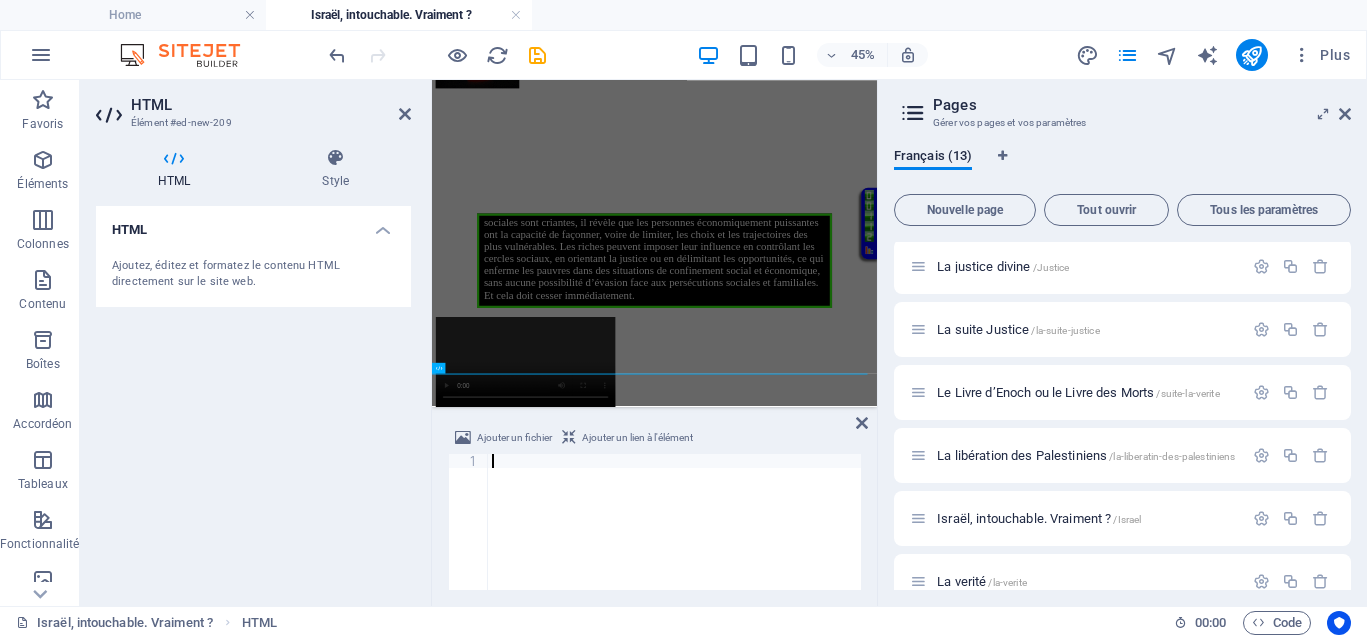 scroll, scrollTop: 967, scrollLeft: 0, axis: vertical 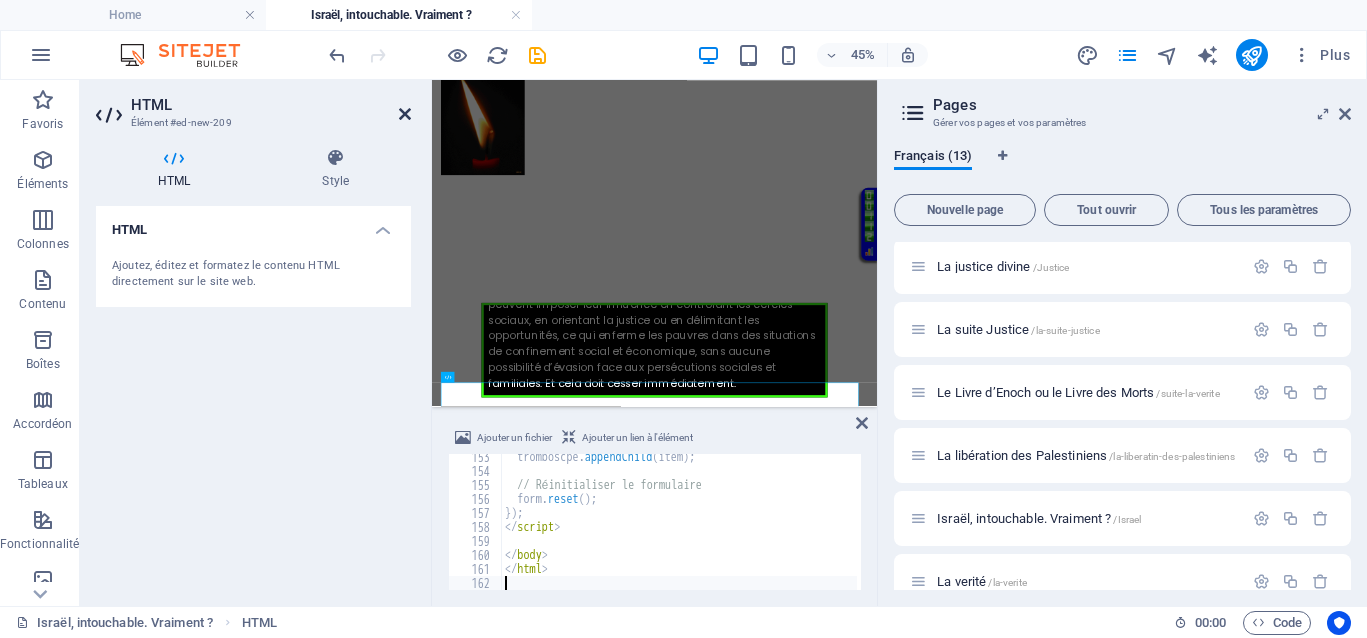 click at bounding box center [405, 114] 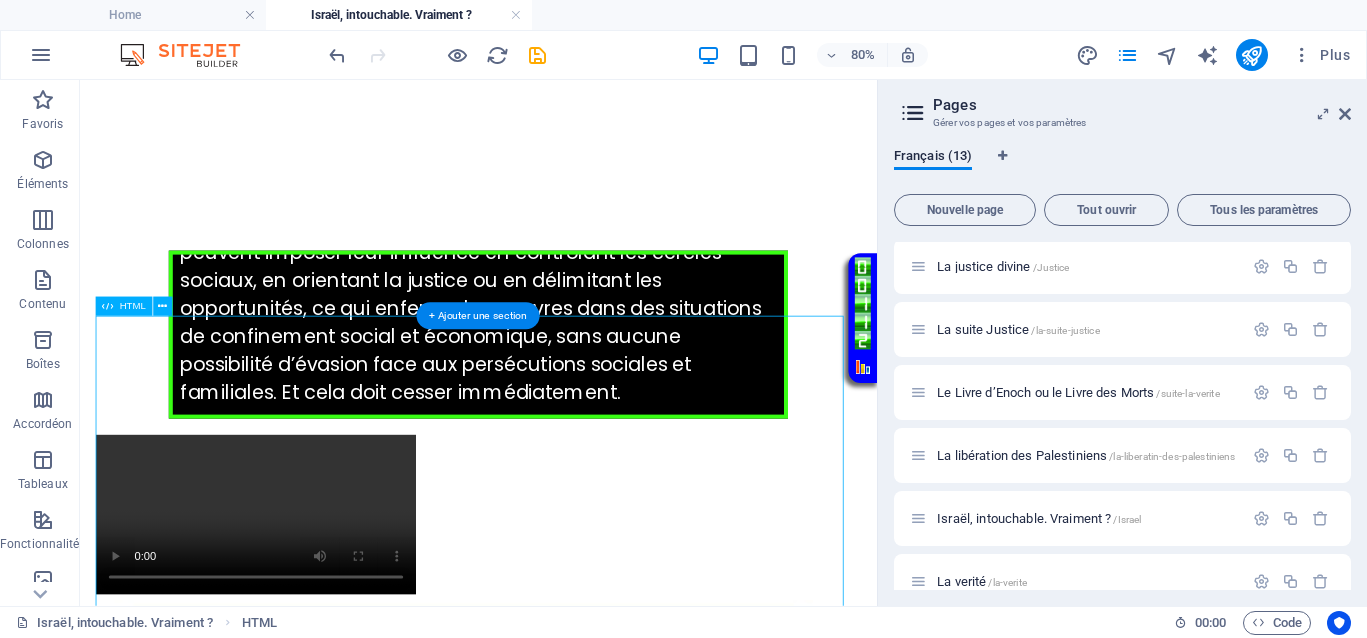 scroll, scrollTop: 1624, scrollLeft: 0, axis: vertical 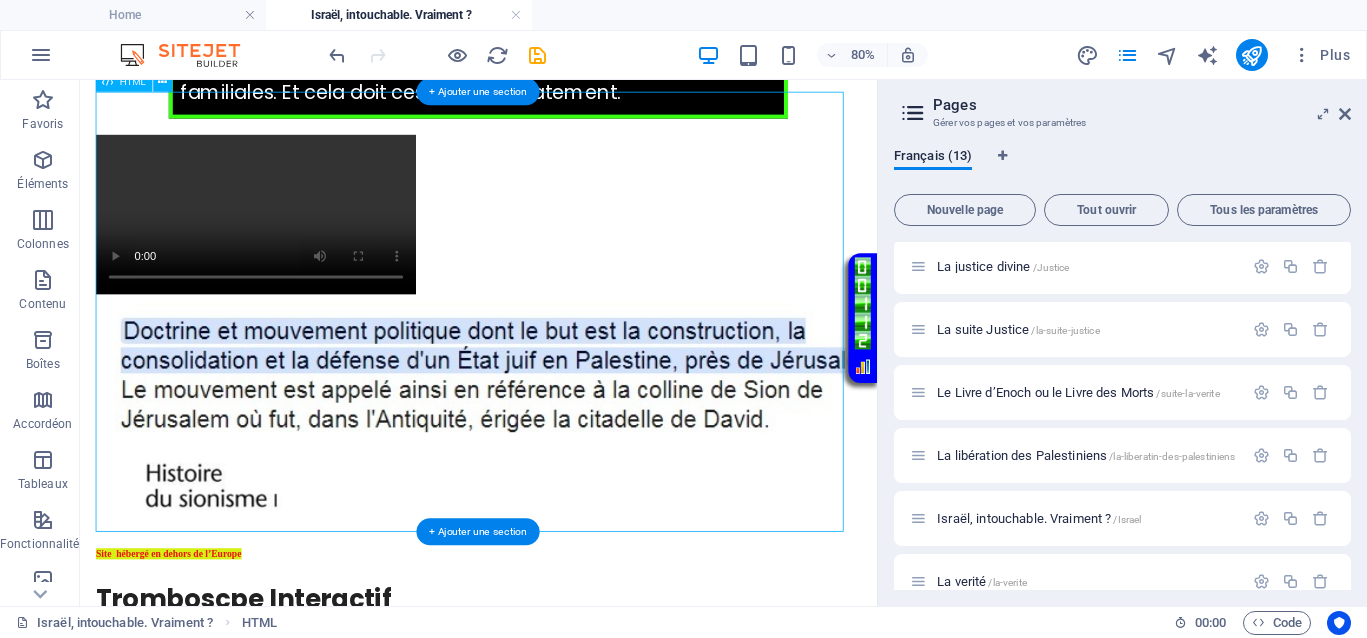 click on "Tromboscpe interactif - democrazisme.com
Tromboscpe Interactif
Ajouter votre média
Type de média:
Sélectionner
Image
Vidéo
URL du média (image ou vidéo):
Texte associé:
Ajouter" at bounding box center [578, 943] 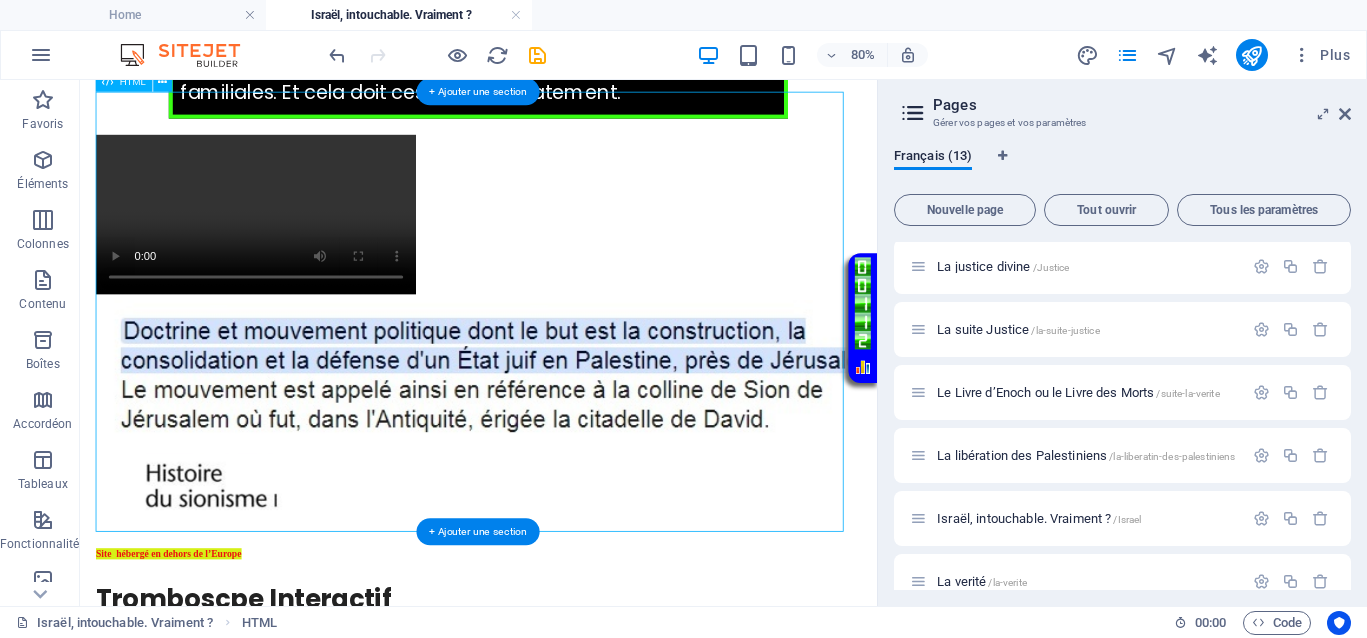 click on "Tromboscpe interactif - democrazisme.com
Tromboscpe Interactif
Ajouter votre média
Type de média:
Sélectionner
Image
Vidéo
URL du média (image ou vidéo):
Texte associé:
Ajouter" at bounding box center (578, 943) 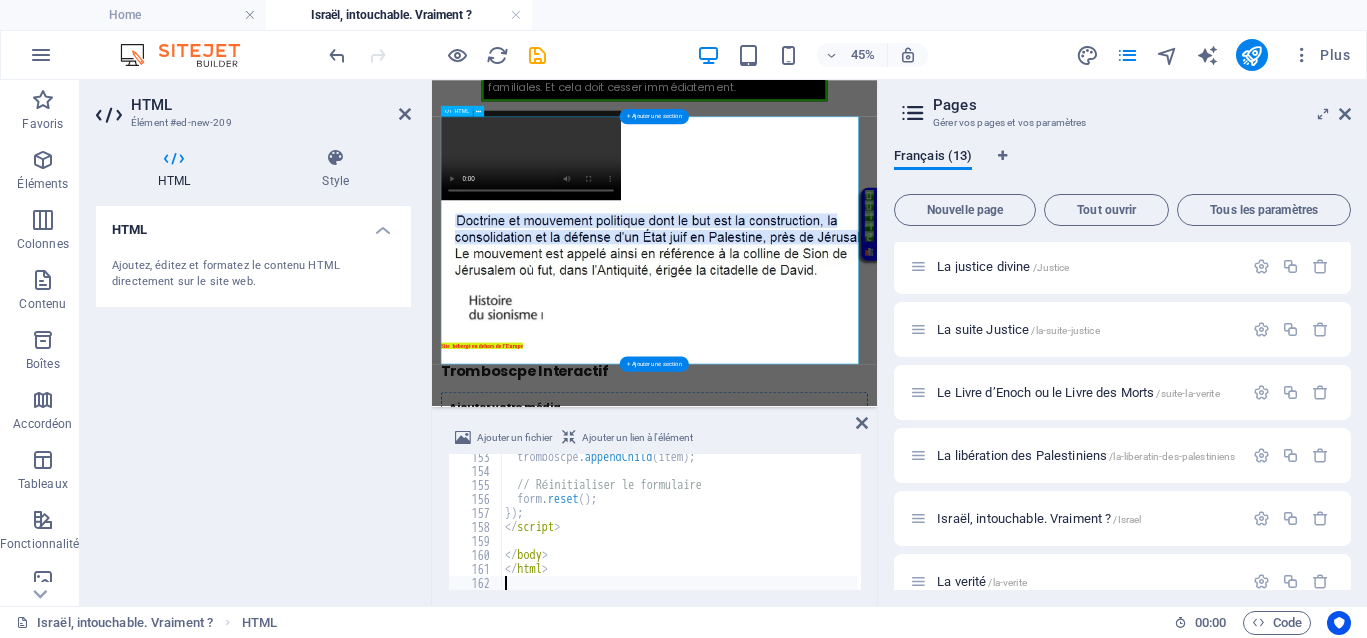 scroll, scrollTop: 1558, scrollLeft: 0, axis: vertical 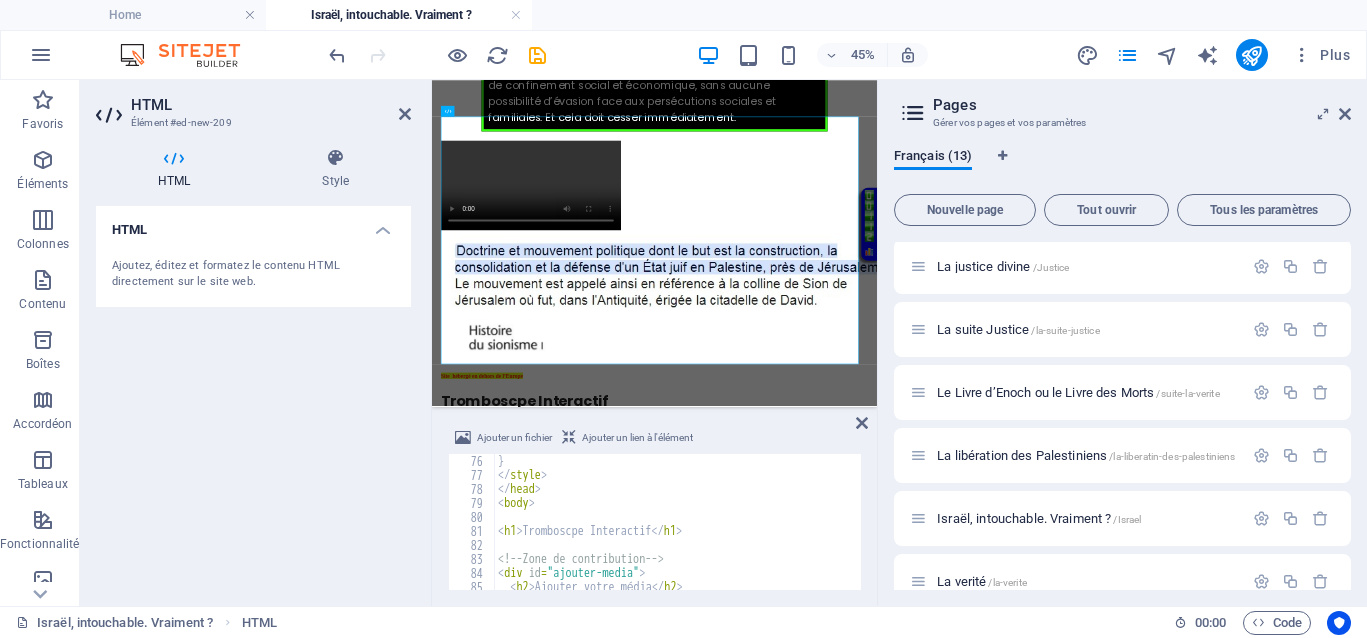 click on "} </ style > </ head > < body > < h1 > Tromboscpe Interactif </ h1 > <!--  Zone de contribution  --> < div   id = "ajouter-media" >    < h2 > Ajouter votre média </ h2 >    < form   id = "formMedia" >" at bounding box center [808, 534] 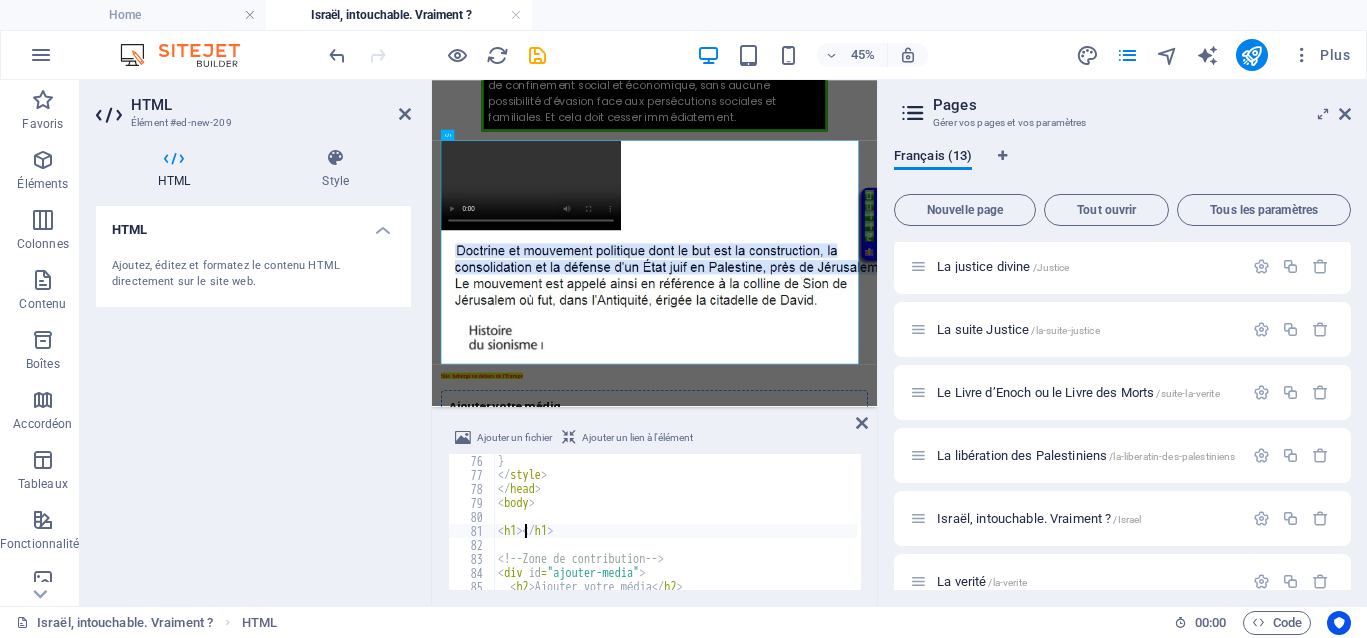 scroll, scrollTop: 1505, scrollLeft: 0, axis: vertical 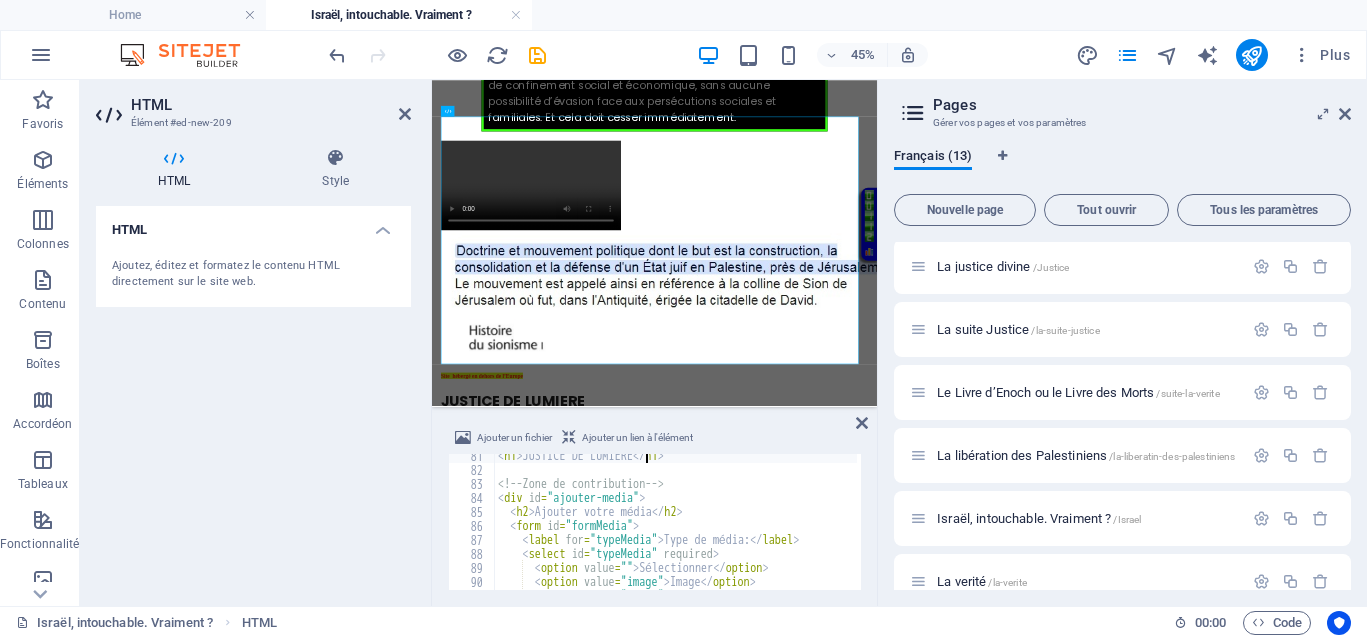 click on "< h1 > JUSTICE DE LUMIERE </ h1 > <!--  Zone de contribution  --> < div   id = "ajouter-media" >    < h2 > Ajouter votre média </ h2 >    < form   id = "formMedia" >      < label   for = "typeMedia" > Type de média: </ label >      < select   id = "typeMedia"   required >         < option   value = "" > Sélectionner </ option >         < option   value = "image" > Image </ option >         < option   value = "video" > Vidéo </ option >" at bounding box center [808, 529] 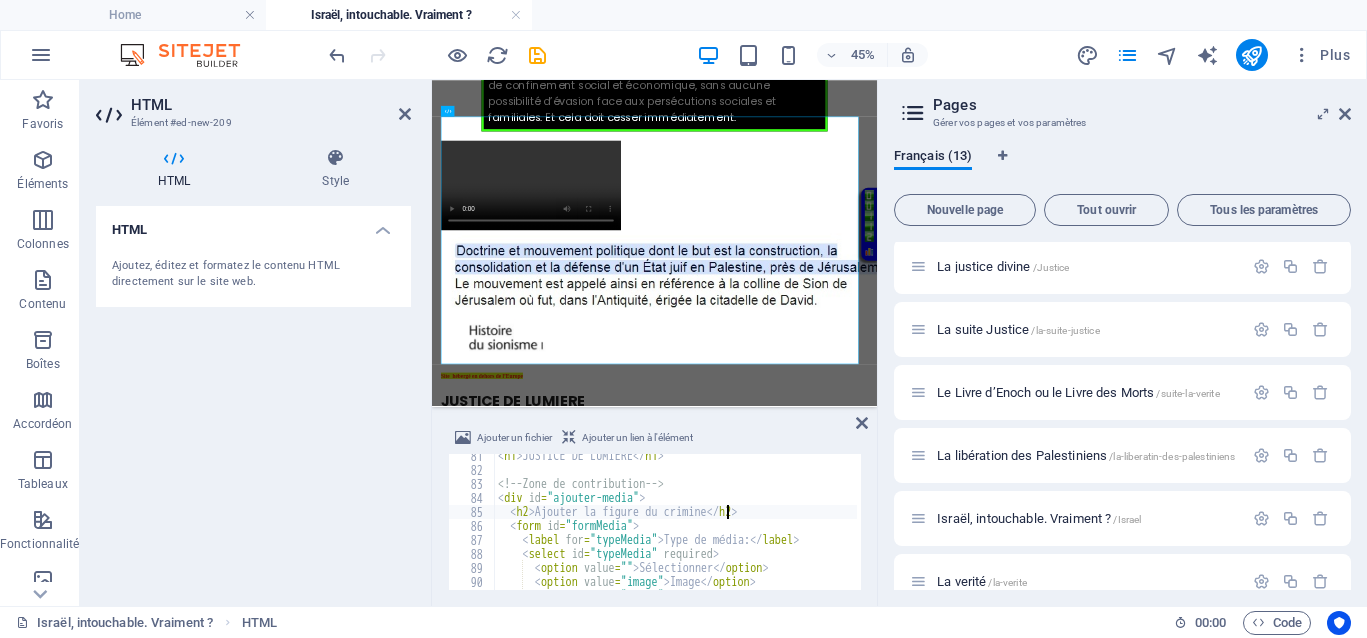 scroll, scrollTop: 0, scrollLeft: 20, axis: horizontal 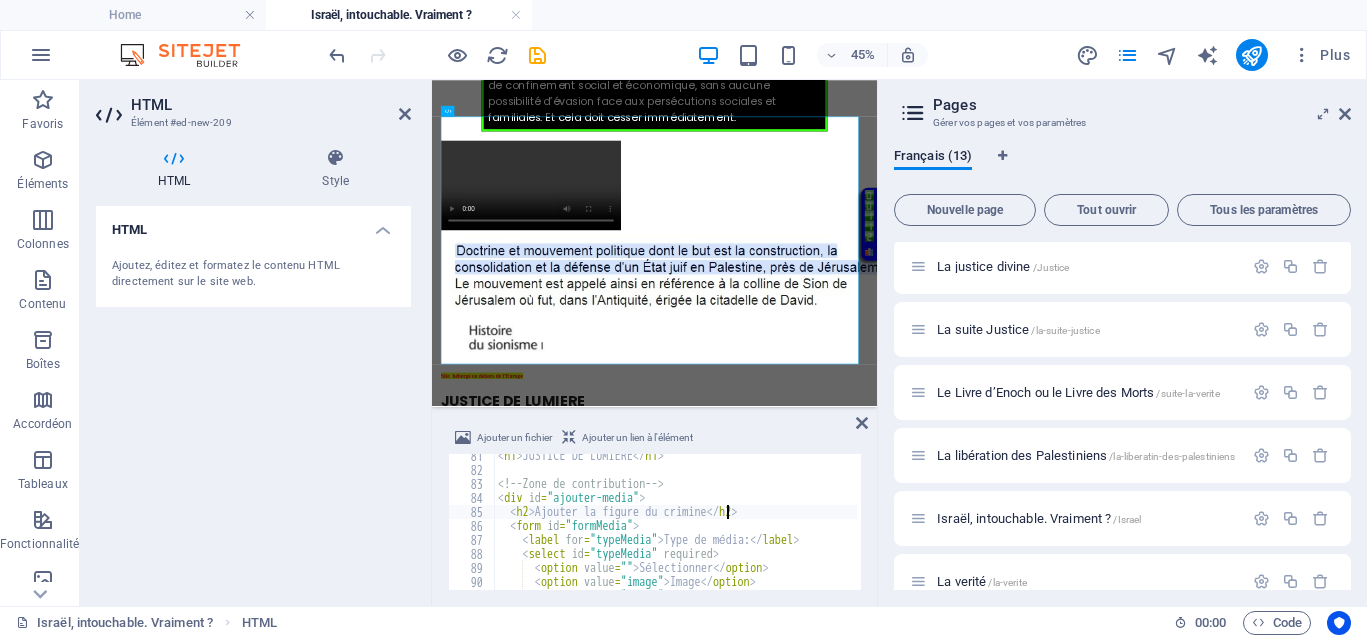 type on "<h2>Ajouter la figure du criminels</h2>" 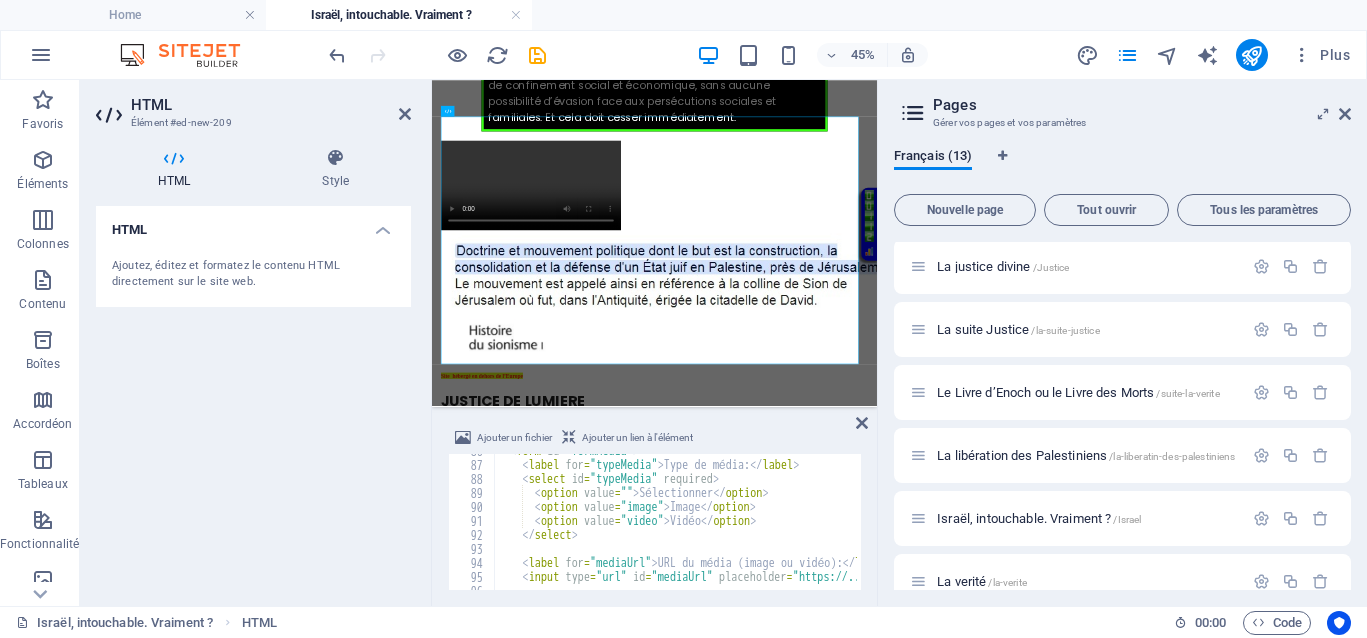 scroll, scrollTop: 1200, scrollLeft: 0, axis: vertical 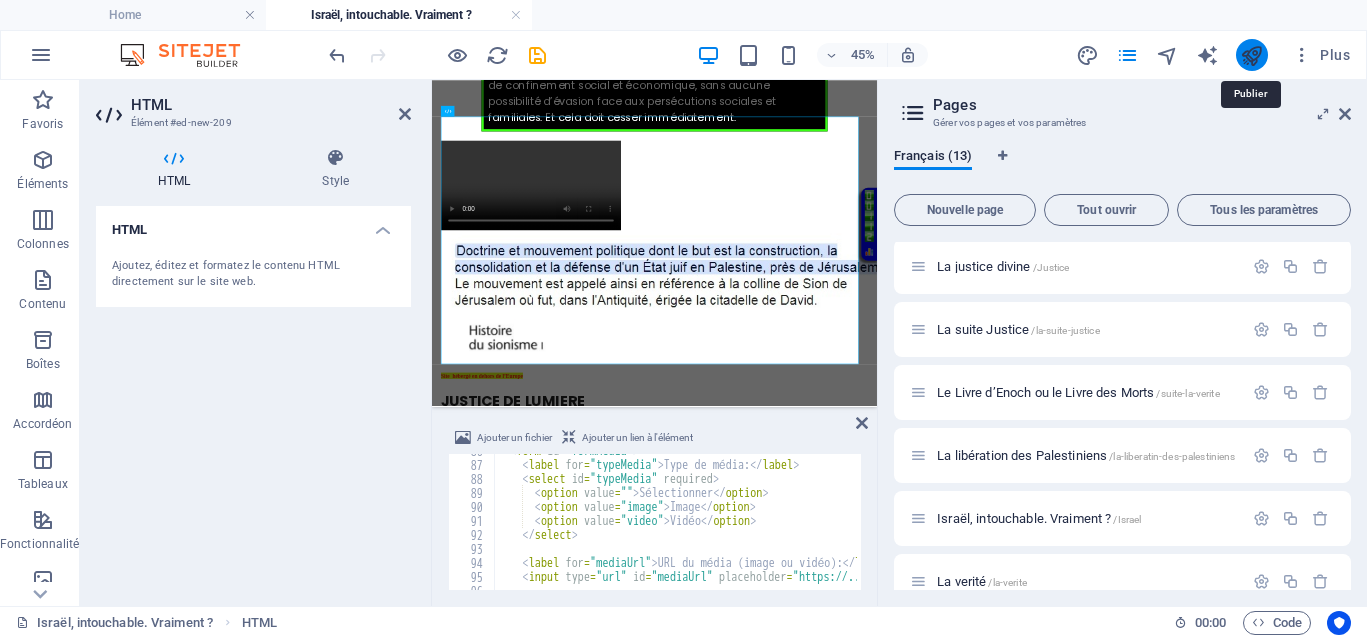 click at bounding box center (1251, 55) 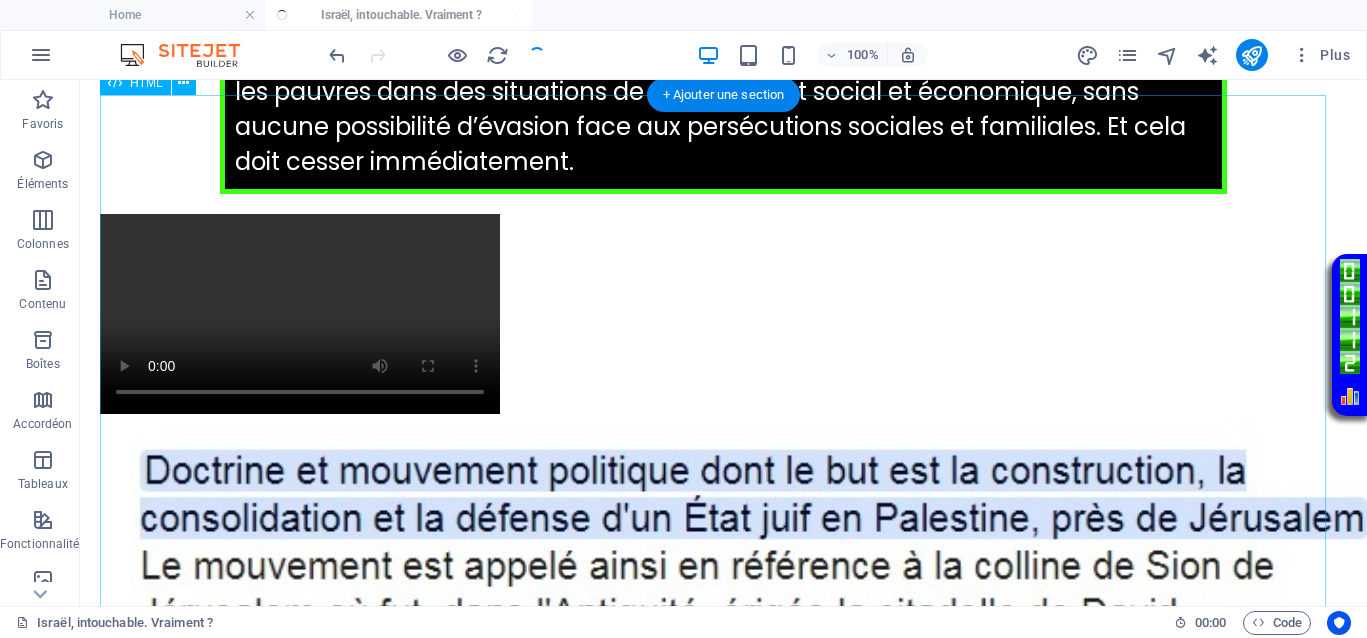 scroll, scrollTop: 1624, scrollLeft: 0, axis: vertical 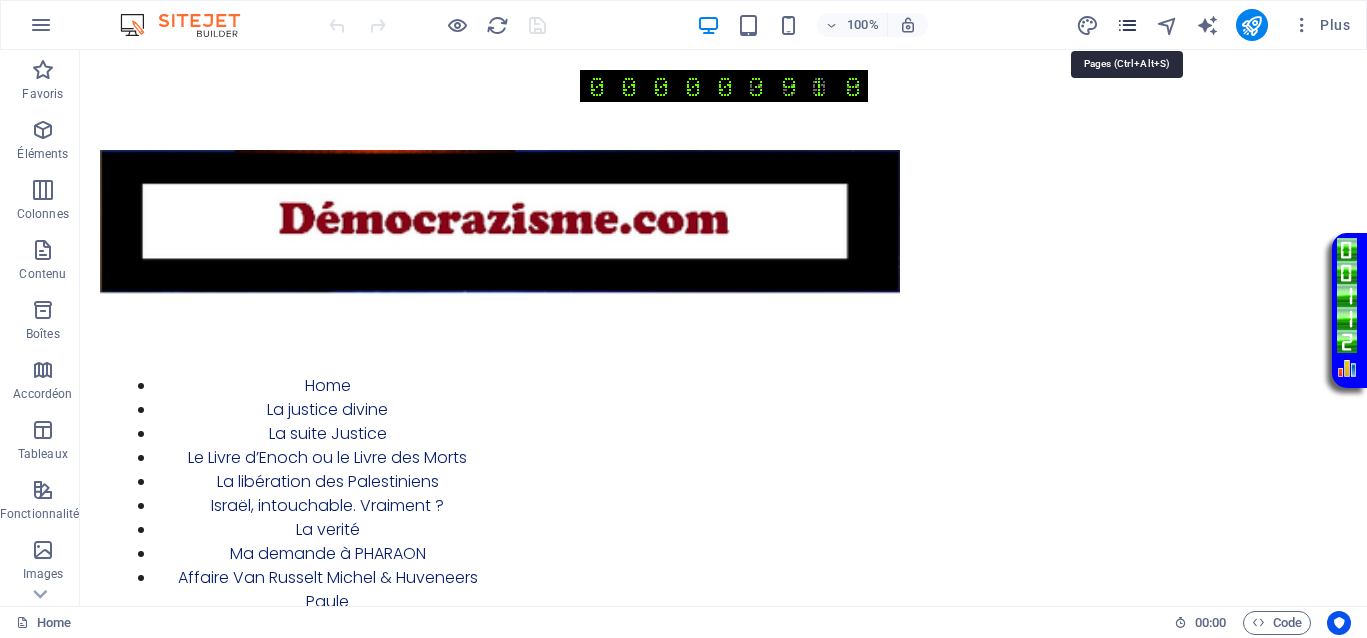 click at bounding box center (1127, 25) 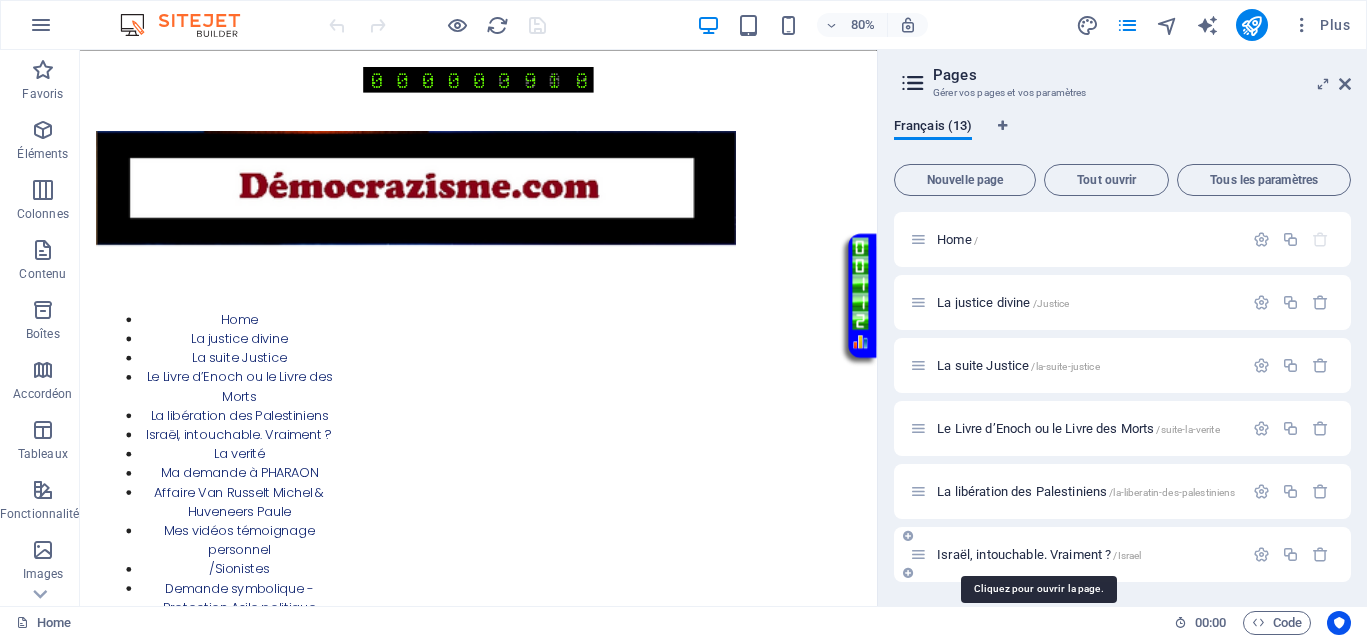 click on "Israël, intouchable. Vraiment ? /Israel" at bounding box center [1039, 554] 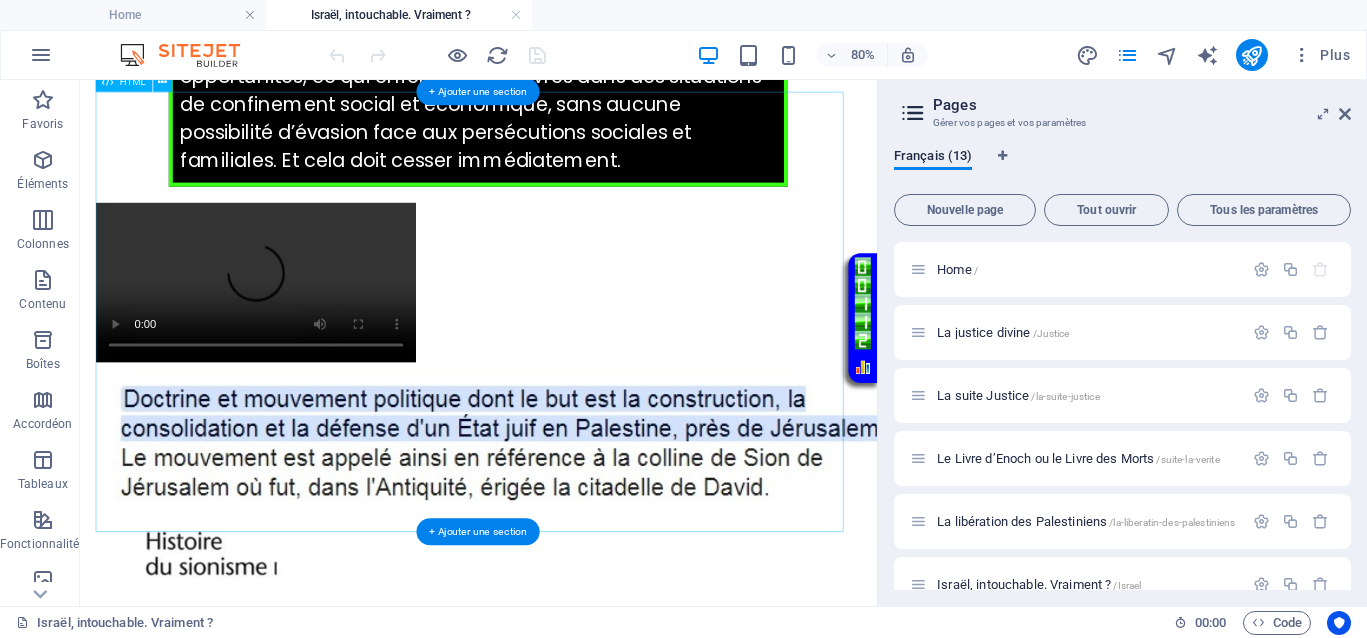 scroll, scrollTop: 1624, scrollLeft: 0, axis: vertical 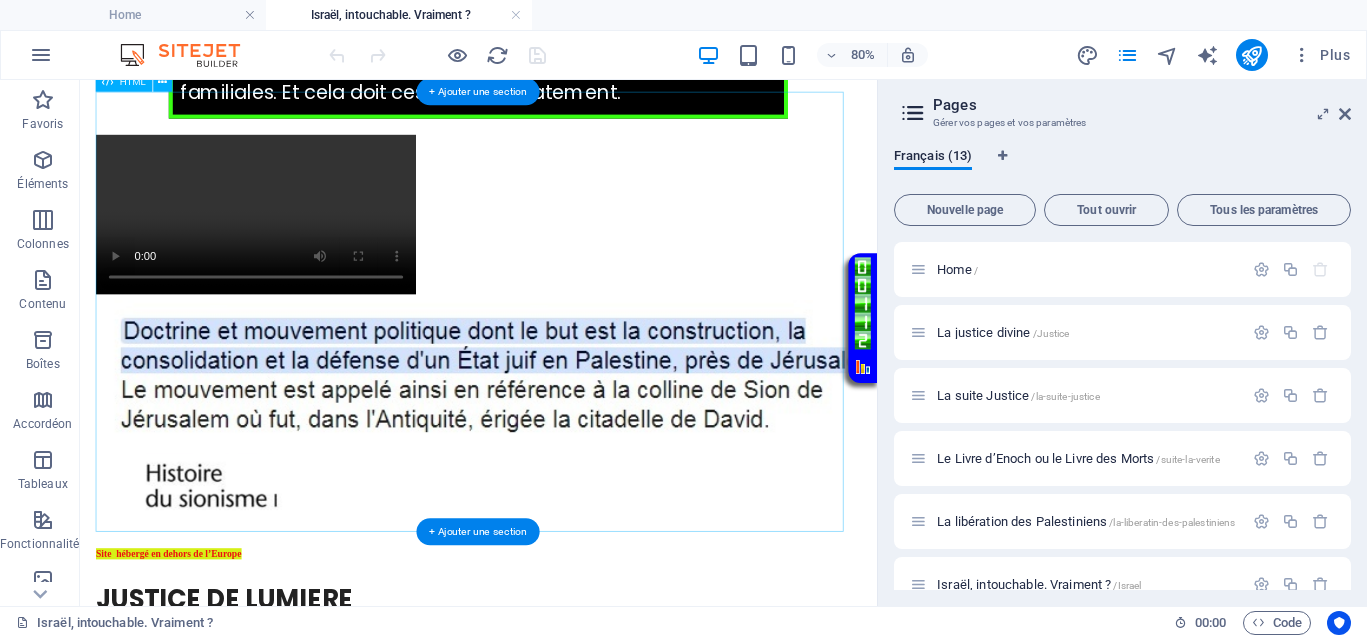 click on "Tromboscpe interactif - democrazisme.com
JUSTICE DE LUMIERE
Ajouter la figure du criminels
Type de média:
Sélectionner
Image
Vidéo
URL du média (image ou vidéo):
Texte associé:
Ajouter" at bounding box center (578, 943) 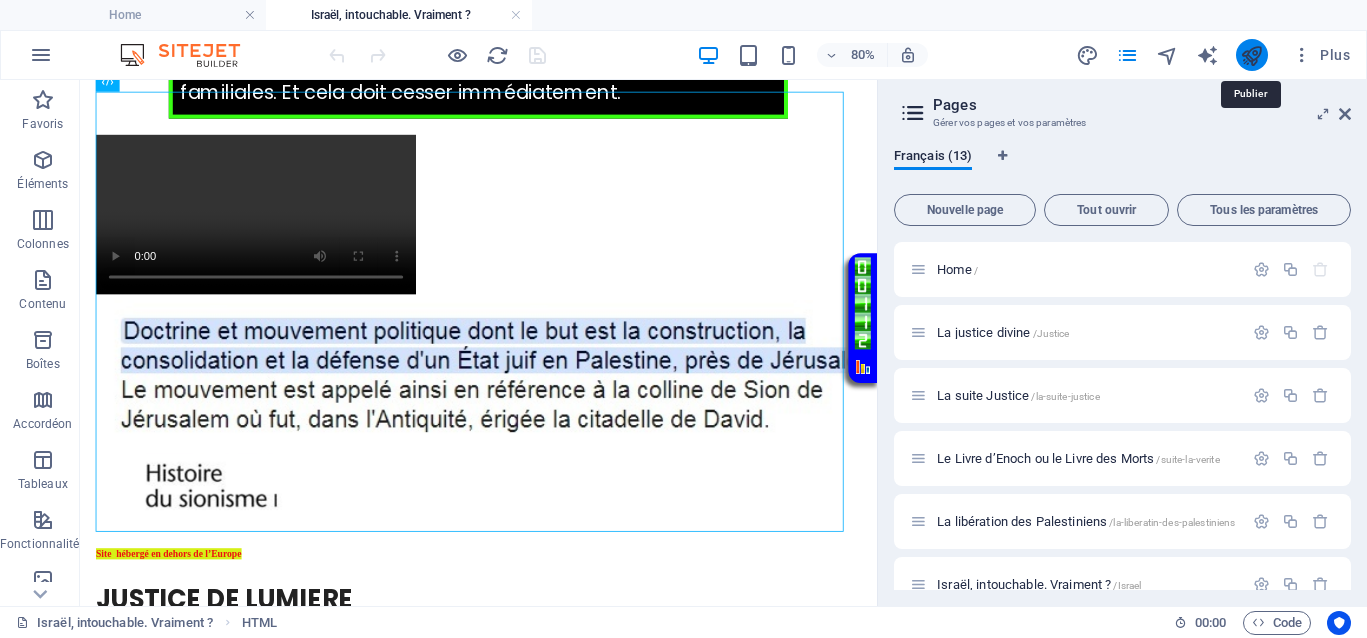 click at bounding box center [1251, 55] 